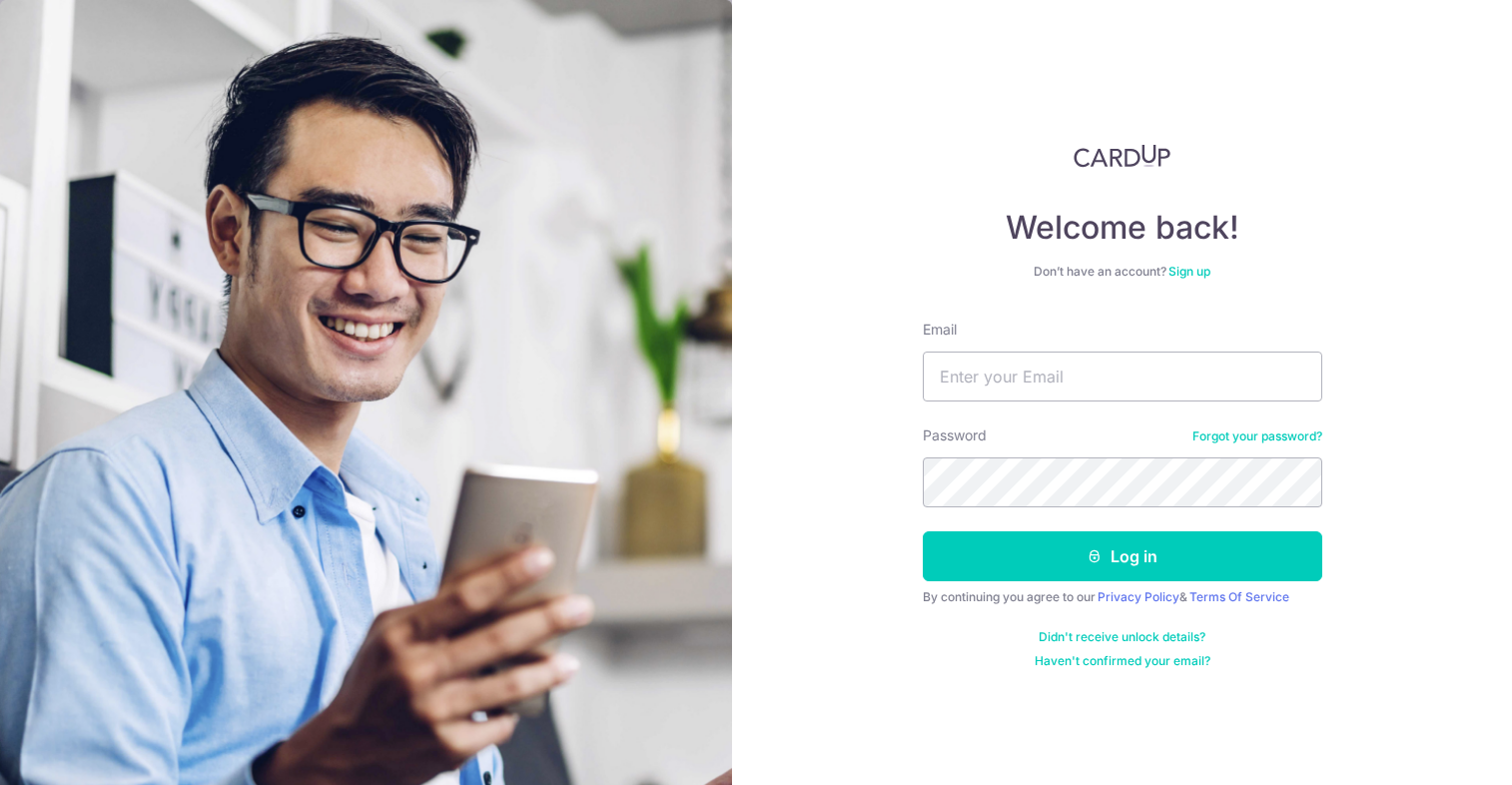 scroll, scrollTop: 0, scrollLeft: 0, axis: both 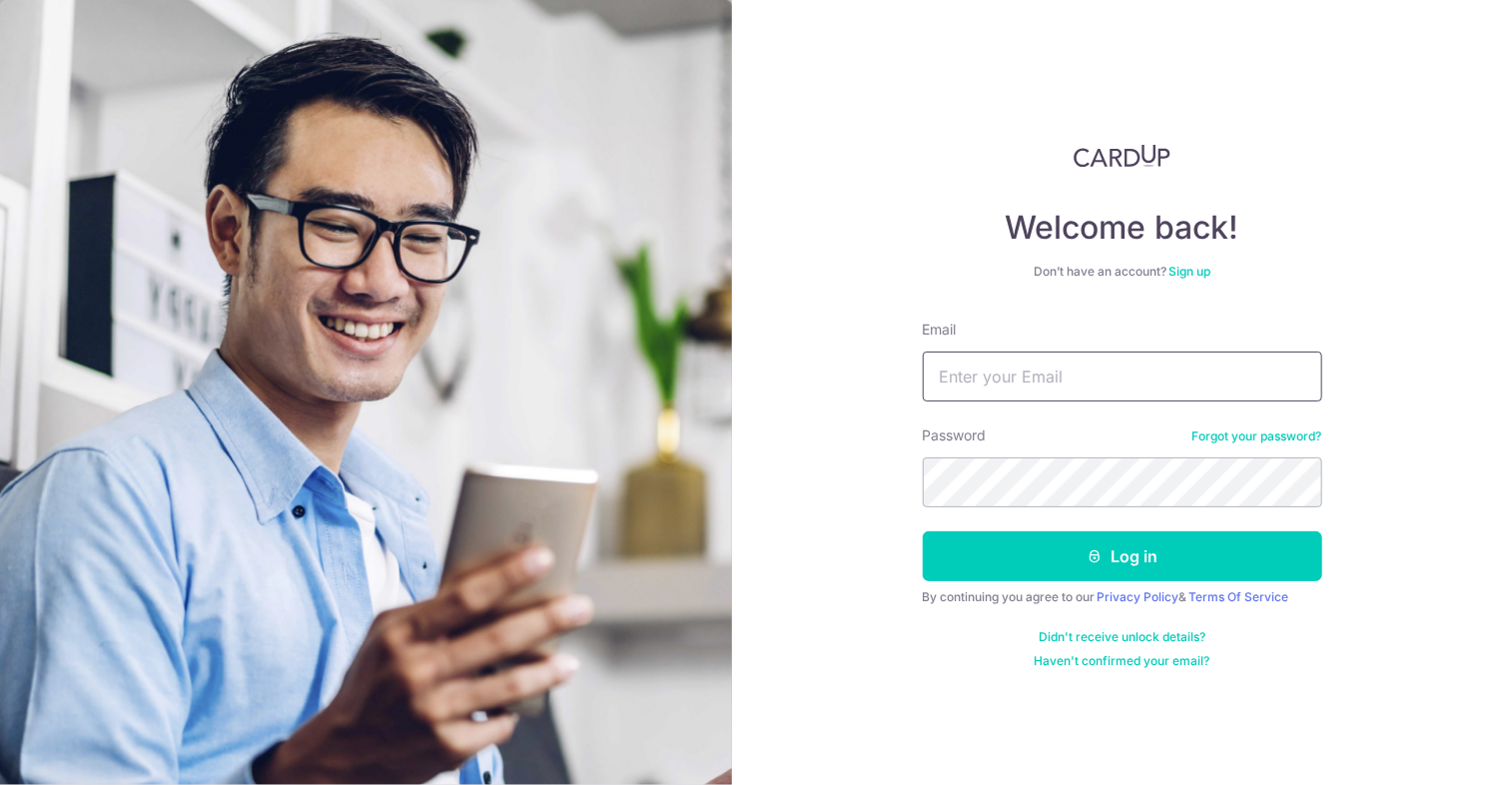 click on "Email" at bounding box center (1123, 377) 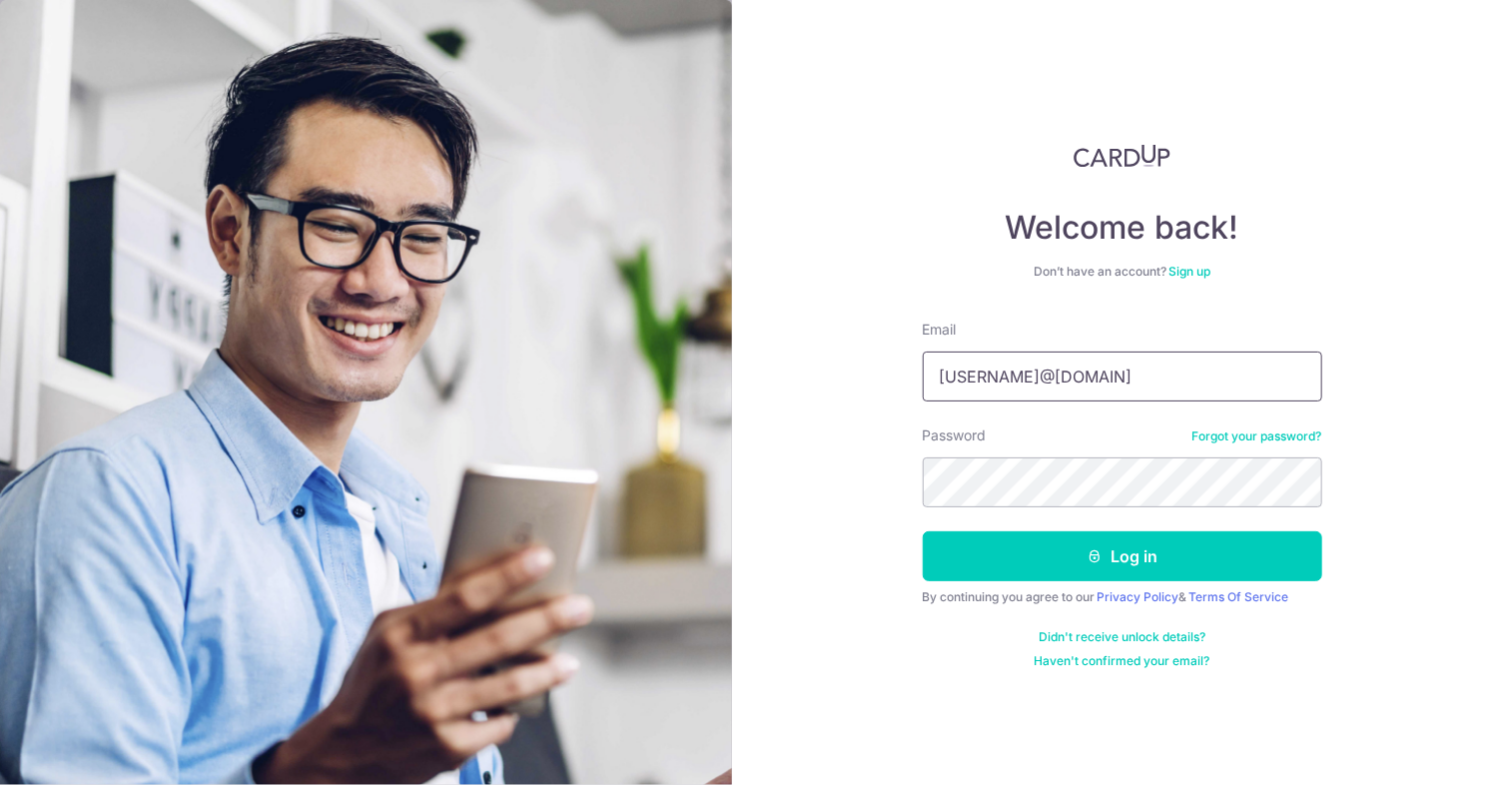 type on "[USERNAME]@example.com" 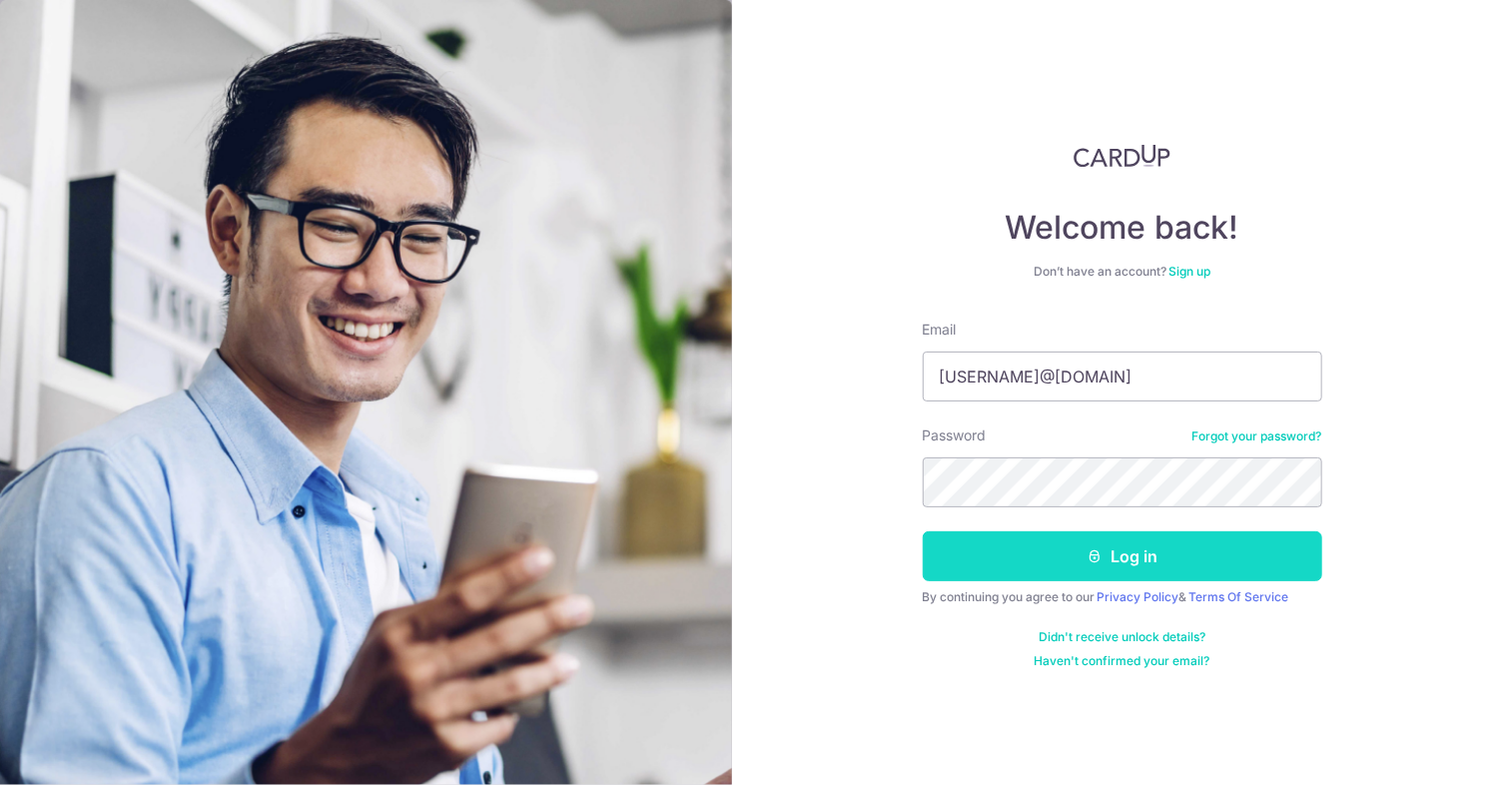 click on "Log in" at bounding box center [1123, 556] 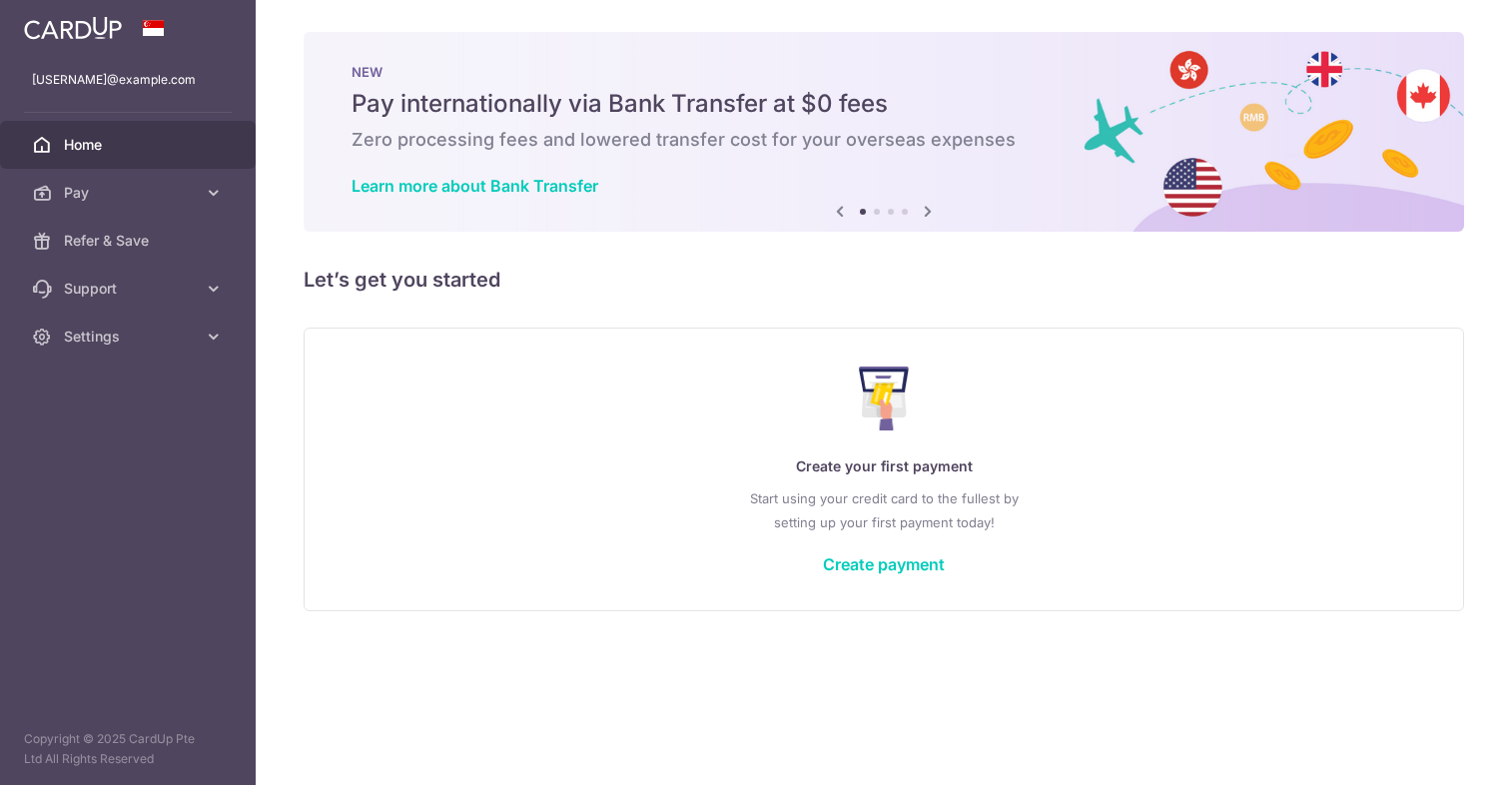 scroll, scrollTop: 0, scrollLeft: 0, axis: both 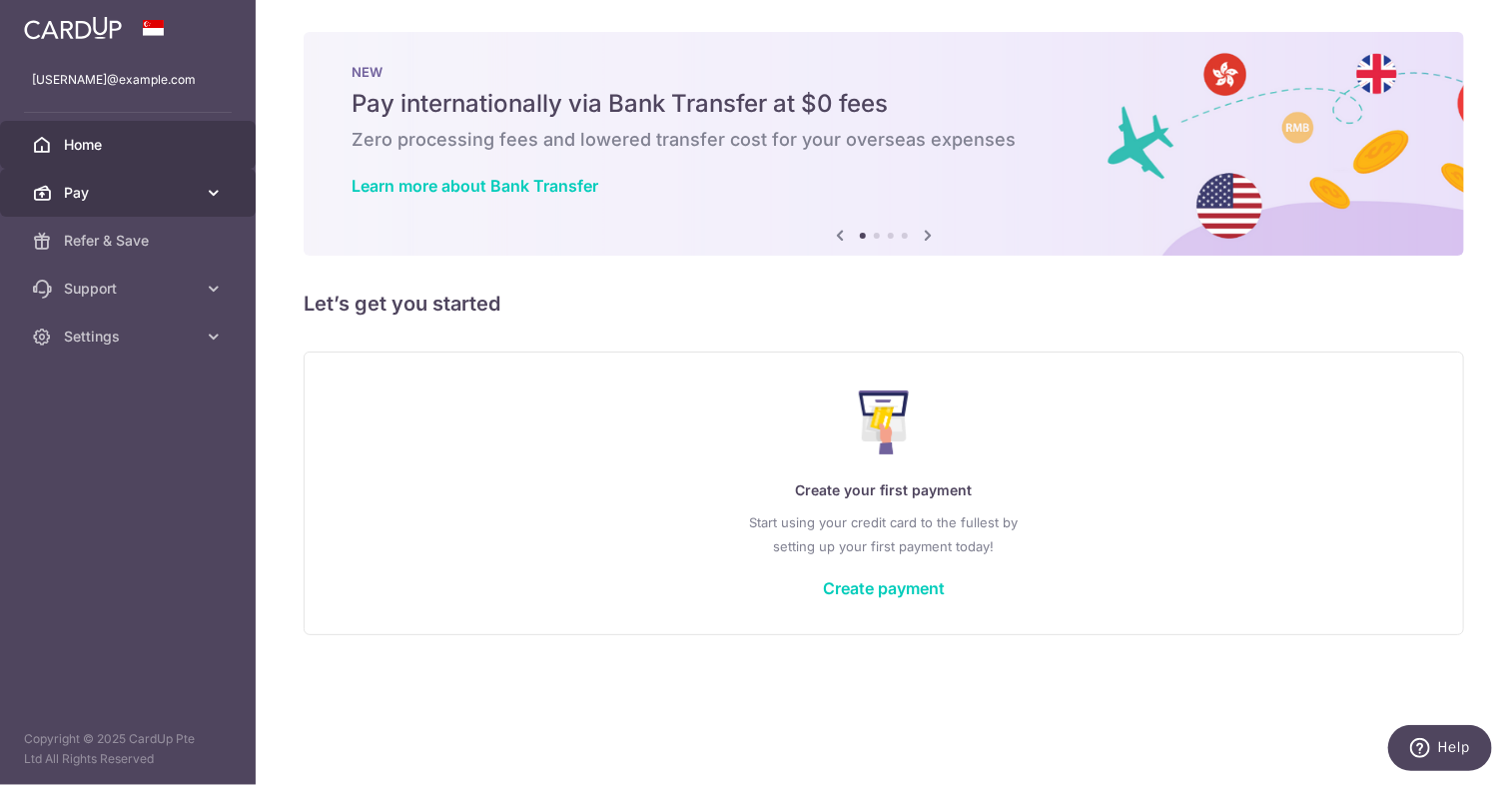 click on "Pay" at bounding box center [130, 193] 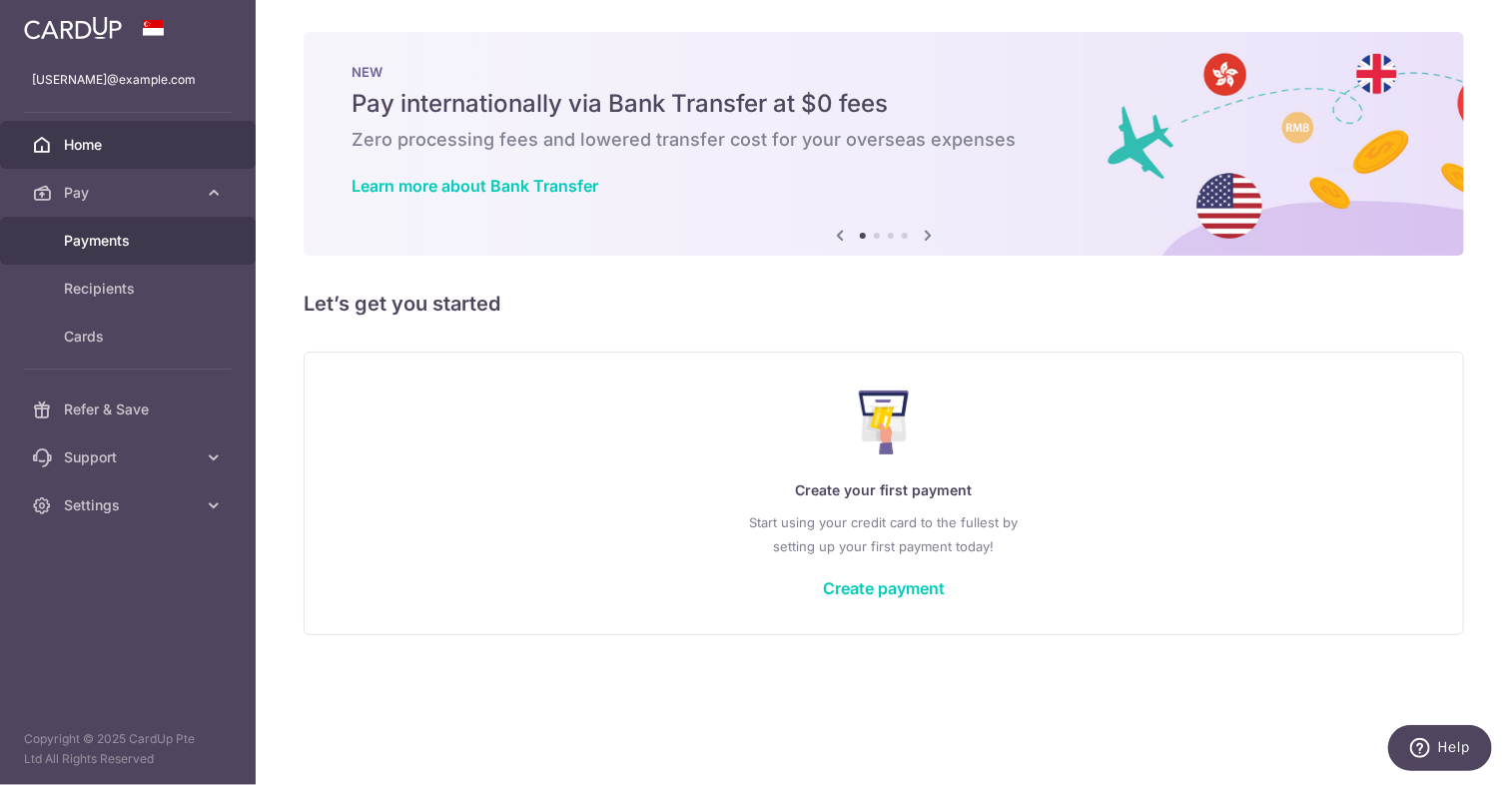 click on "Payments" at bounding box center (130, 241) 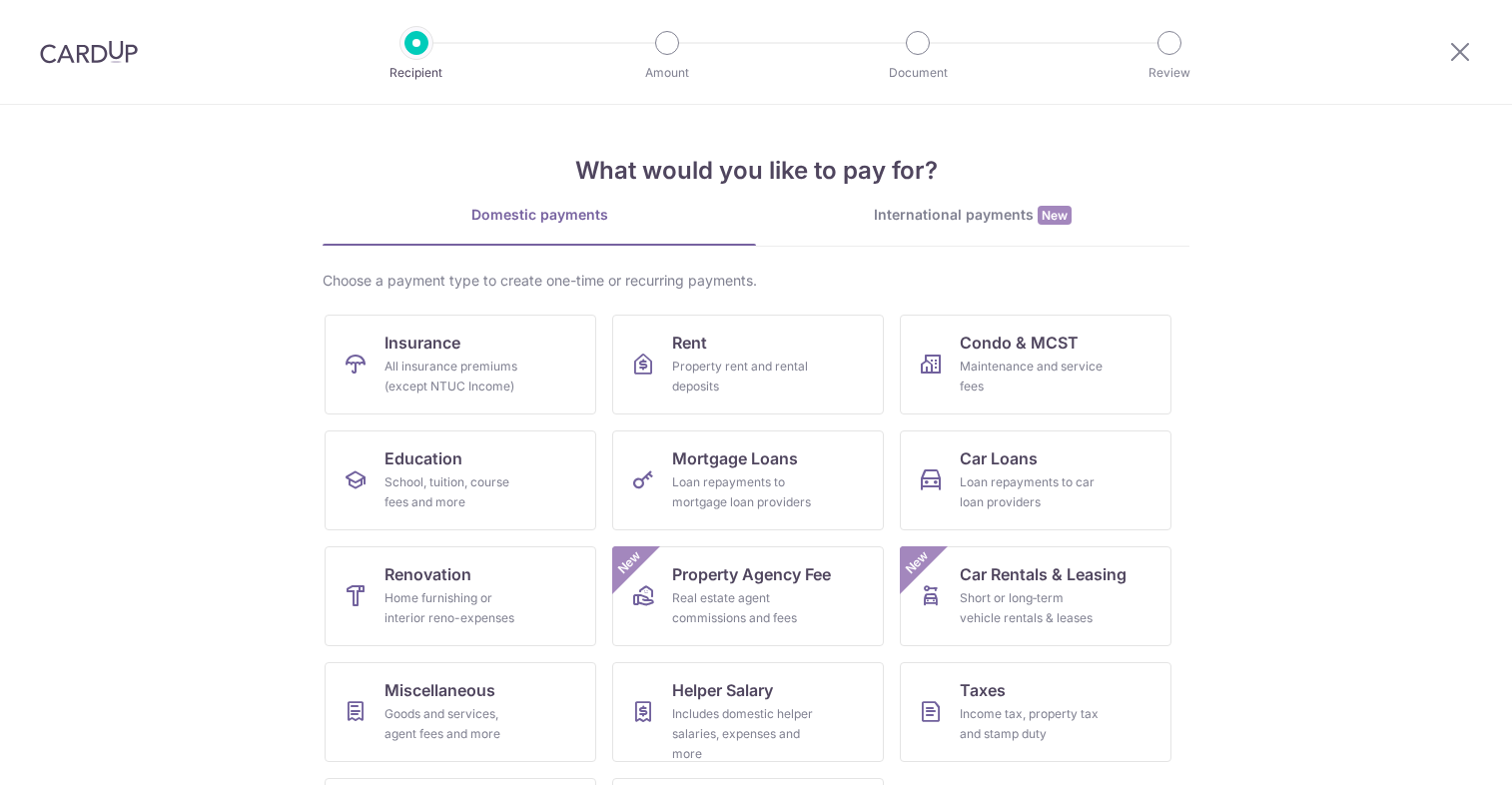 scroll, scrollTop: 0, scrollLeft: 0, axis: both 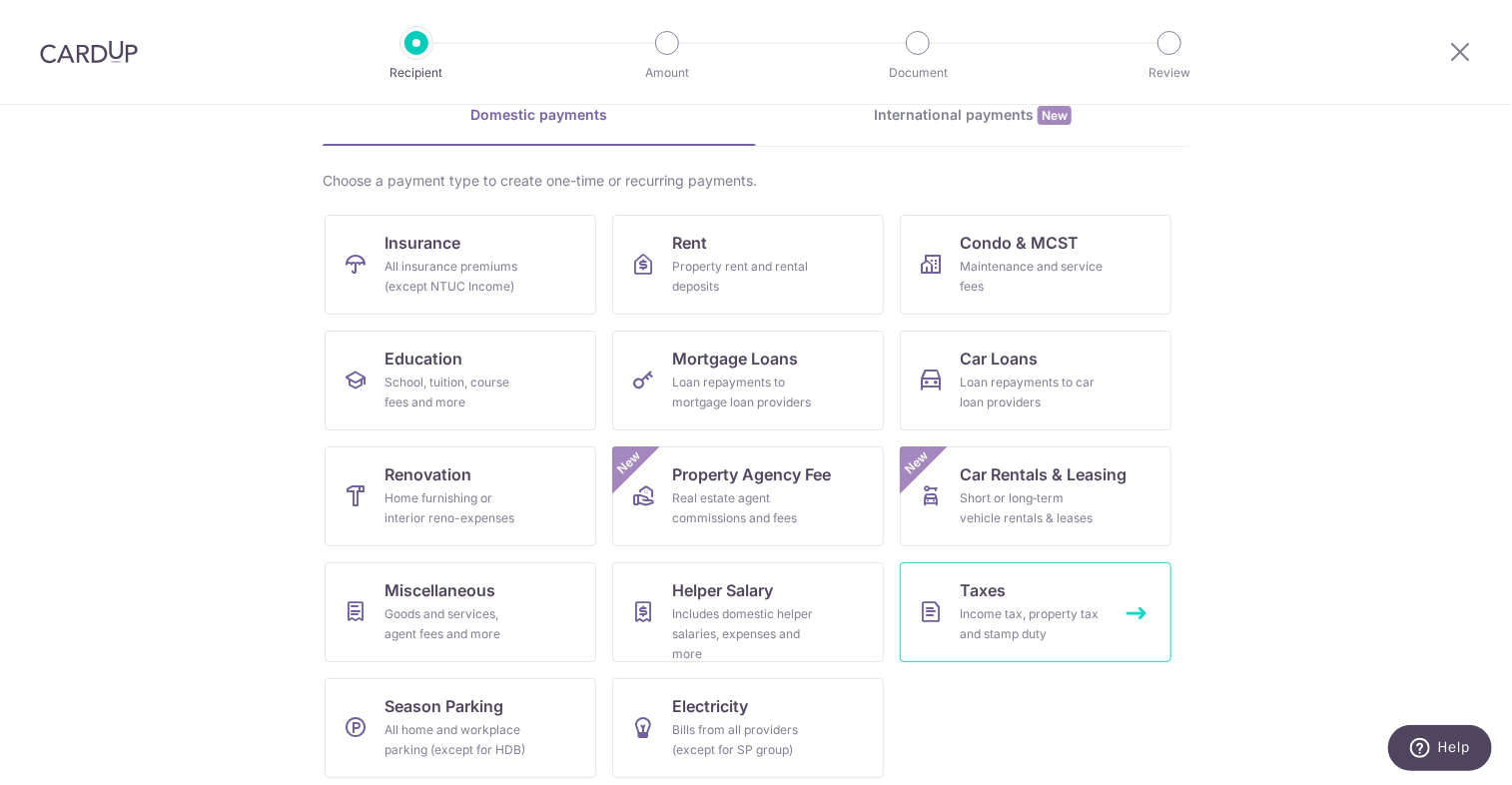 click on "Income tax, property tax and stamp duty" at bounding box center [1032, 624] 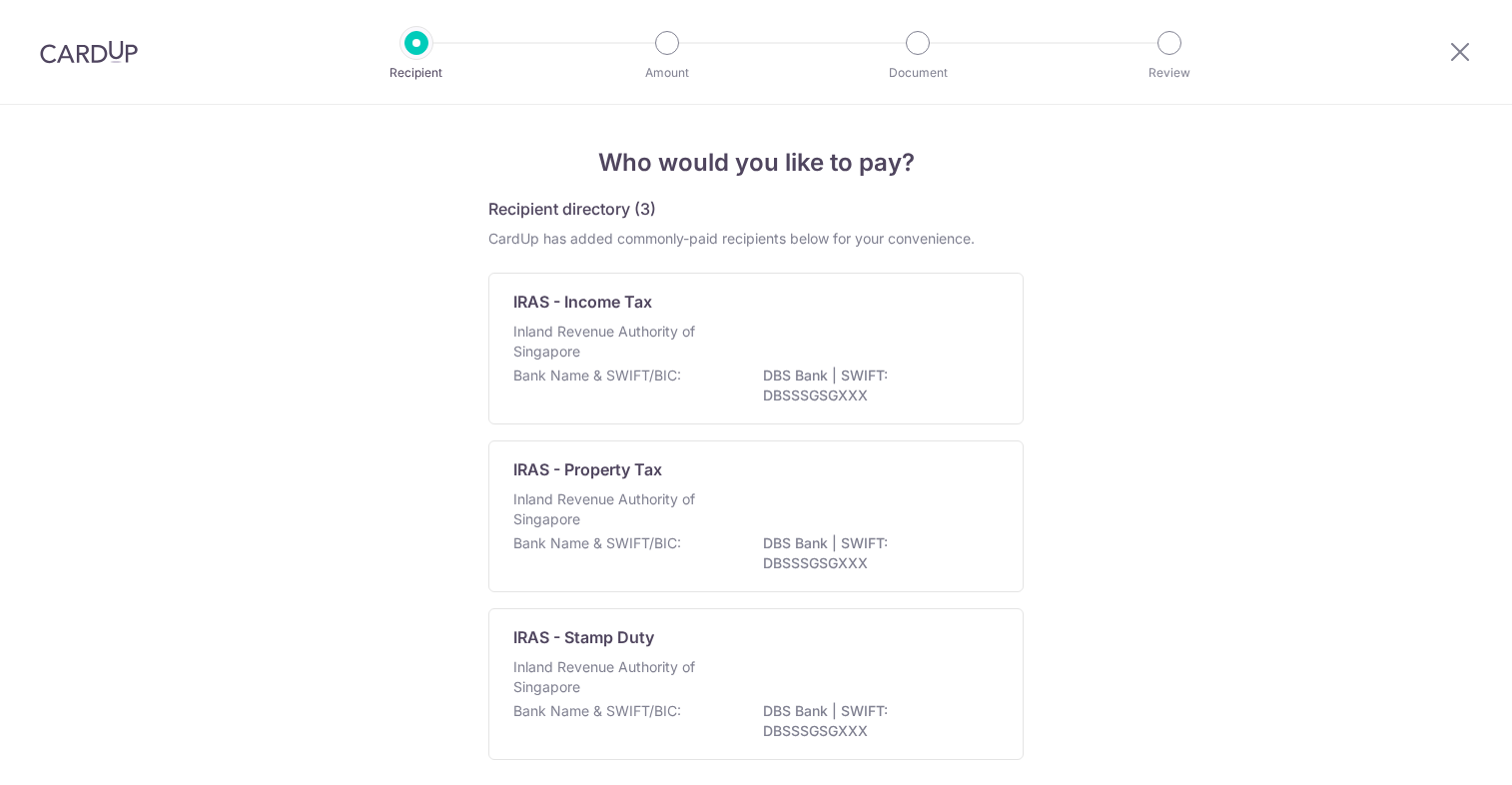 scroll, scrollTop: 0, scrollLeft: 0, axis: both 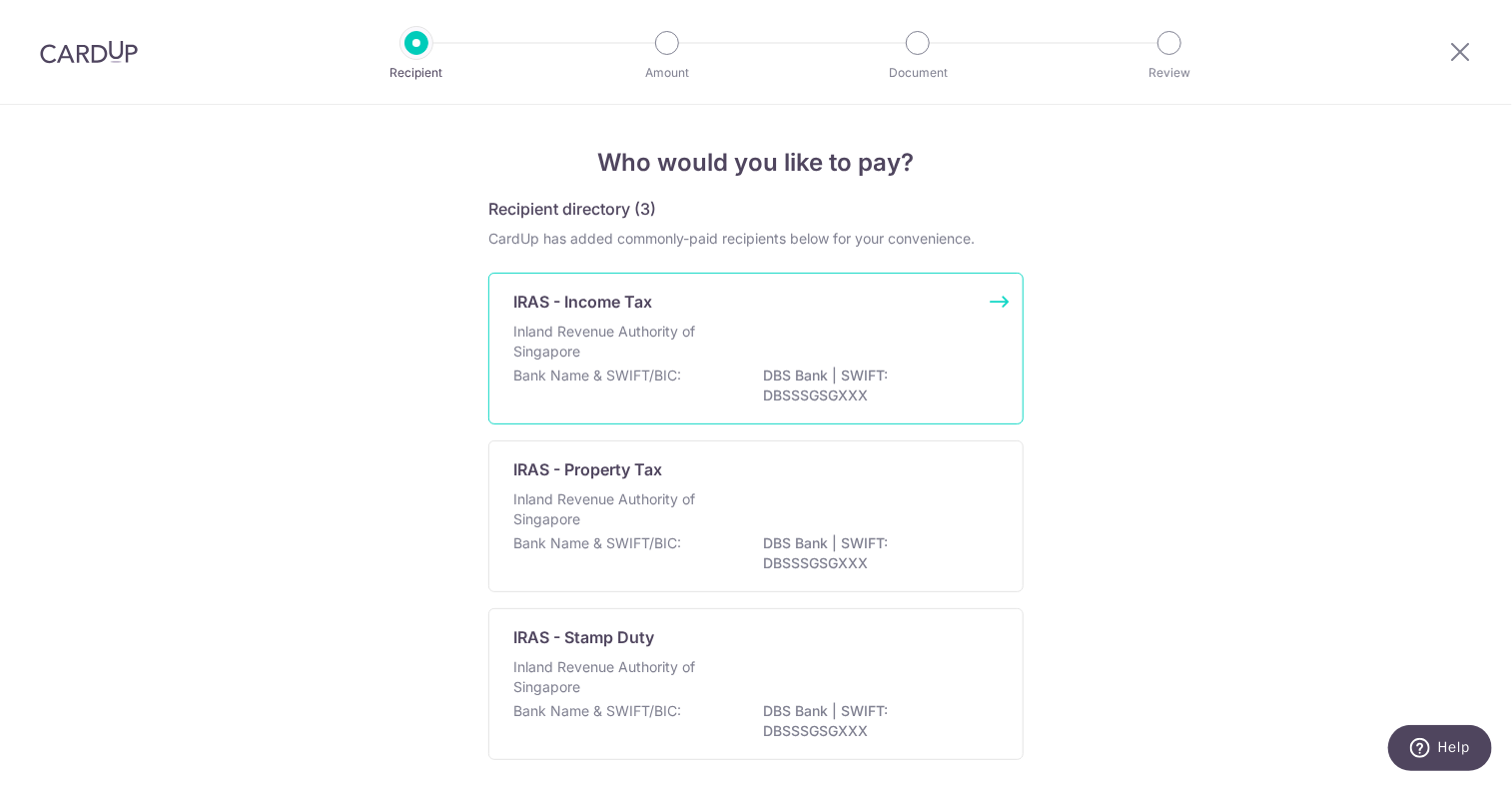 click on "Inland Revenue Authority of Singapore" at bounding box center [619, 342] 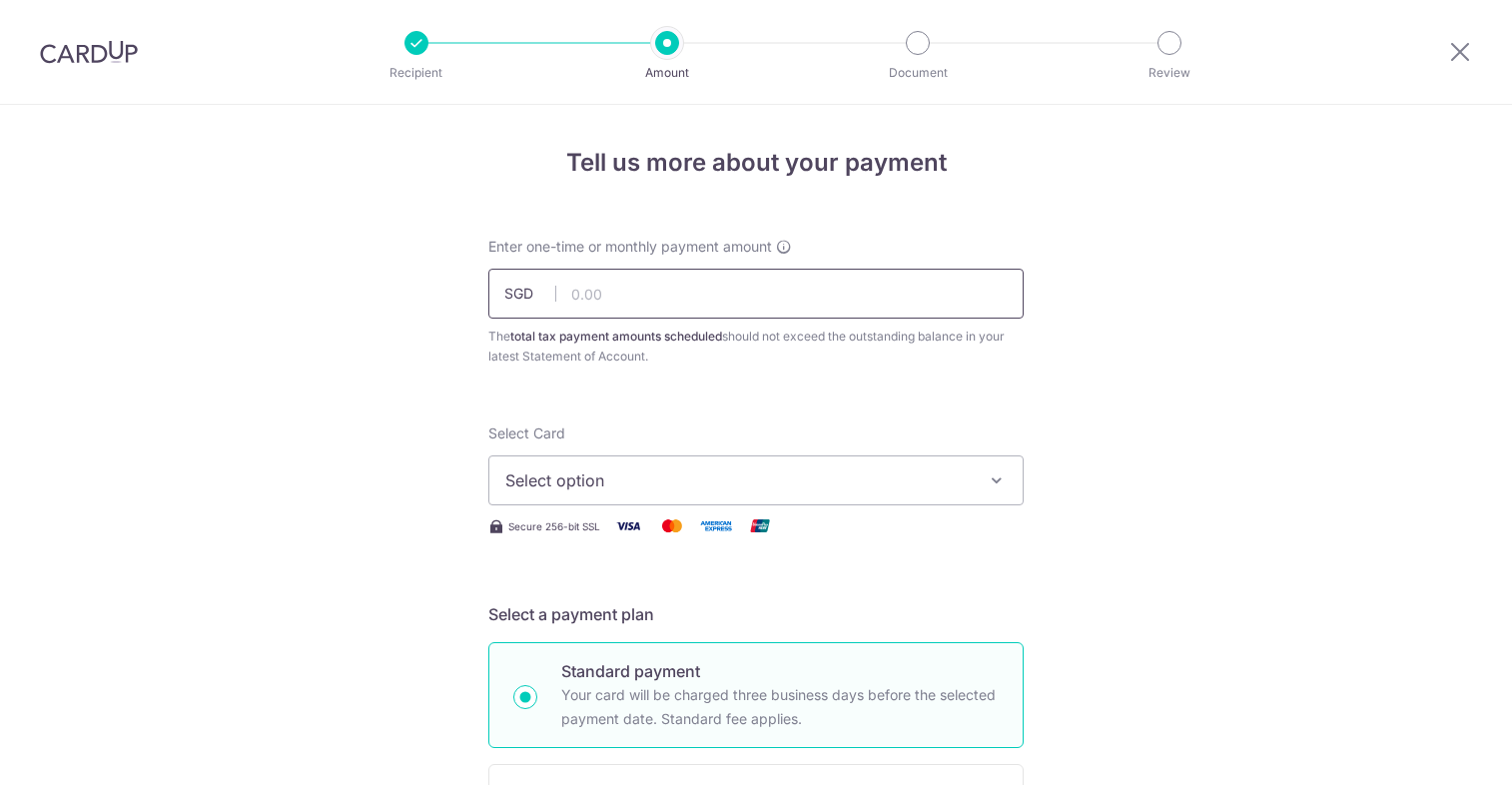 scroll, scrollTop: 0, scrollLeft: 0, axis: both 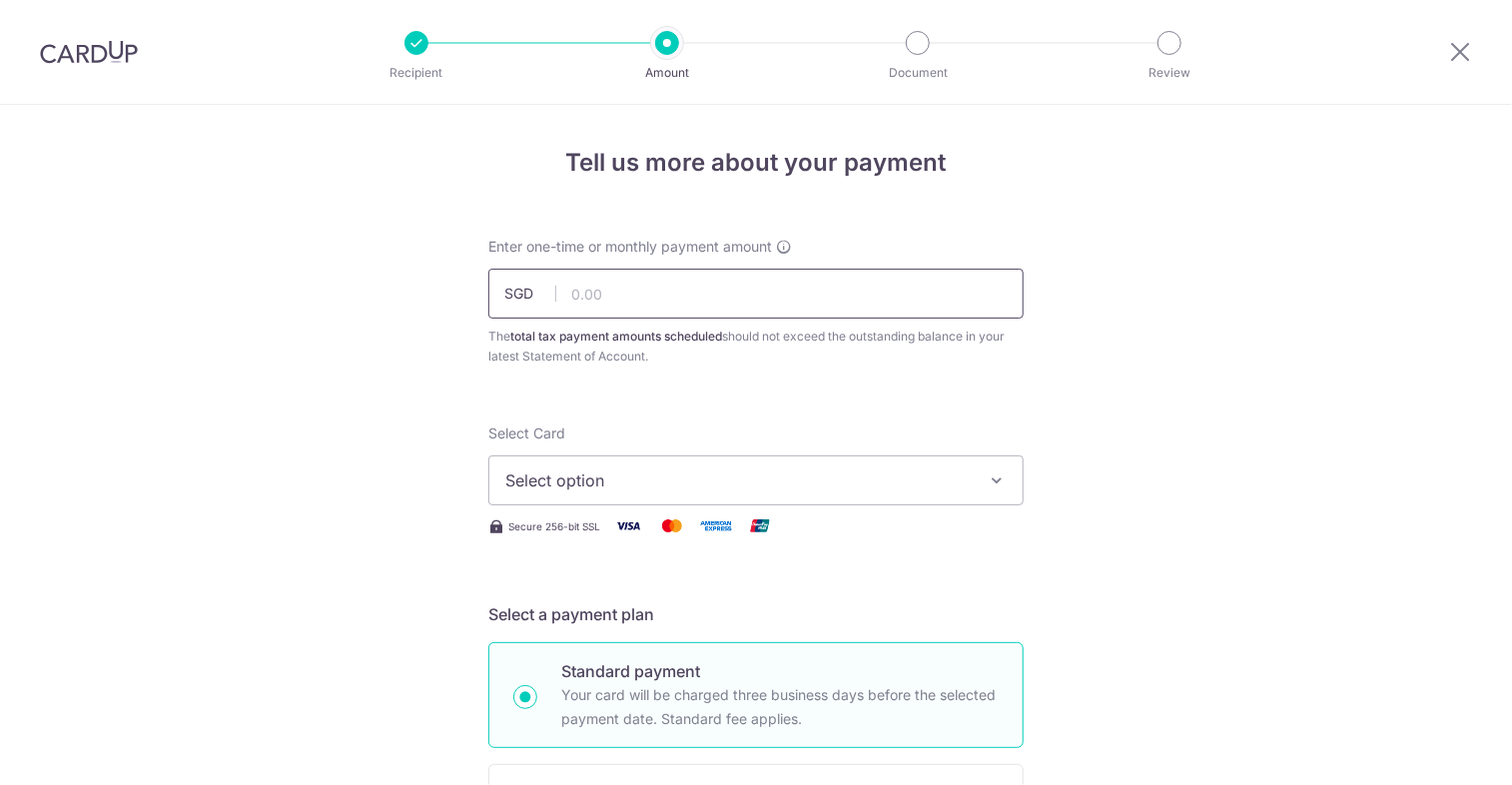 click at bounding box center (756, 294) 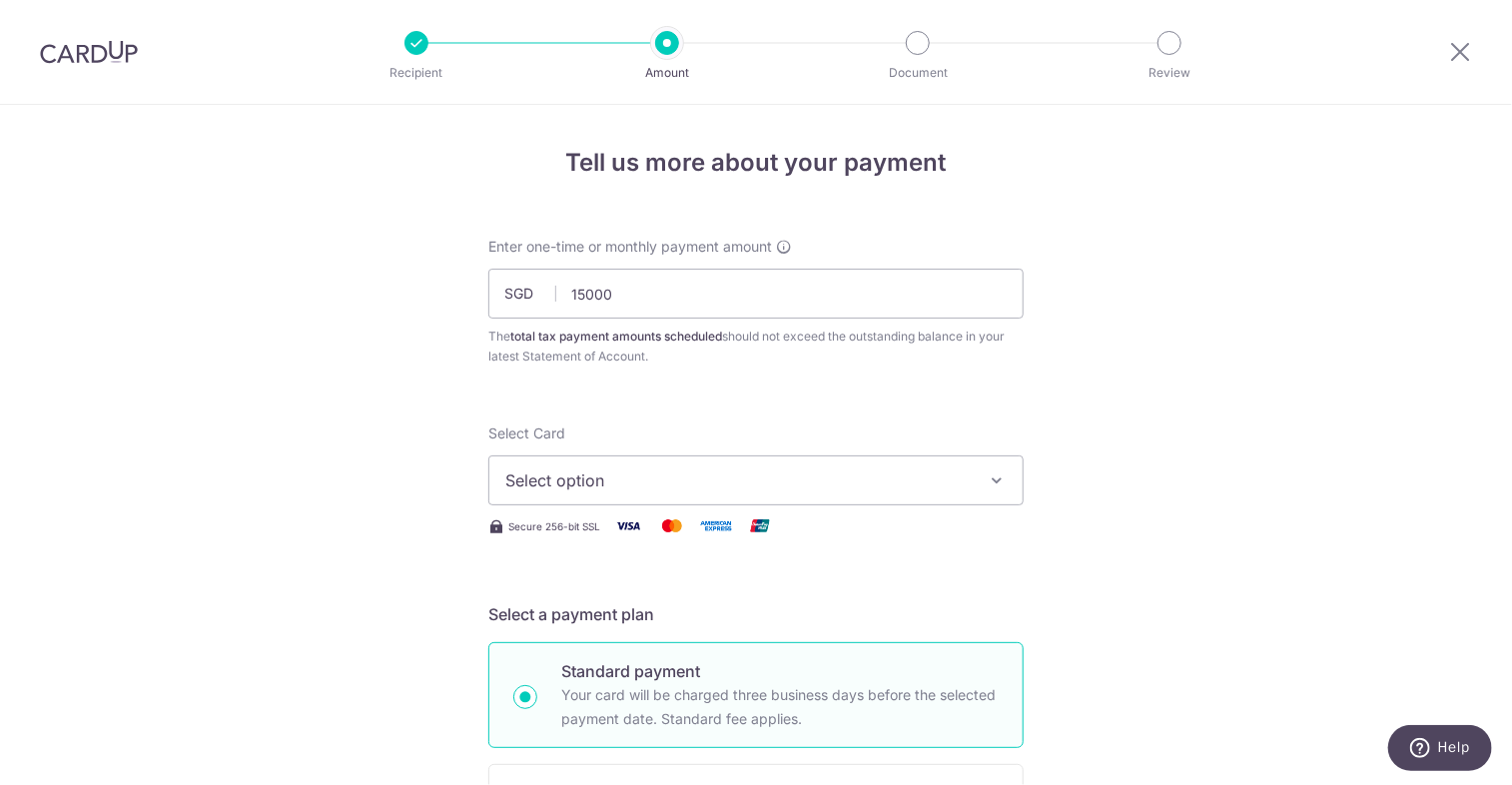 type on "15,000.00" 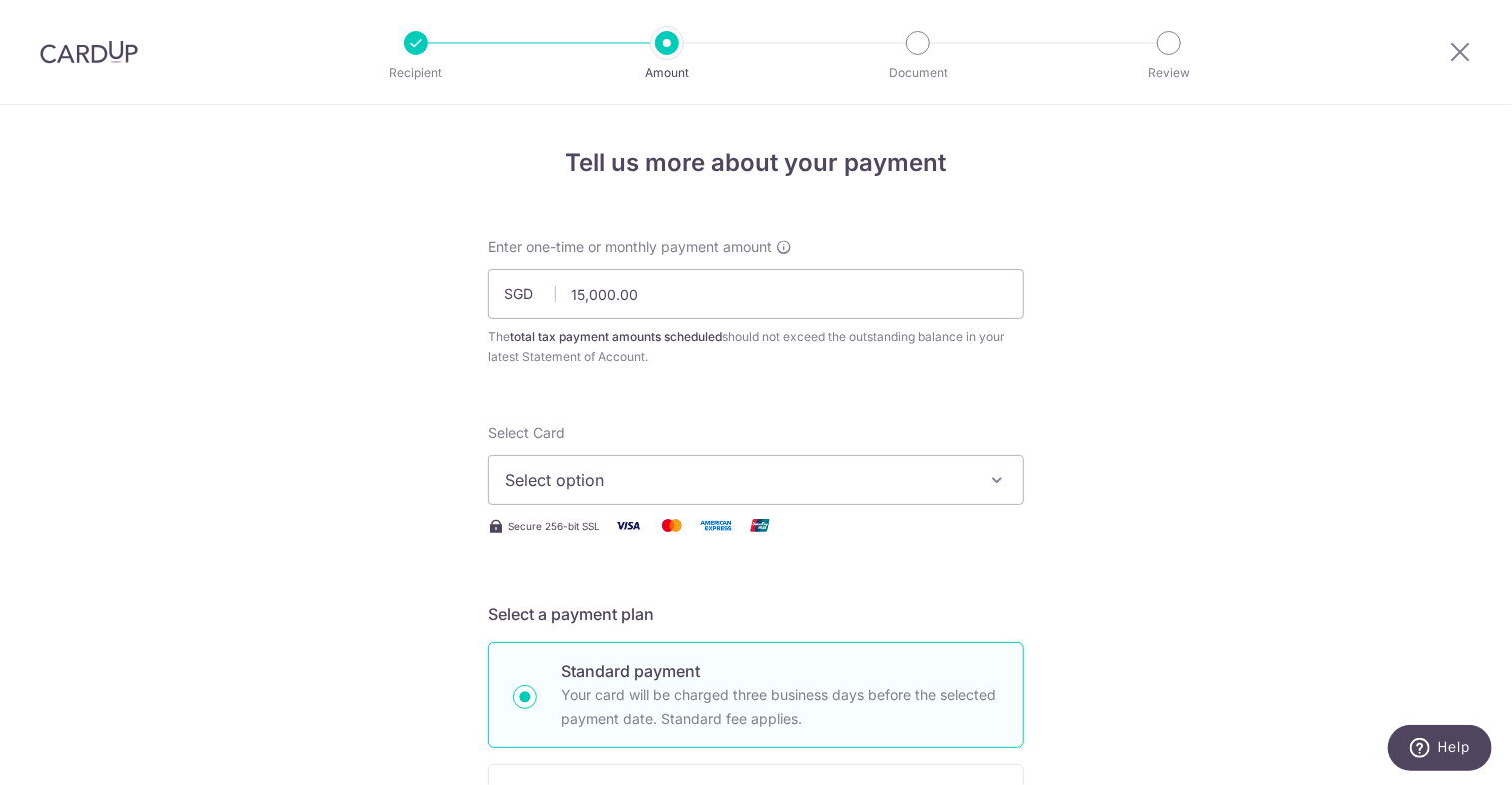 click on "Select option" at bounding box center (738, 480) 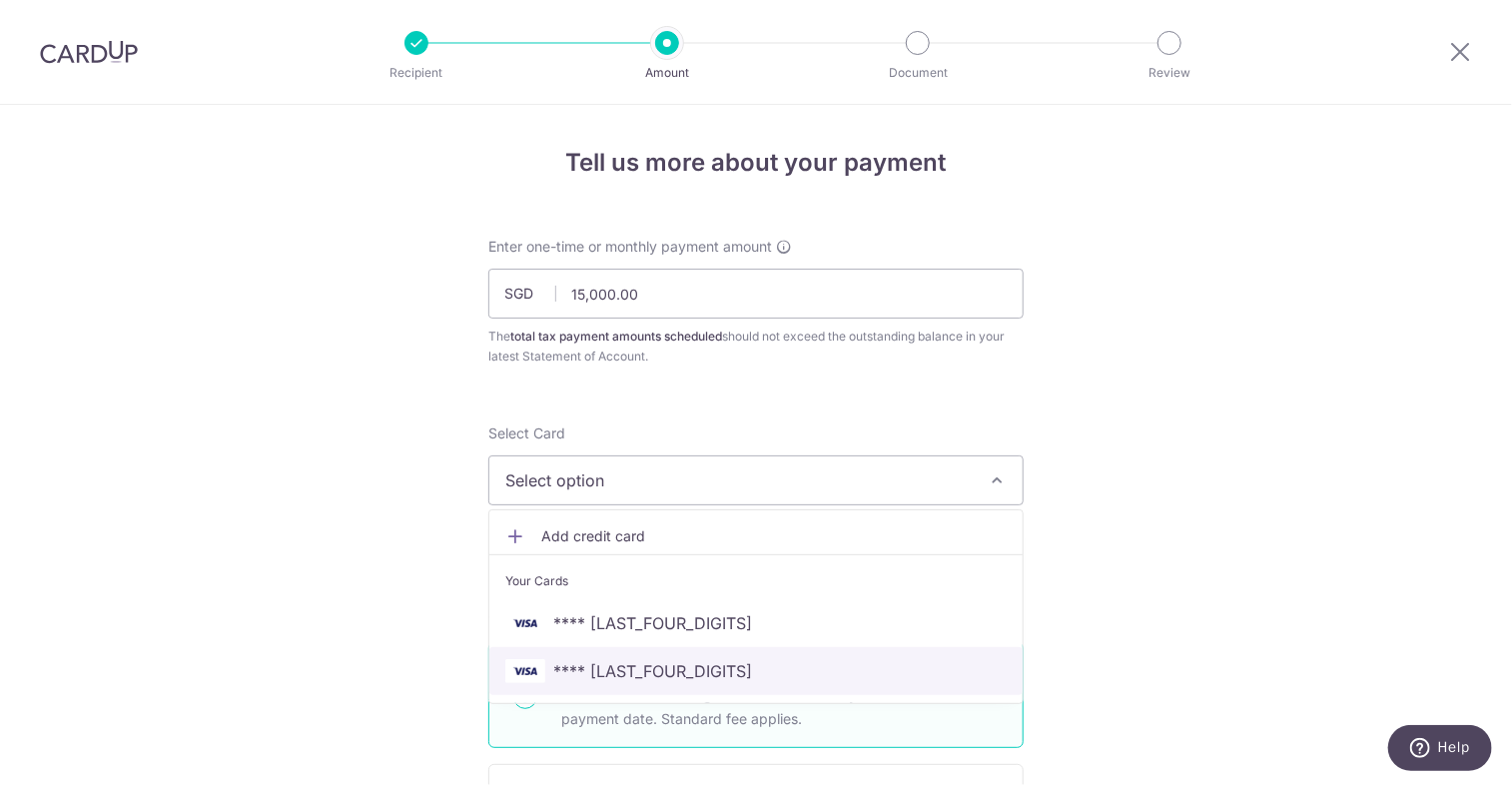 click on "**** [LAST_FOUR_DIGITS]" at bounding box center [756, 671] 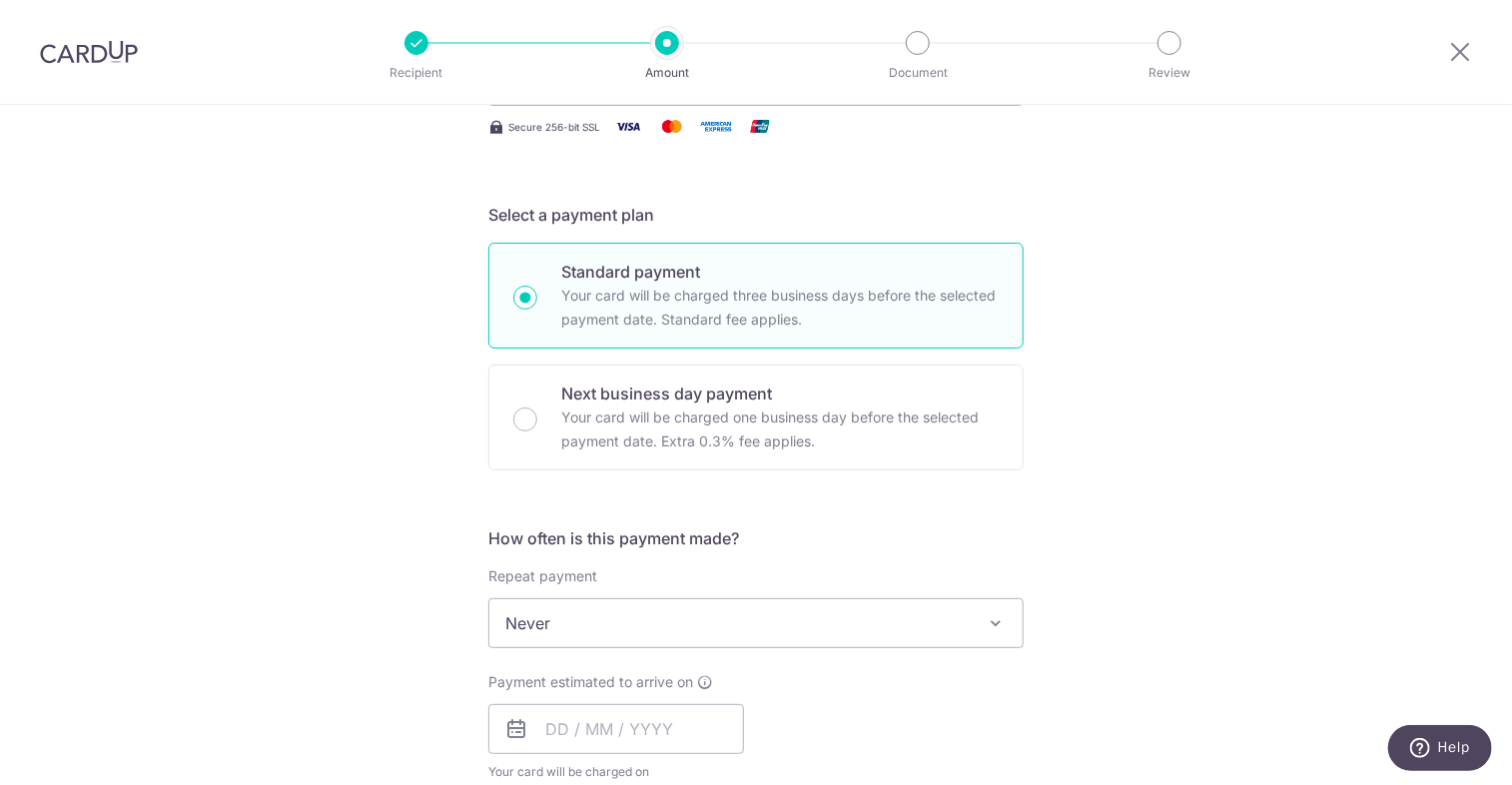 scroll, scrollTop: 599, scrollLeft: 0, axis: vertical 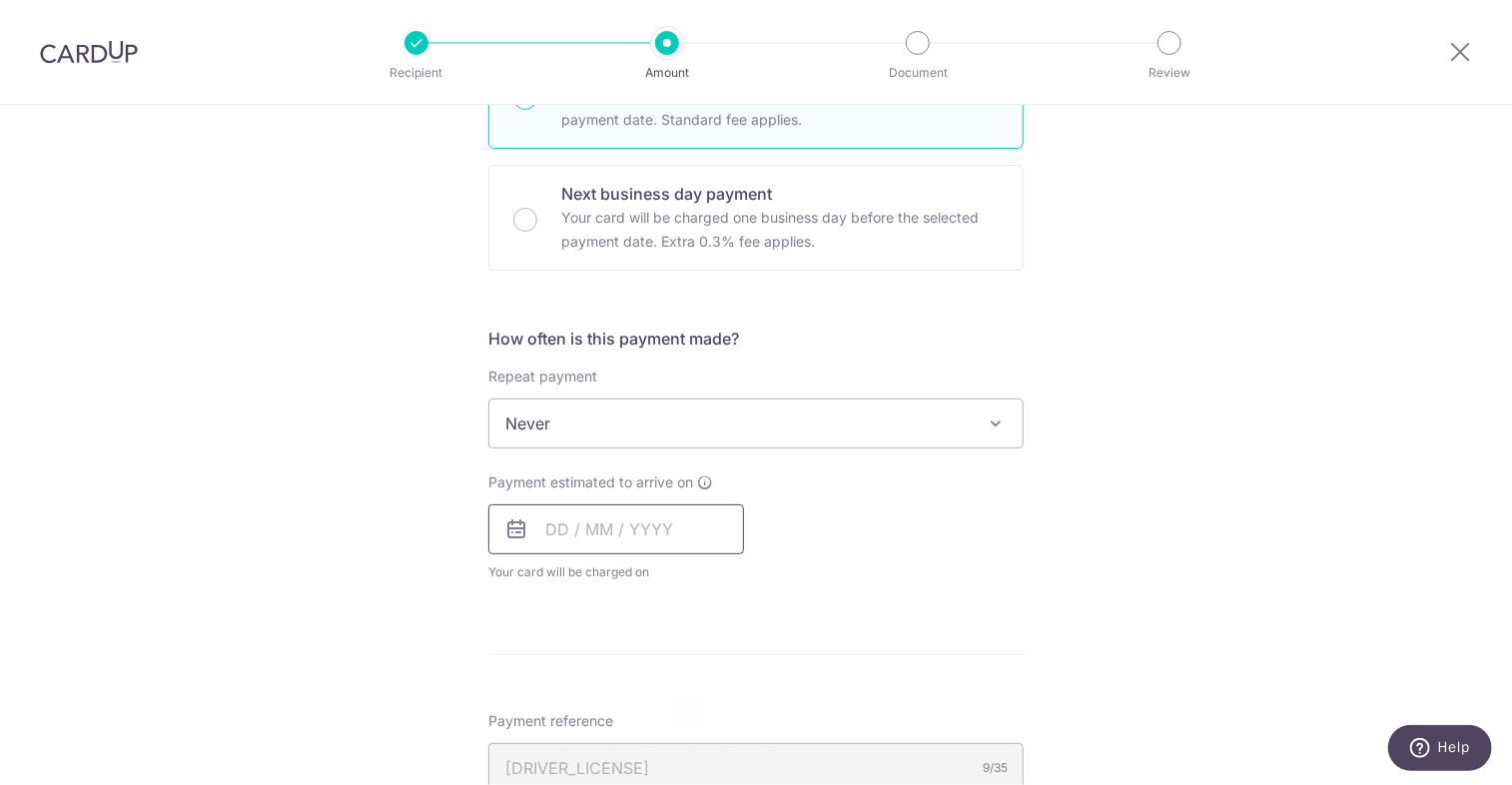 click at bounding box center [616, 529] 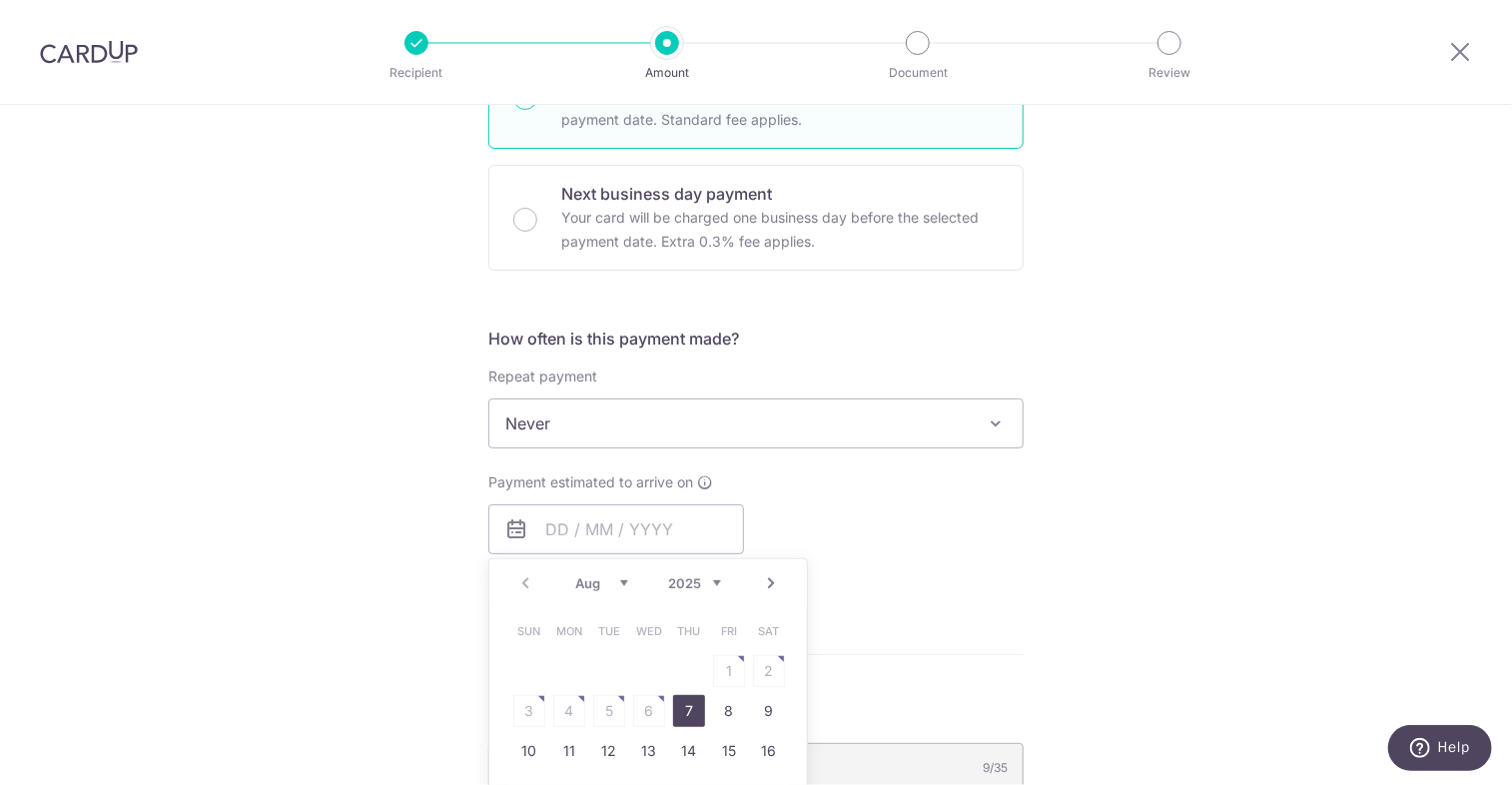click on "7" at bounding box center [689, 711] 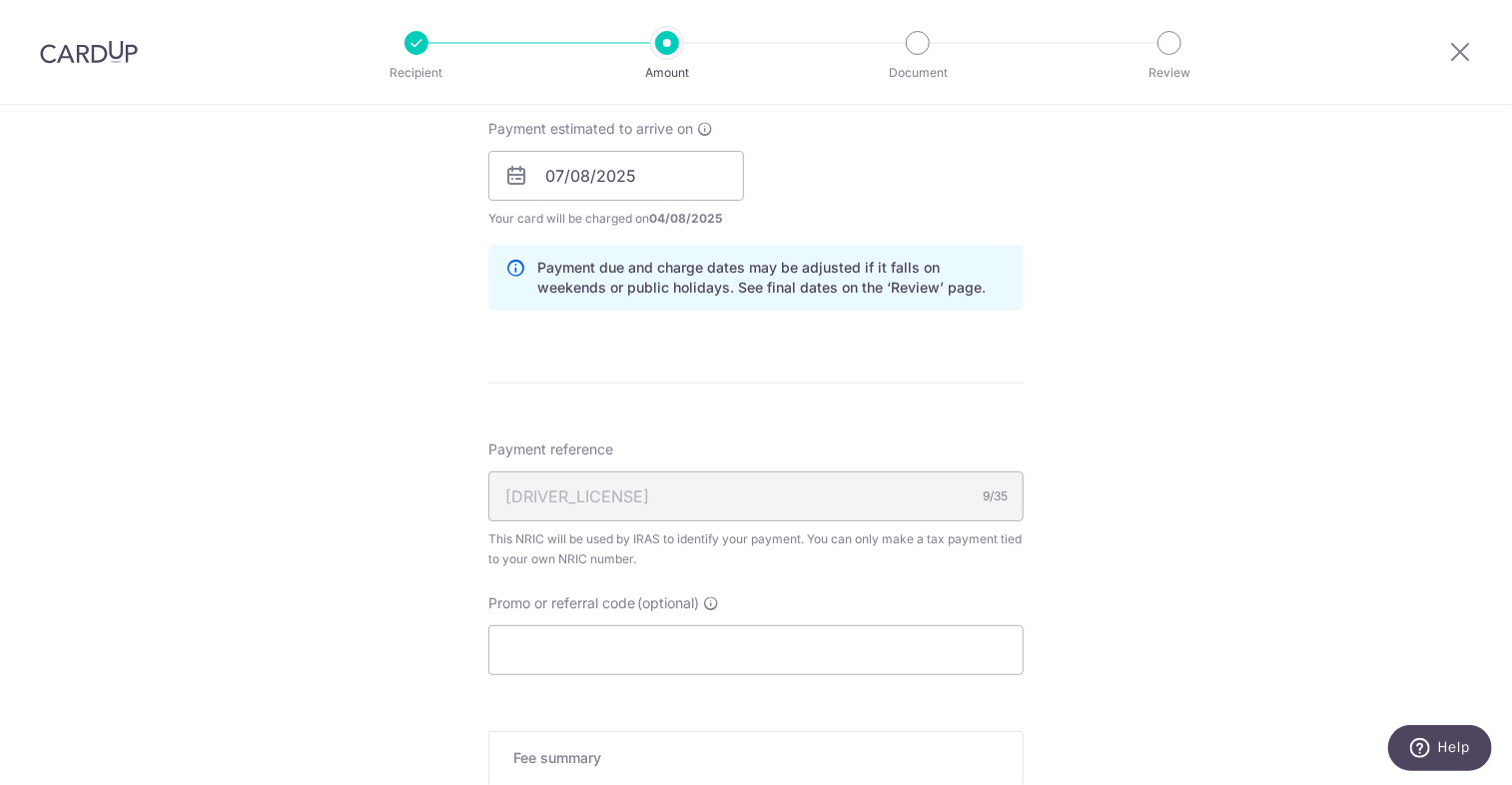 scroll, scrollTop: 999, scrollLeft: 0, axis: vertical 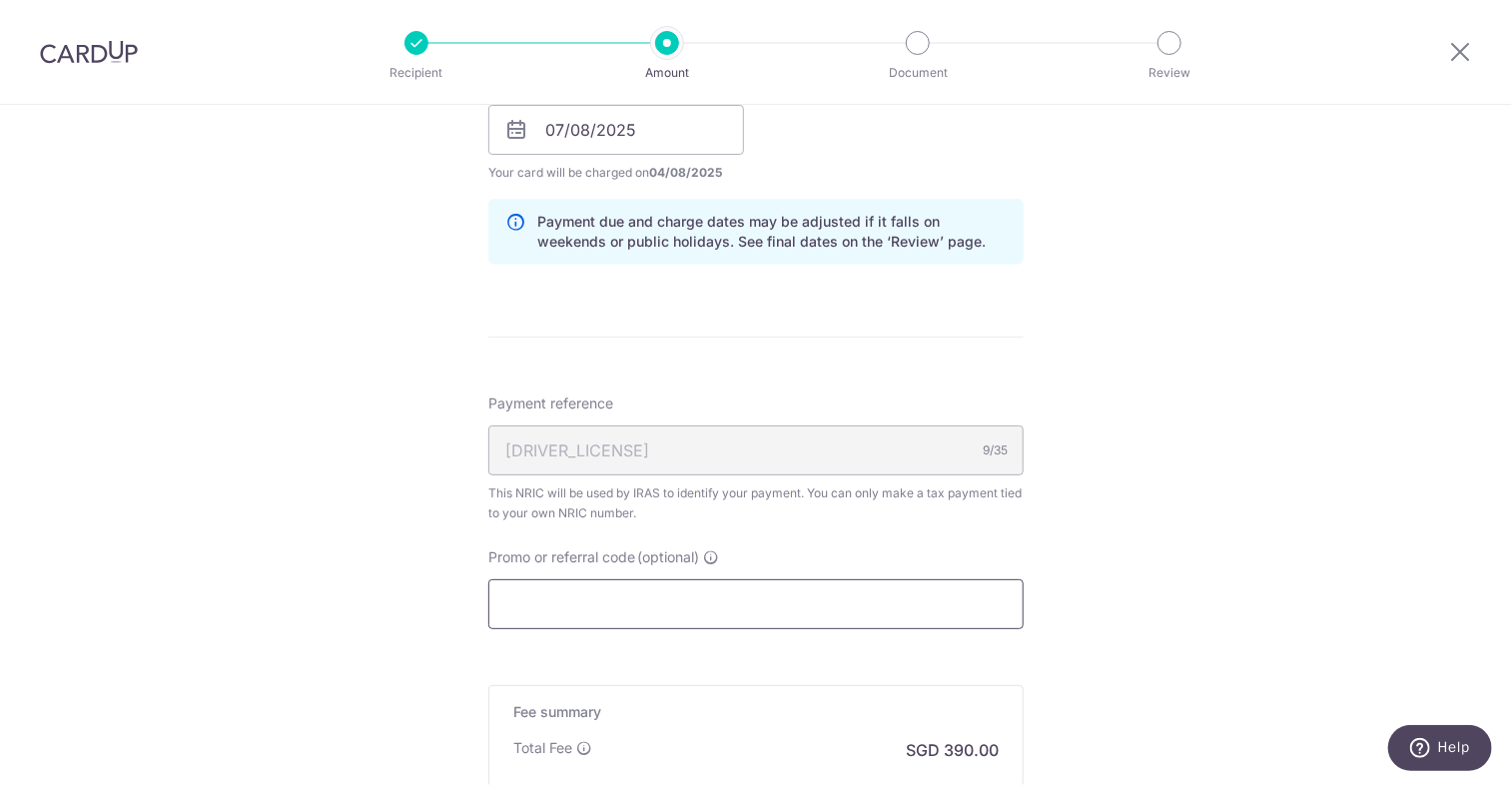 click on "Promo or referral code
(optional)" at bounding box center (756, 604) 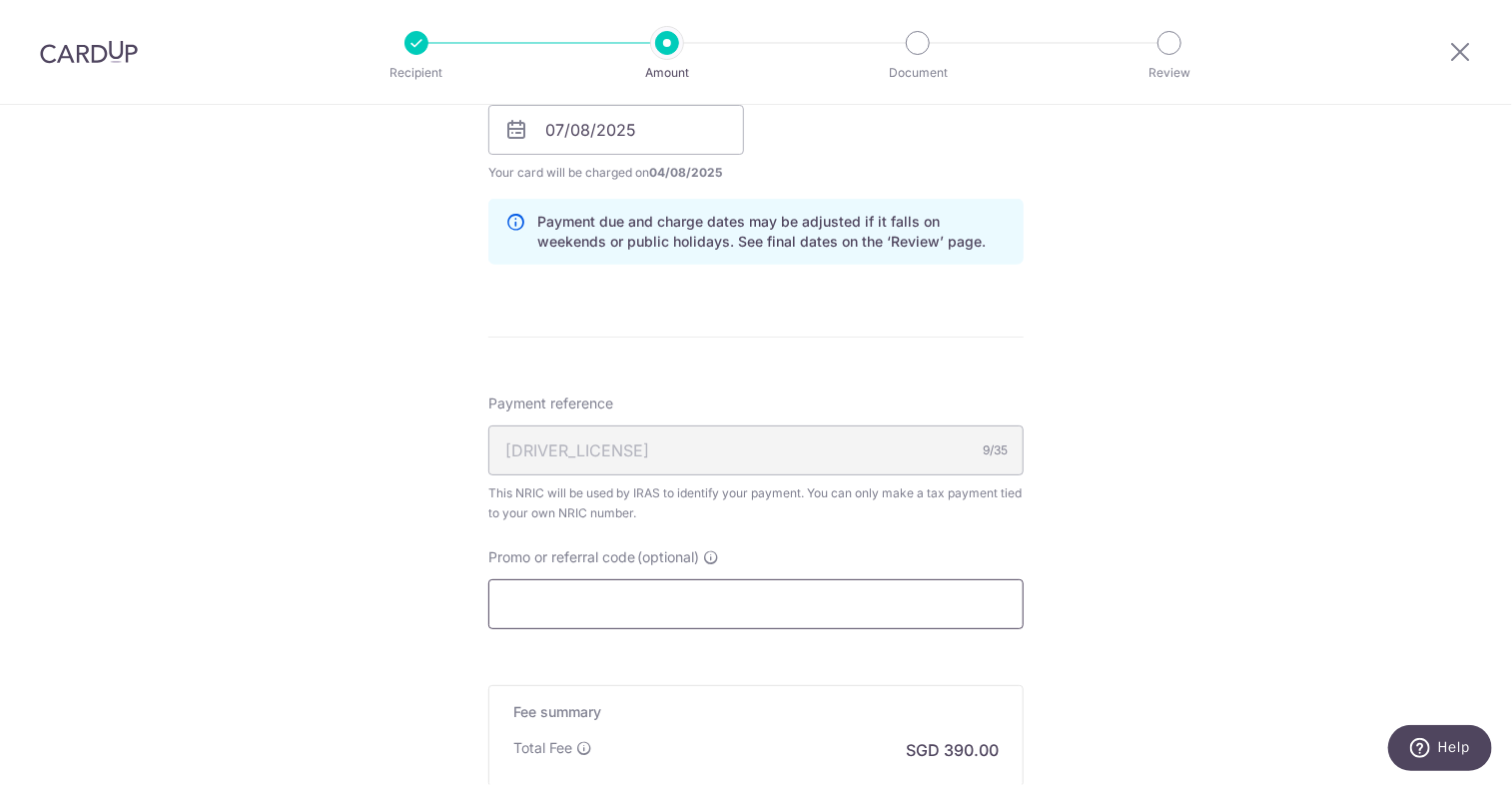 paste on "VTAX25ONE" 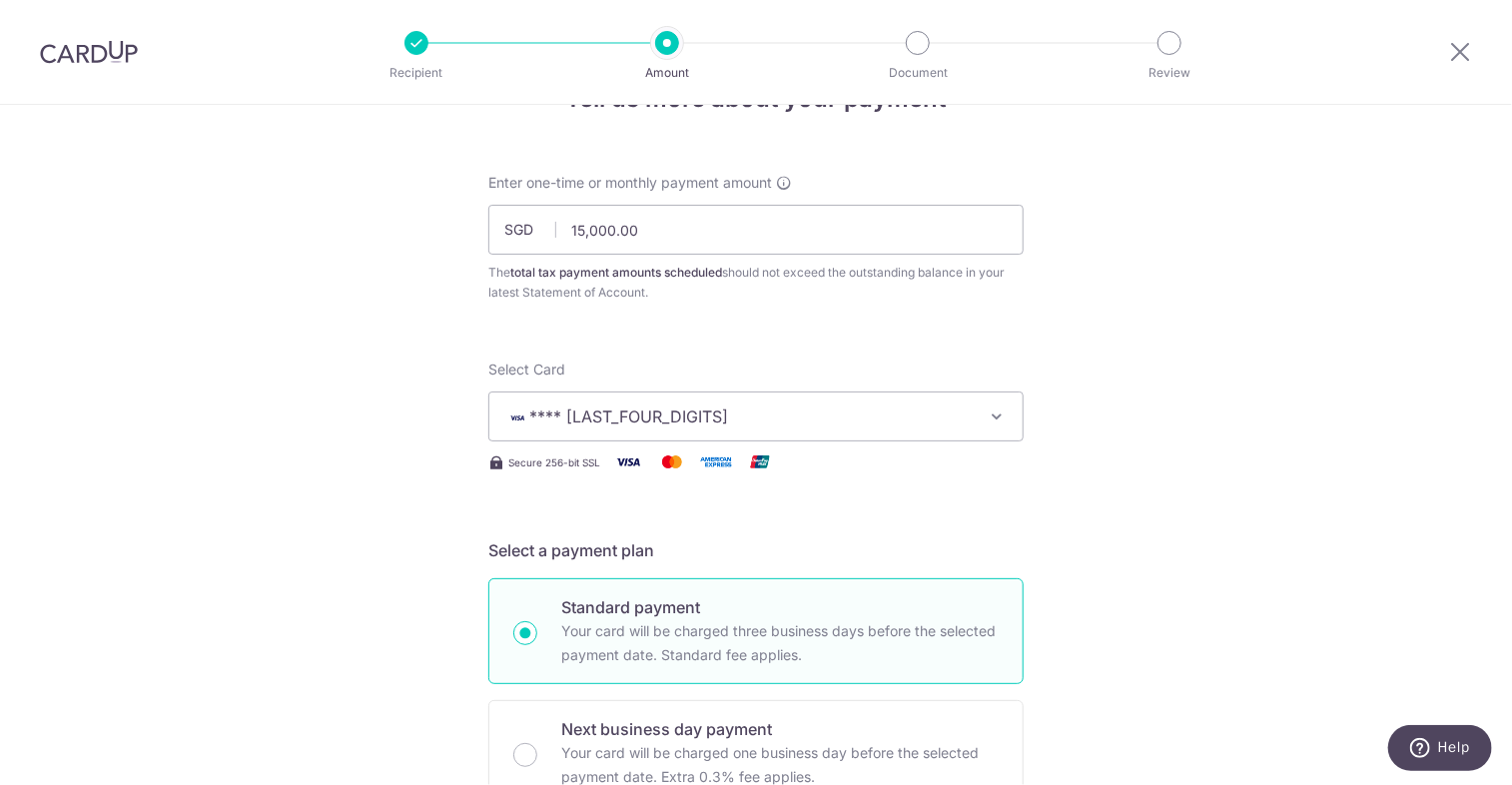 scroll, scrollTop: 100, scrollLeft: 0, axis: vertical 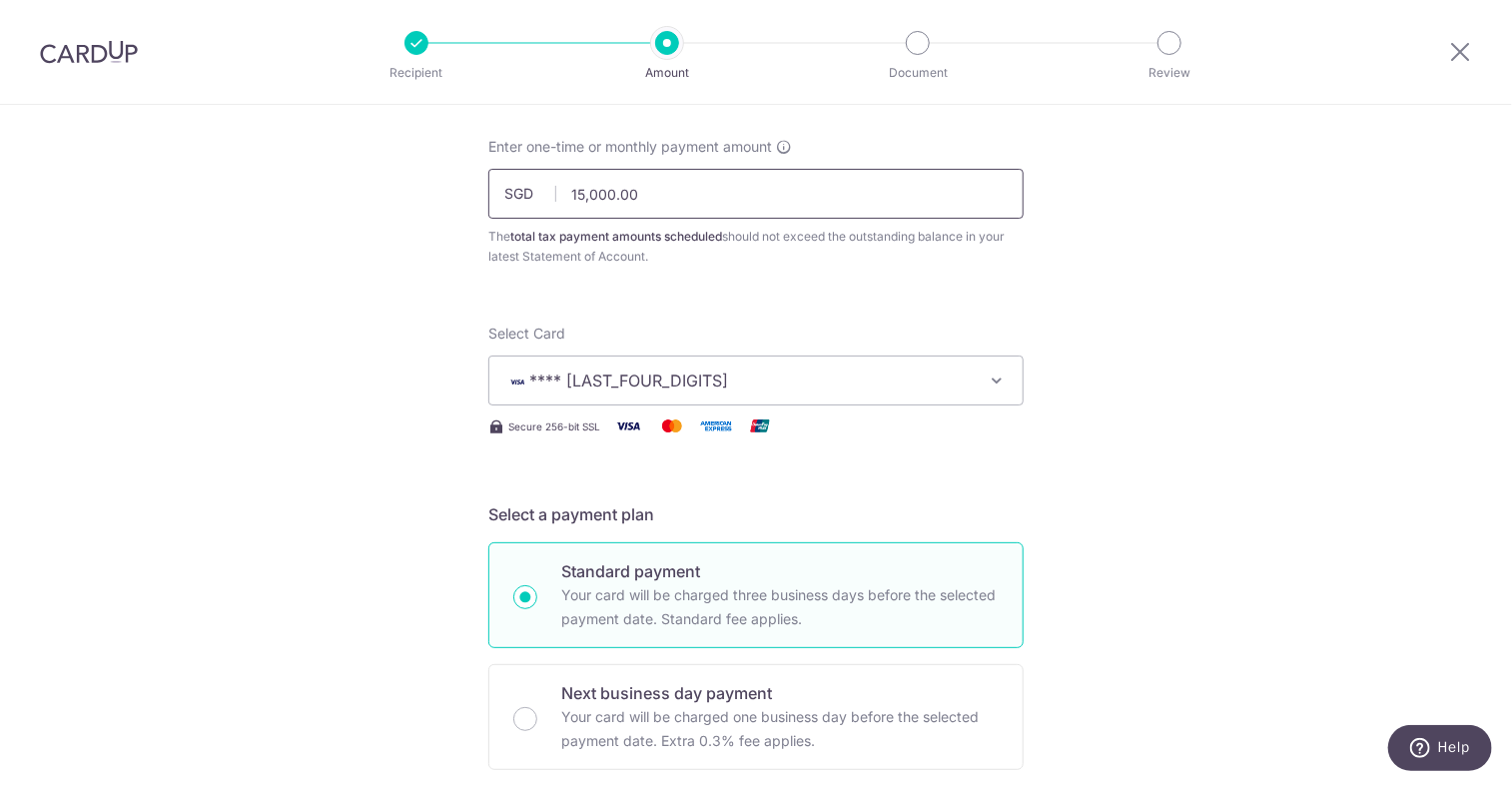type on "VTAX25ONE" 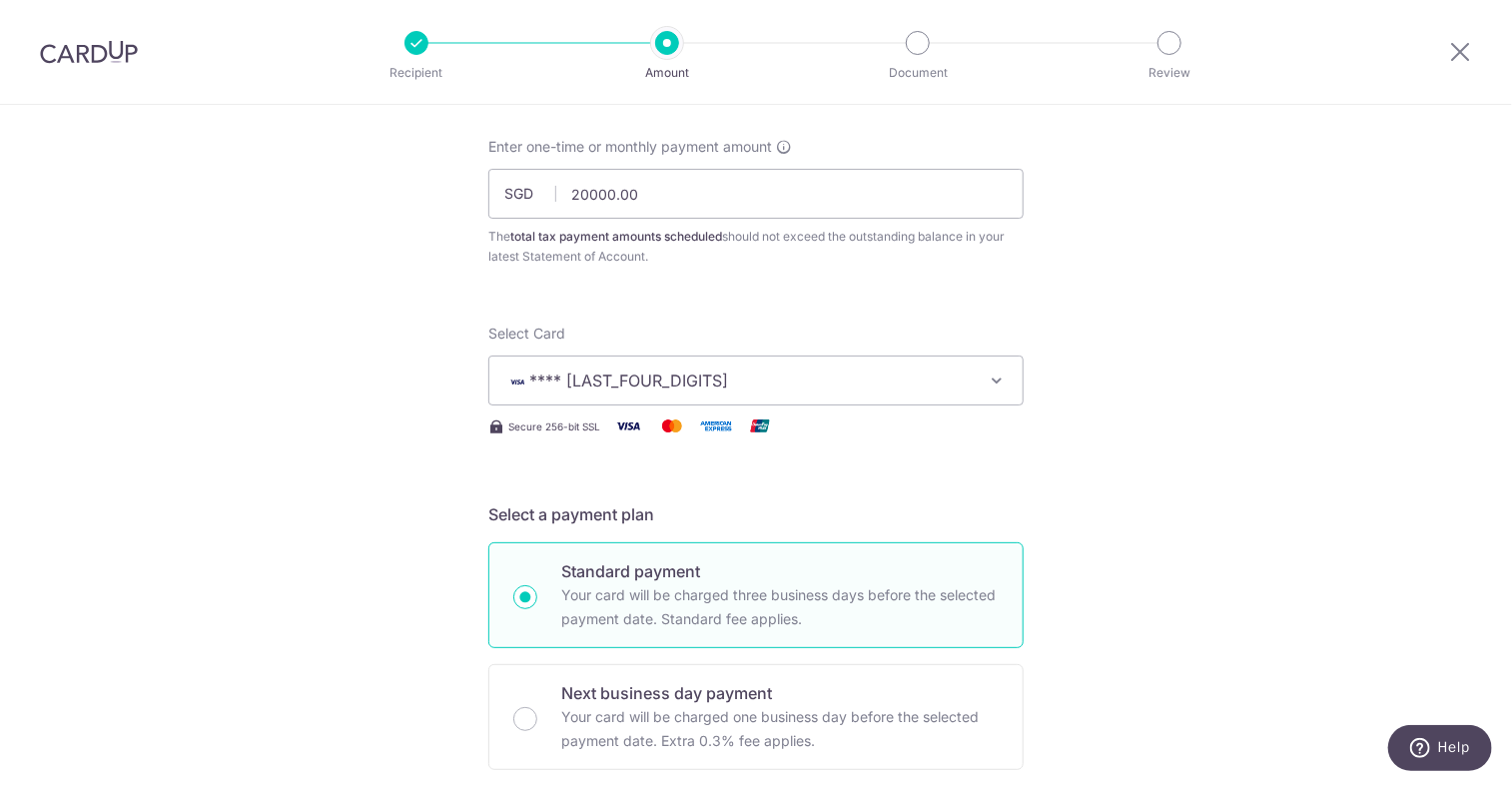 click on "Tell us more about your payment
Enter one-time or monthly payment amount
SGD
20000.00
15000.00
The  total tax payment amounts scheduled  should not exceed the outstanding balance in your latest Statement of Account.
Select Card
**** 0619
Add credit card
Your Cards
**** 3989
**** 0619
Secure 256-bit SSL
Text" at bounding box center (756, 1018) 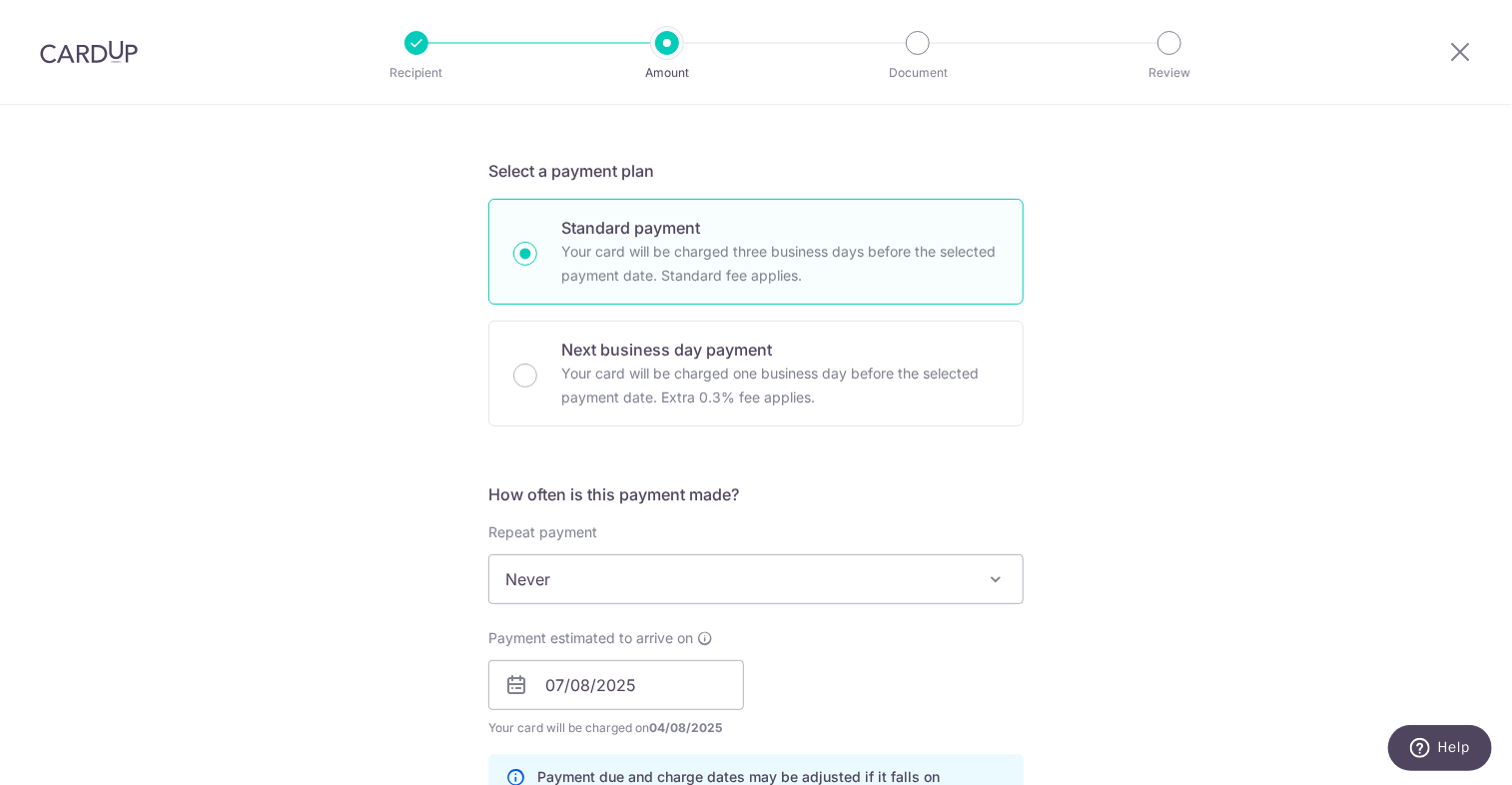 scroll, scrollTop: 144, scrollLeft: 0, axis: vertical 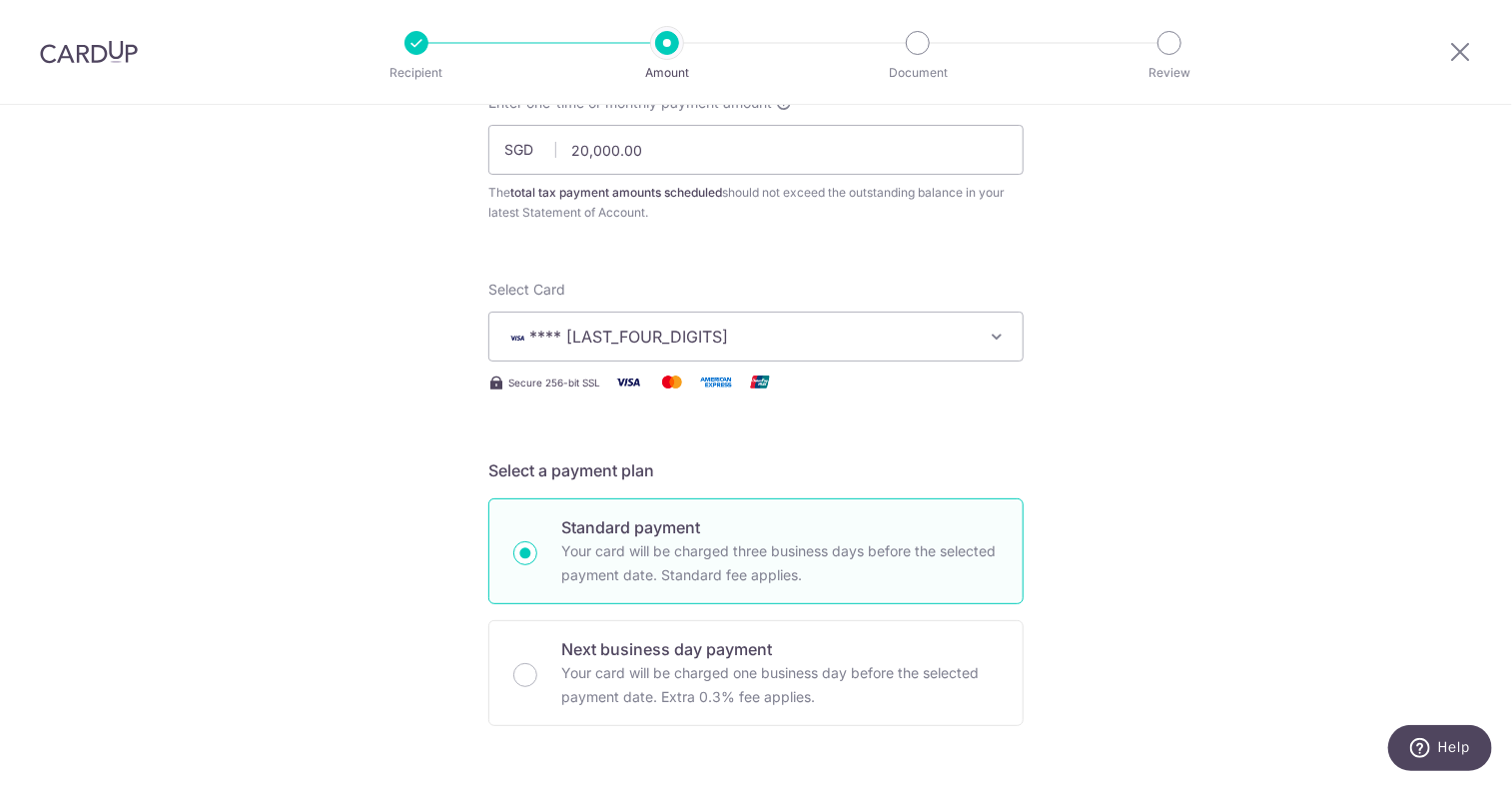 click on "**** 0619" at bounding box center (738, 337) 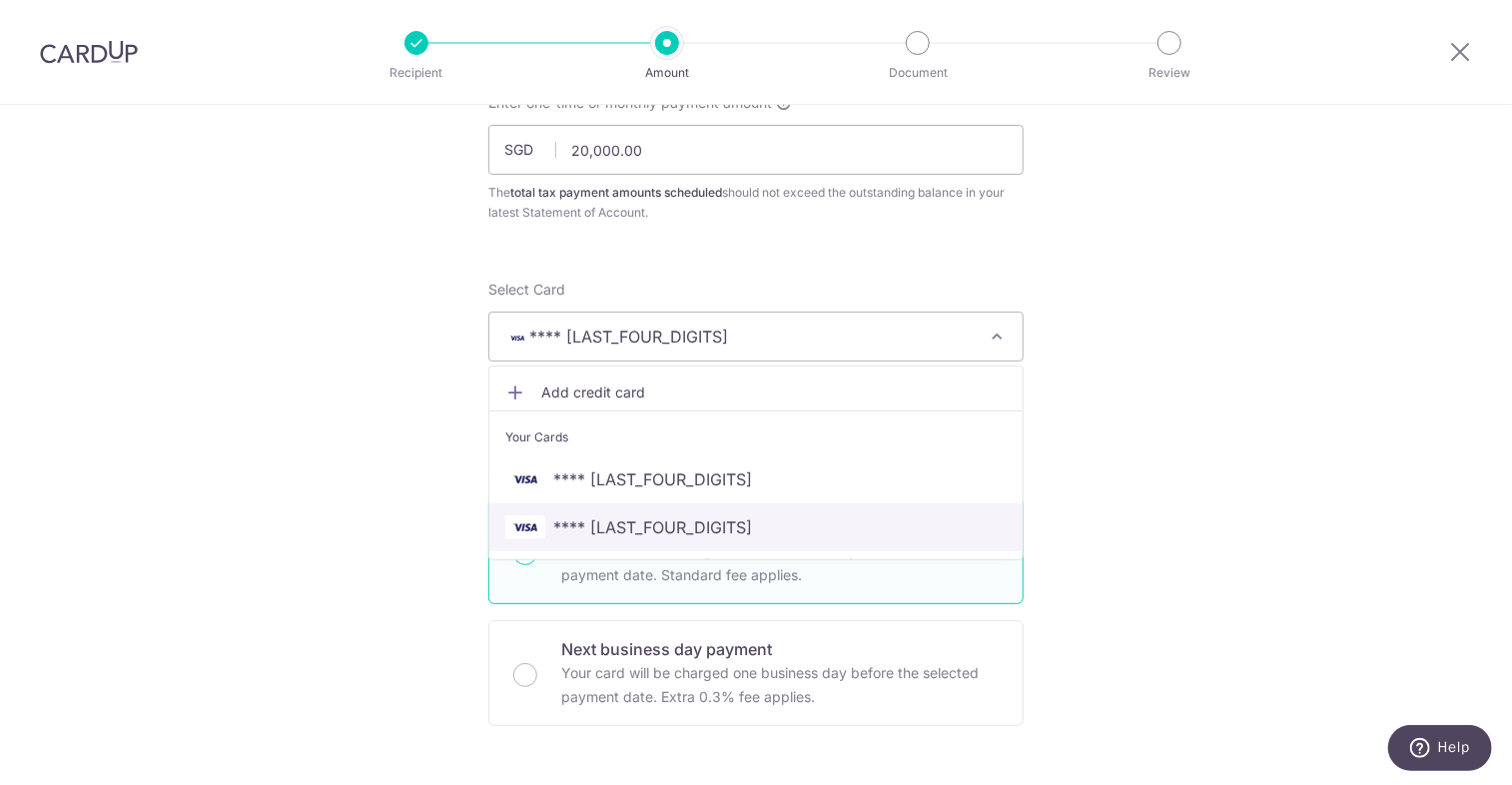 drag, startPoint x: 578, startPoint y: 534, endPoint x: 576, endPoint y: 497, distance: 37.054015 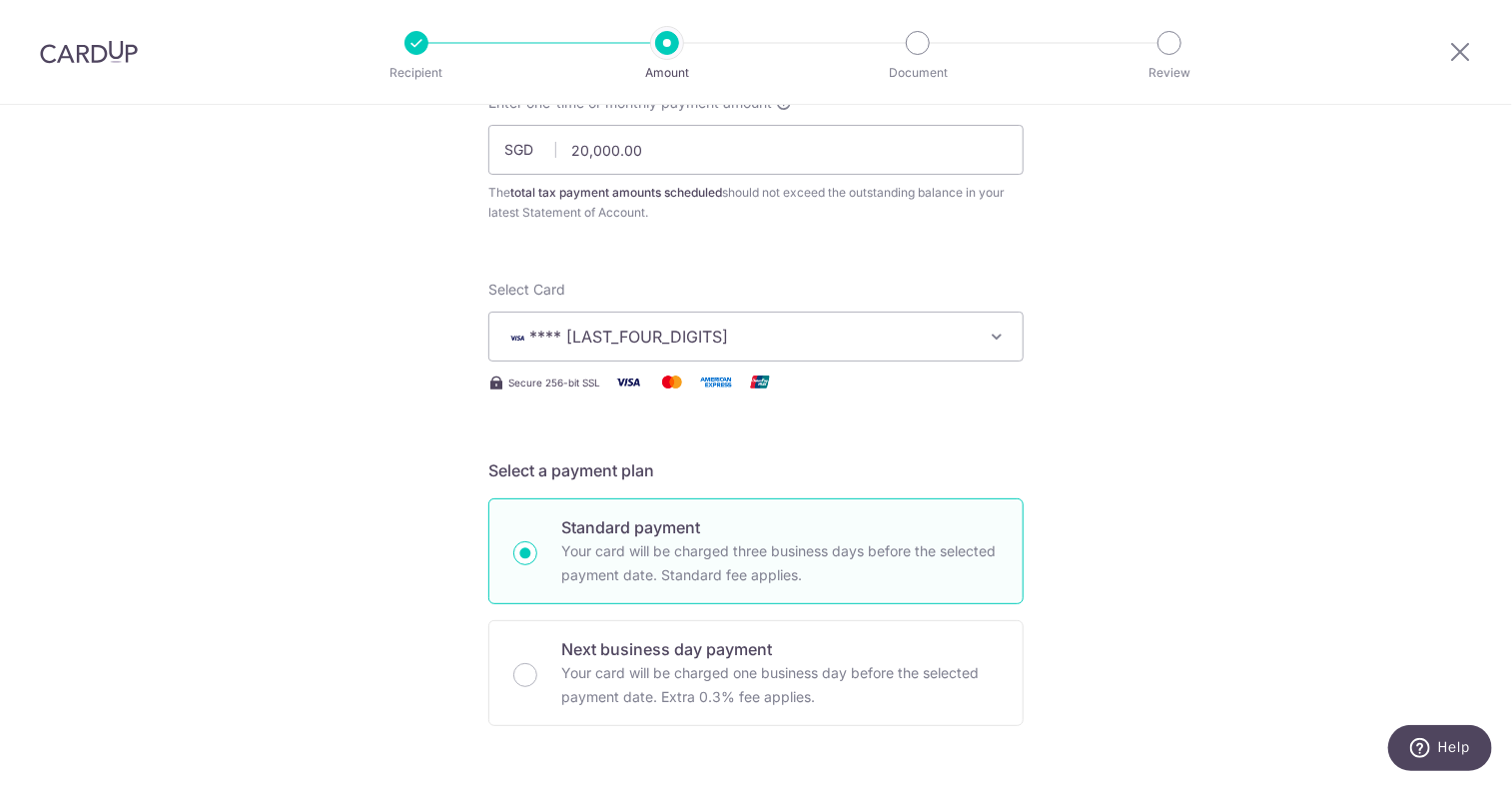 click on "**** 0619" at bounding box center [628, 337] 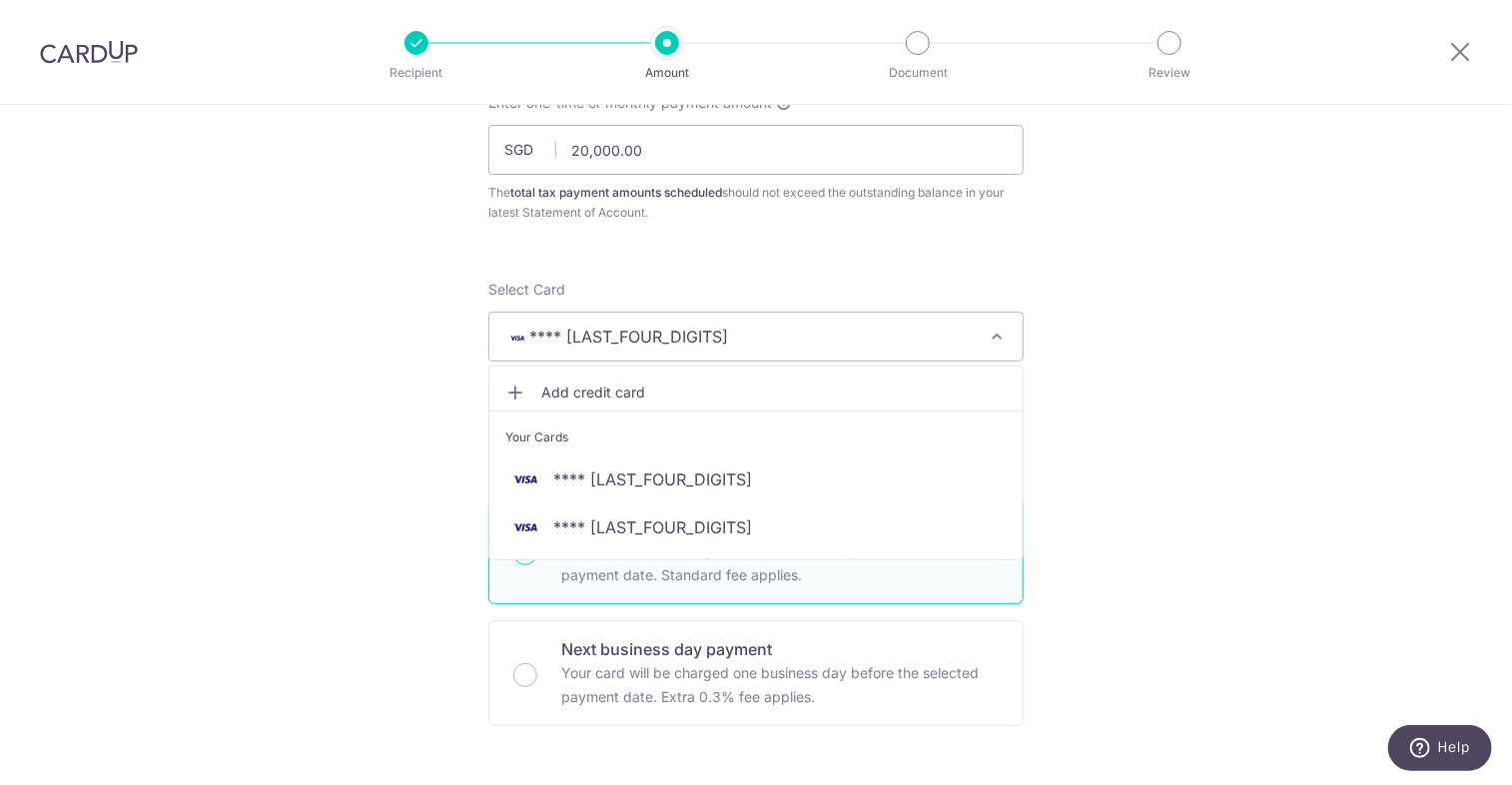 click on "Add credit card" at bounding box center (774, 392) 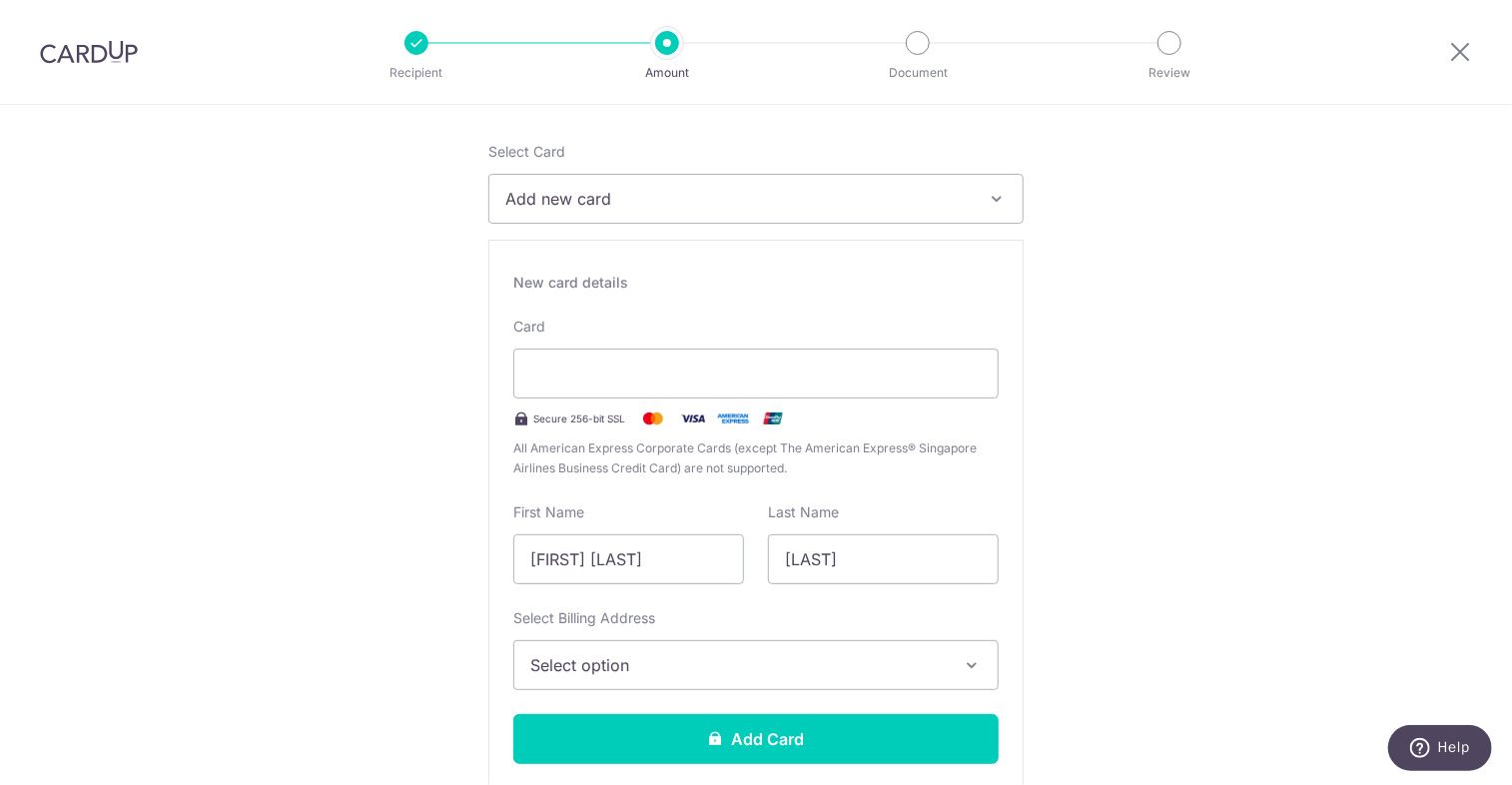 scroll, scrollTop: 344, scrollLeft: 0, axis: vertical 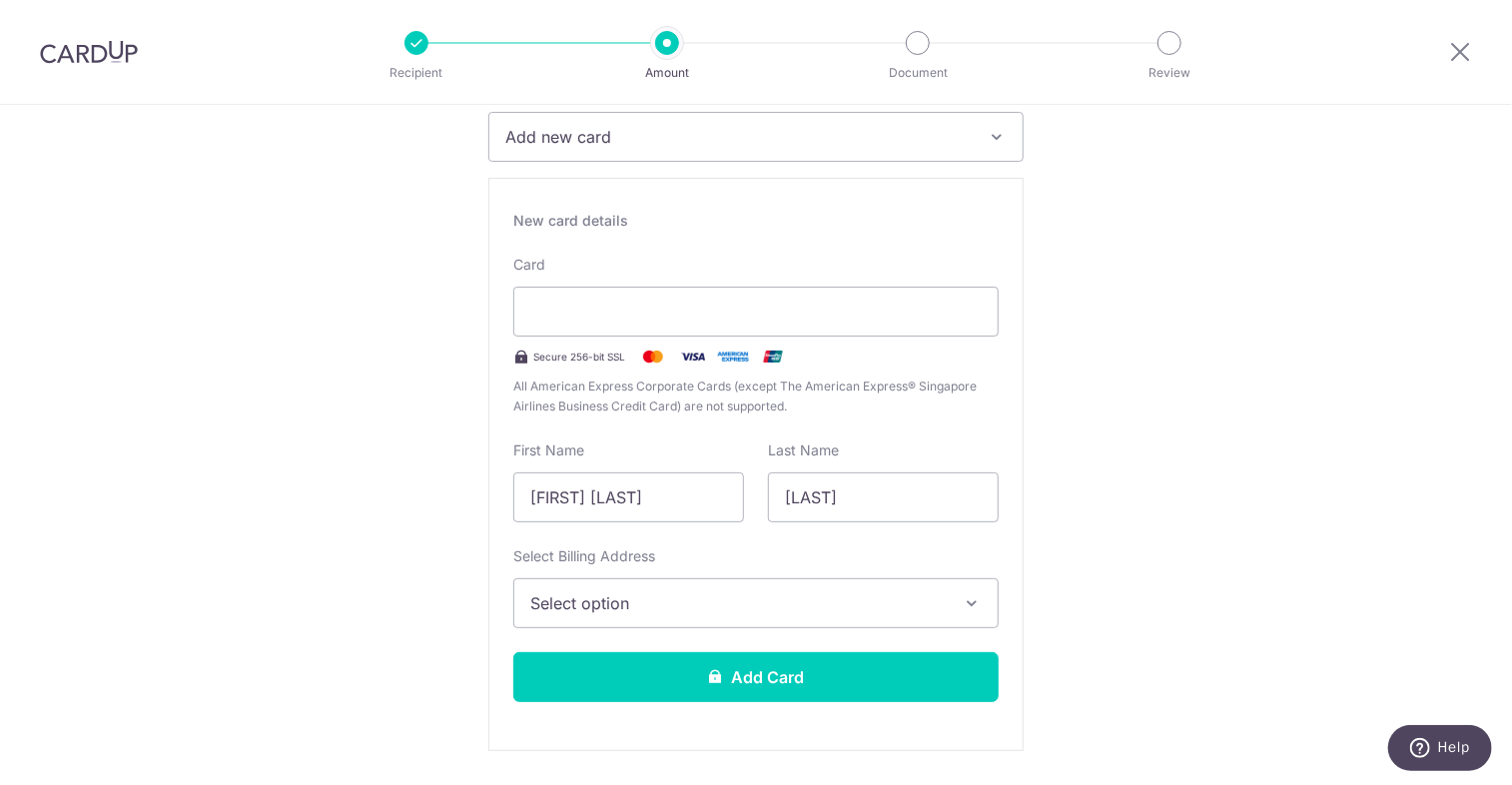 click on "Select option" at bounding box center (738, 603) 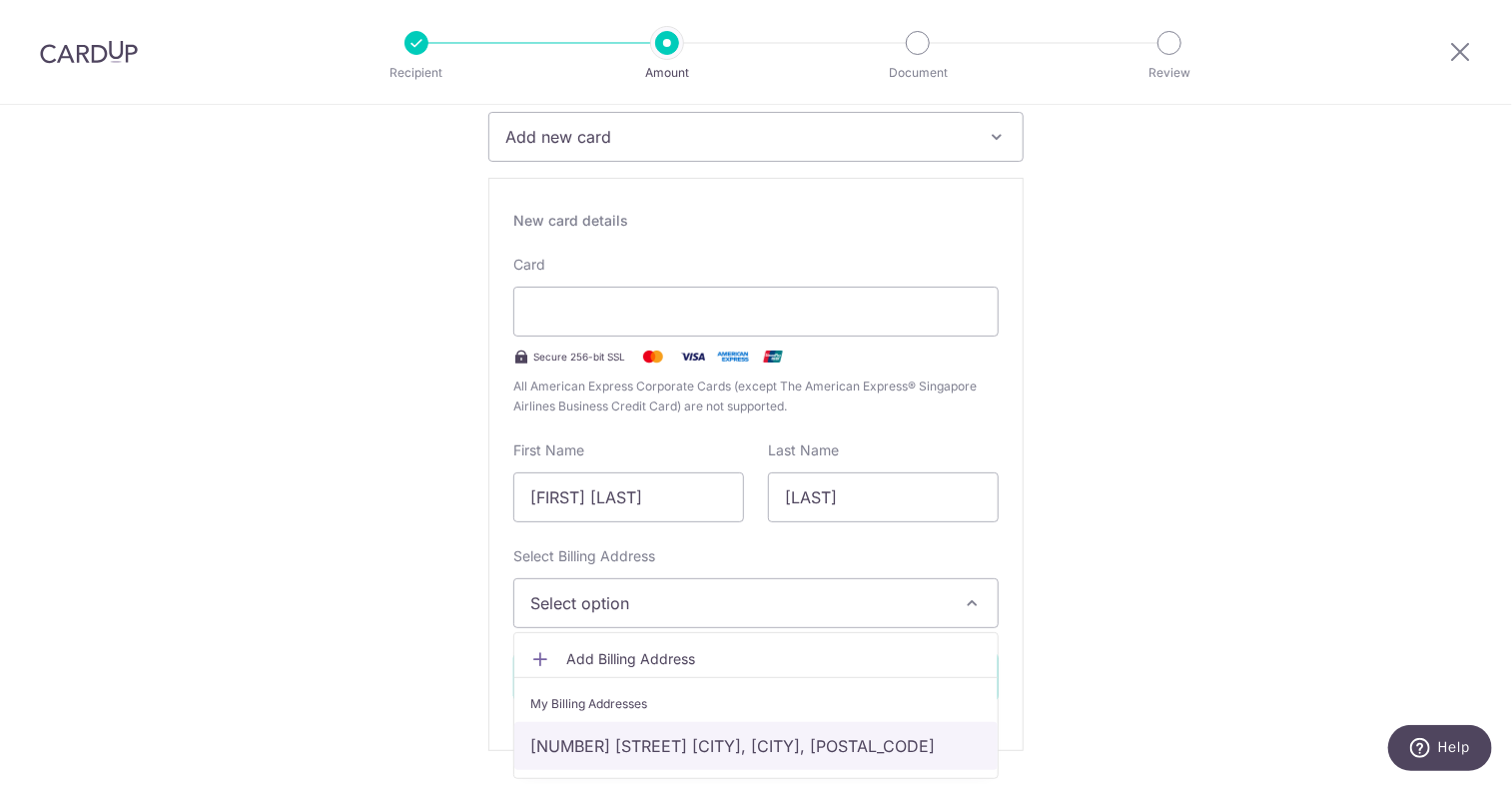 click on "48 ST Thomas Walk Espada 0508, Singapore, Singapore-238126" at bounding box center (756, 746) 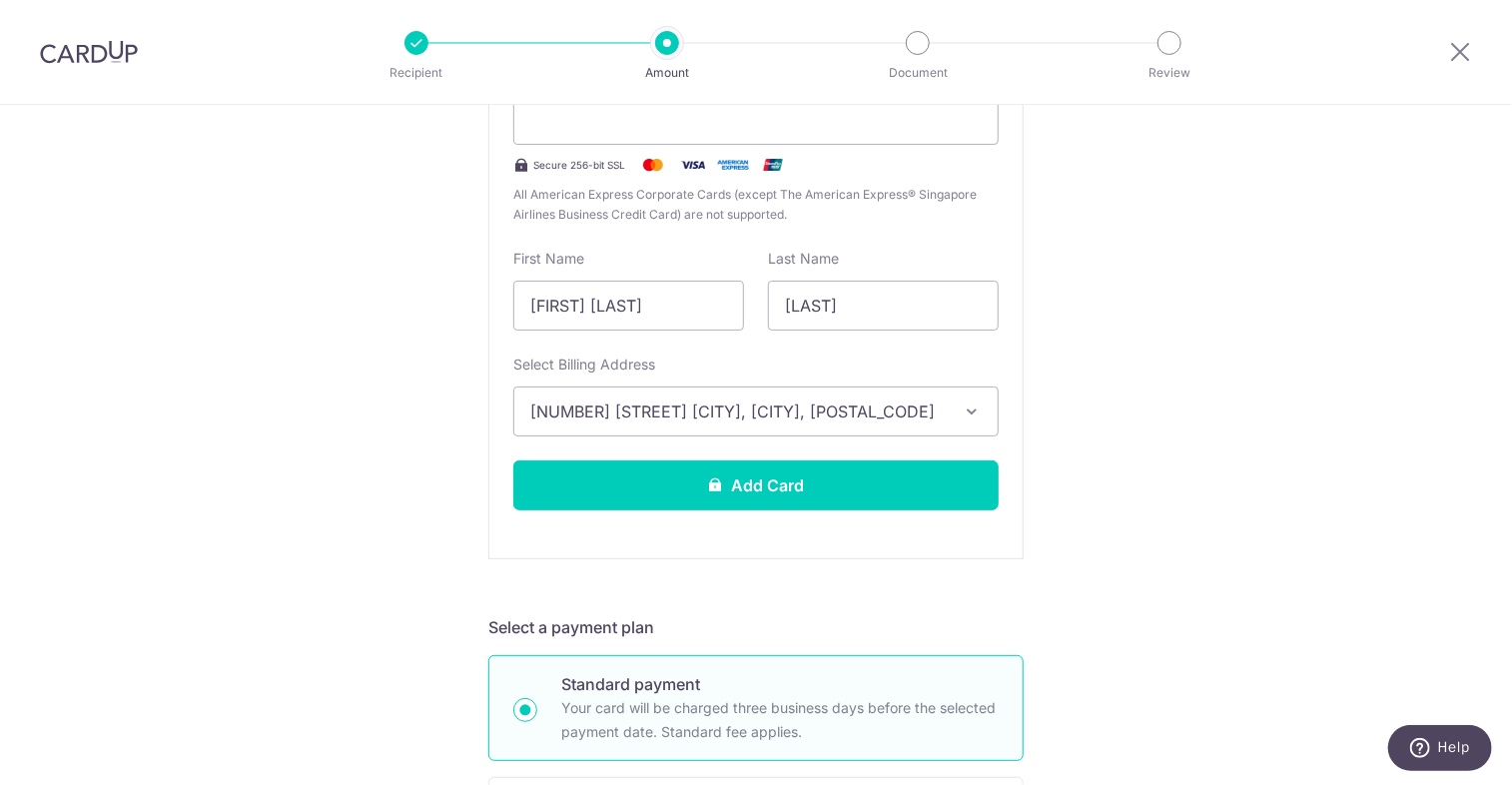 scroll, scrollTop: 543, scrollLeft: 0, axis: vertical 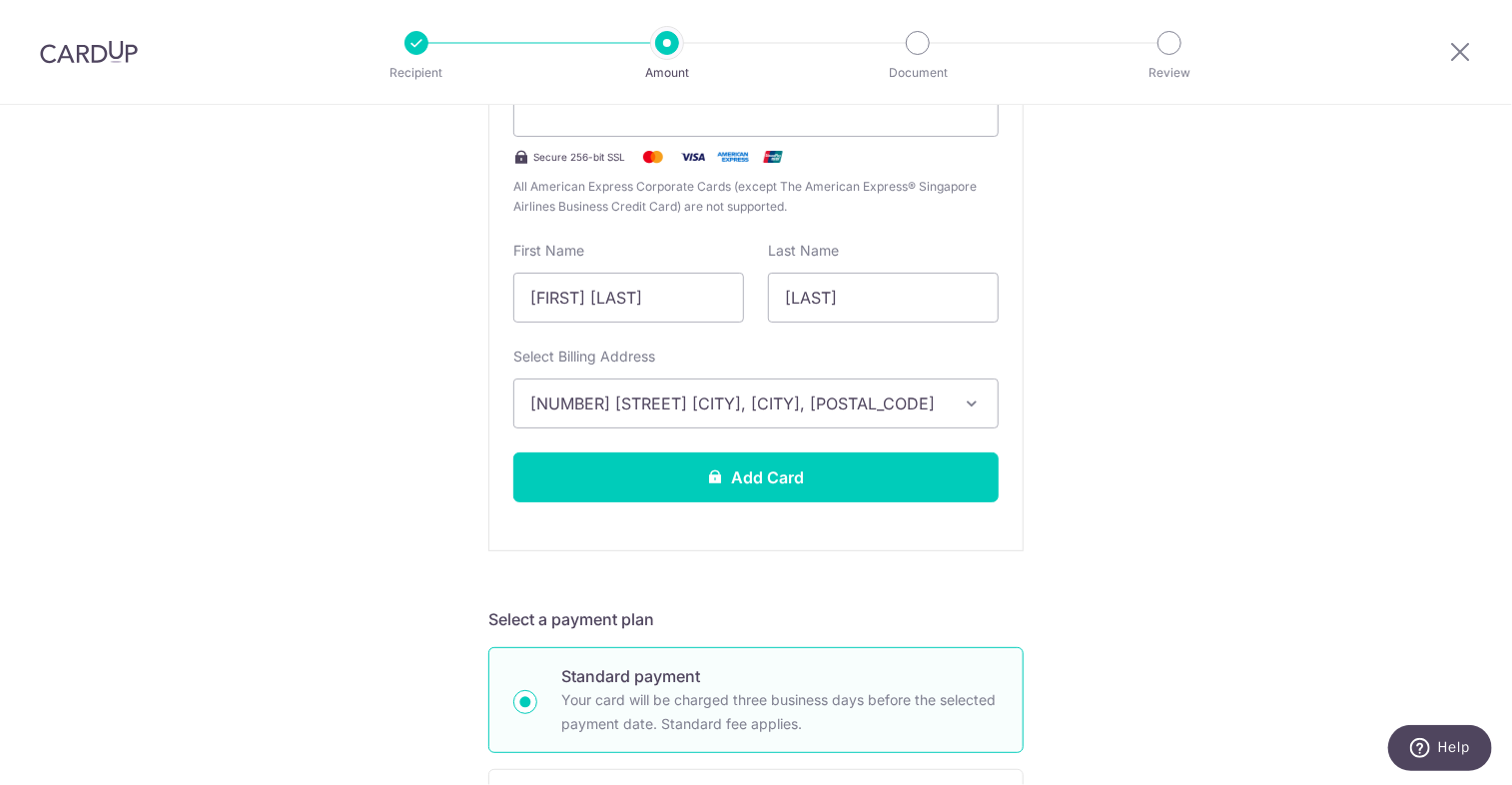 click on "48 ST Thomas Walk Espada 0508, Singapore, Singapore-238126" at bounding box center (738, 403) 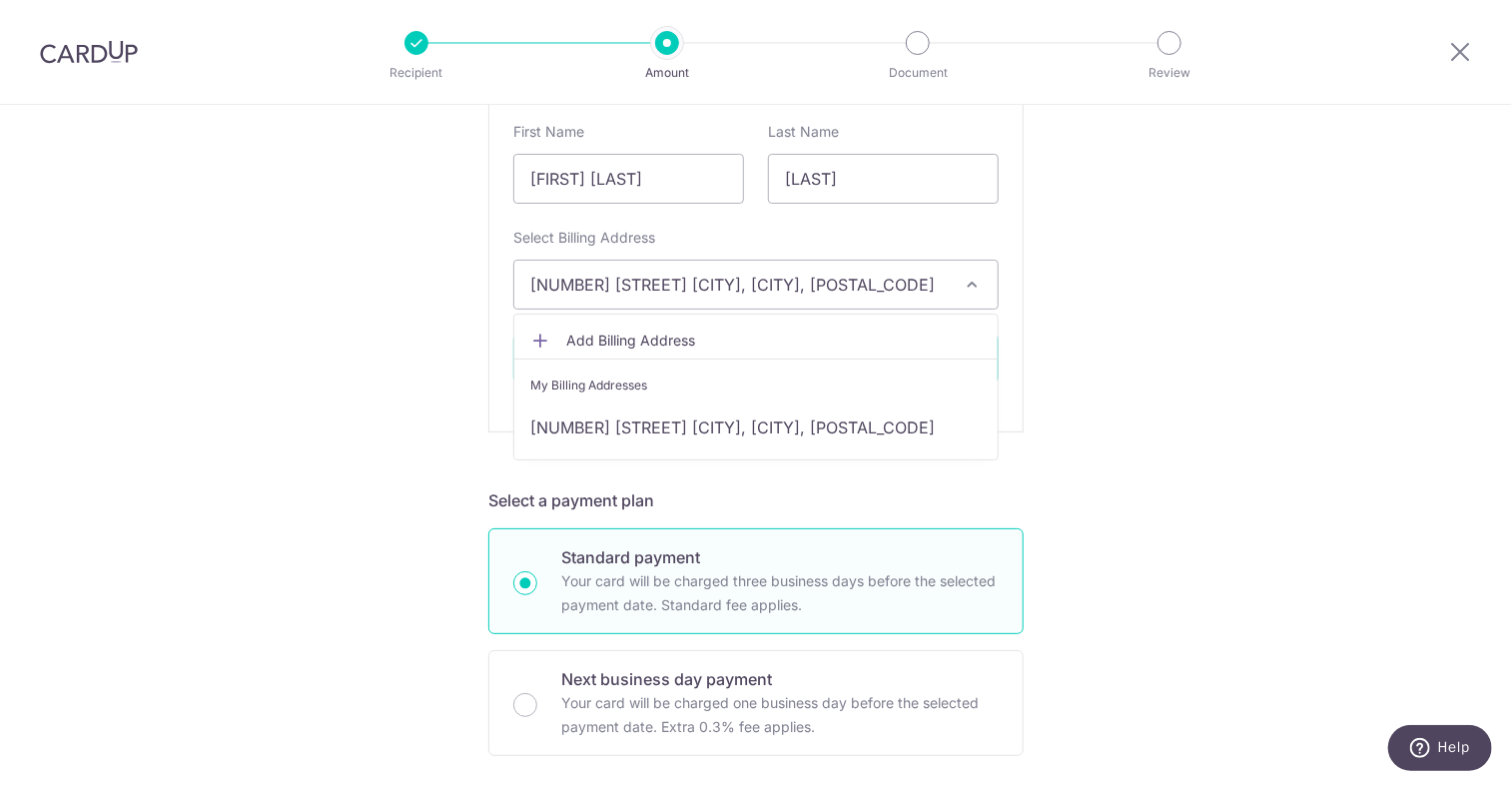 scroll, scrollTop: 543, scrollLeft: 0, axis: vertical 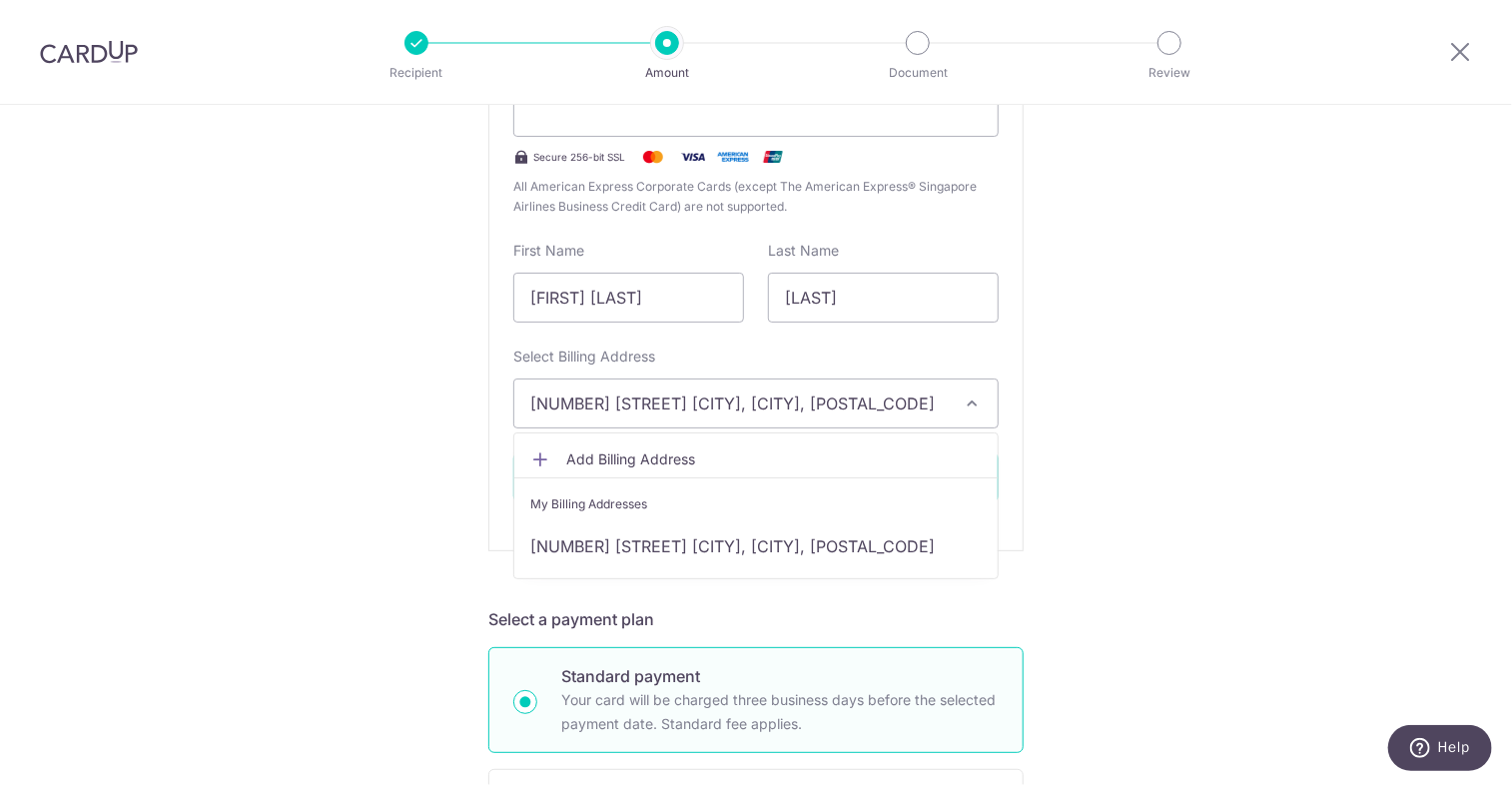 click on "Tell us more about your payment
Enter one-time or monthly payment amount
SGD
20,000.00
20000.00
The  total tax payment amounts scheduled  should not exceed the outstanding balance in your latest Statement of Account.
Select Card
Add new card
Add credit card
Your Cards
**** 3989
**** 0619
Secure 256-bit SSL
Text" at bounding box center (756, 849) 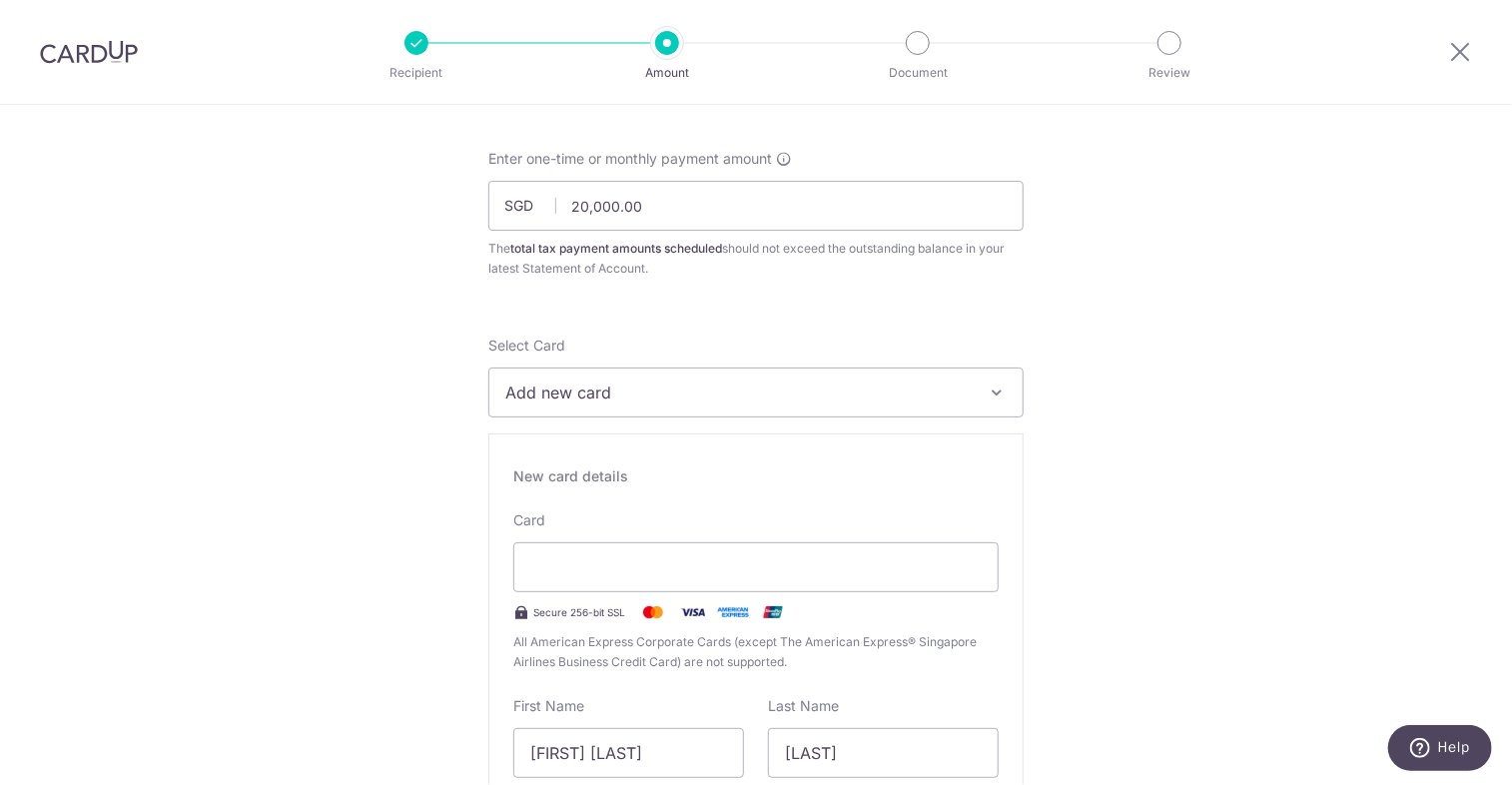 scroll, scrollTop: 0, scrollLeft: 0, axis: both 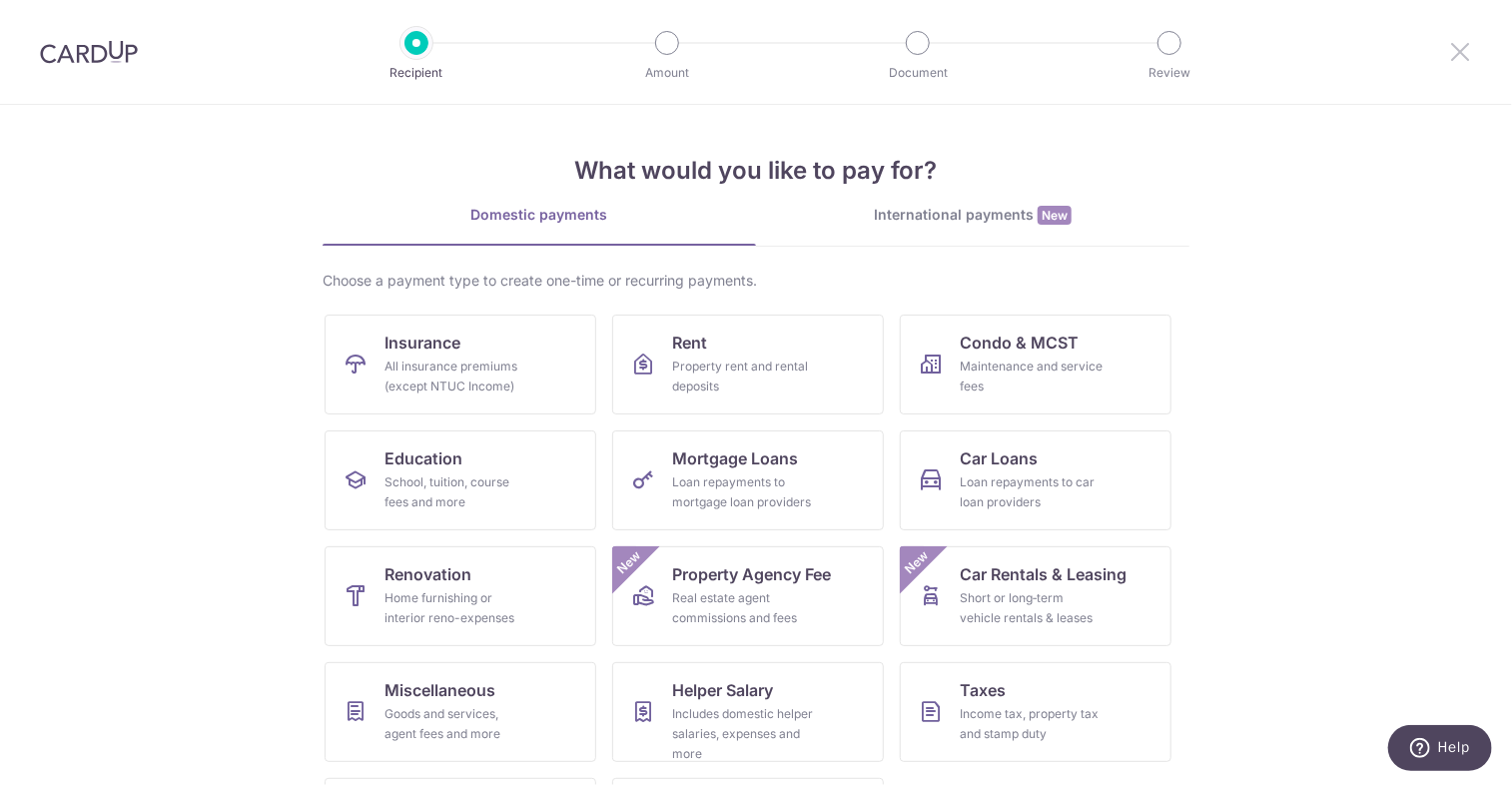click at bounding box center [1460, 51] 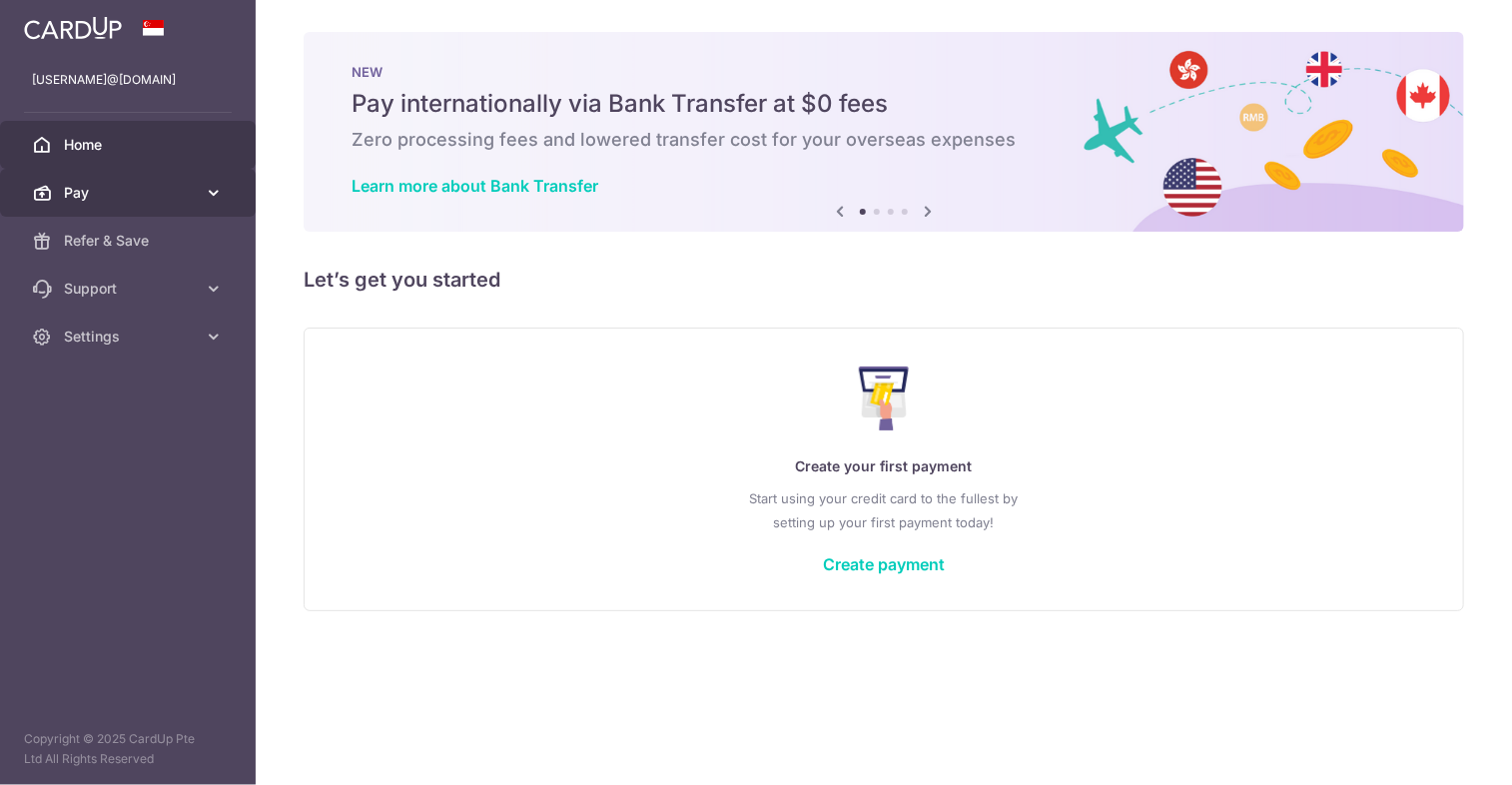 scroll, scrollTop: 0, scrollLeft: 0, axis: both 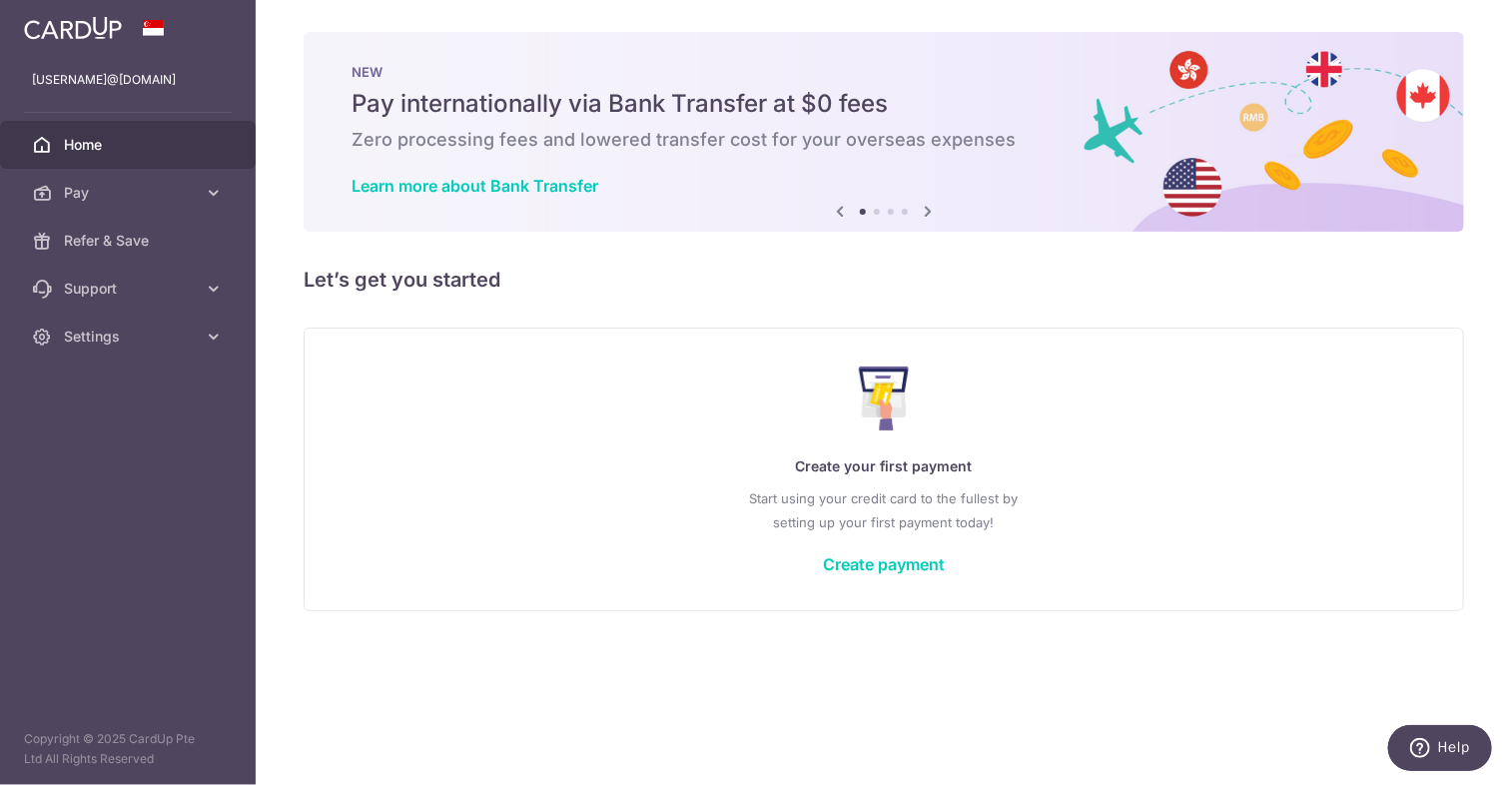 click on "Home" at bounding box center [130, 145] 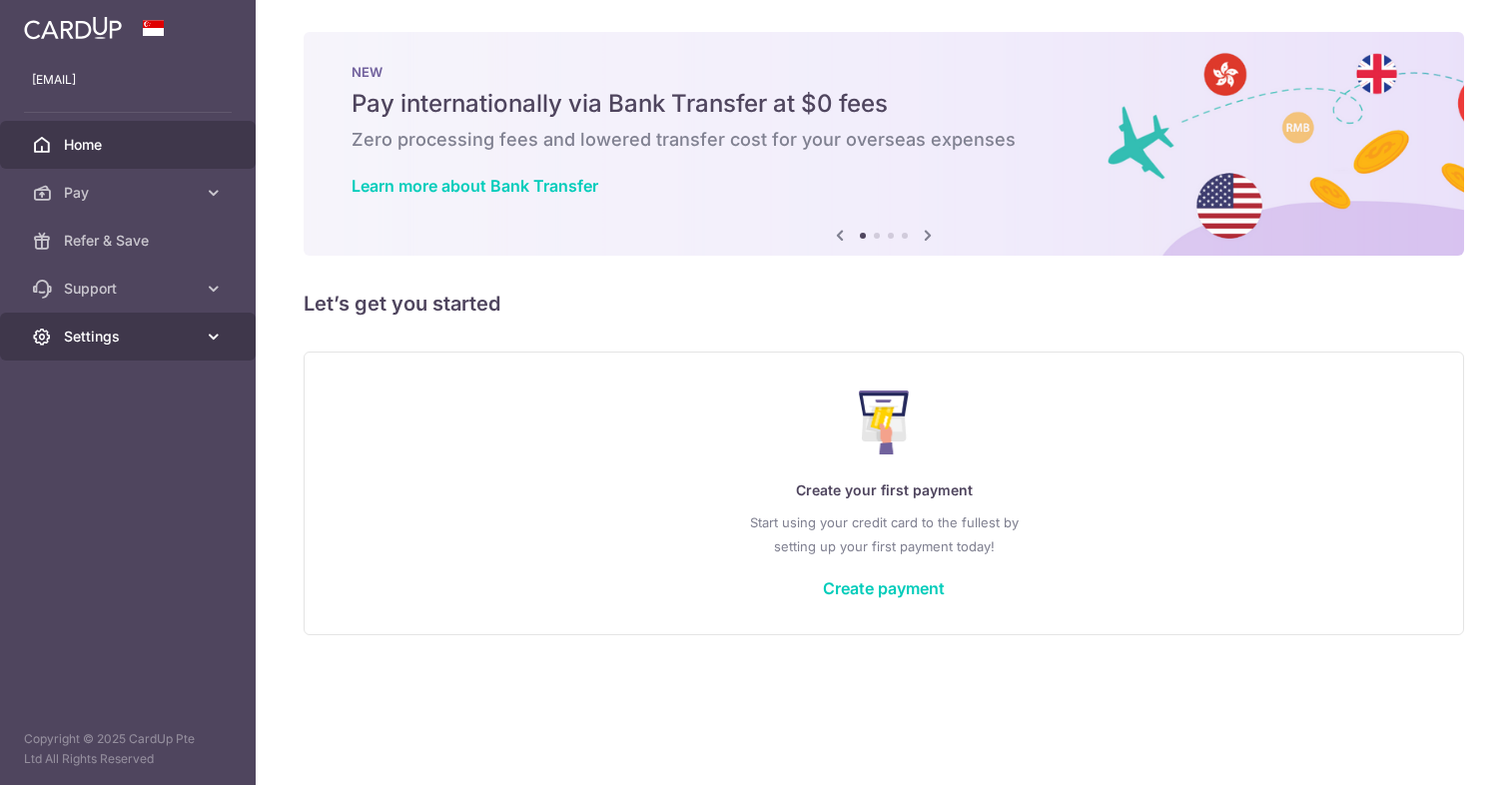 scroll, scrollTop: 0, scrollLeft: 0, axis: both 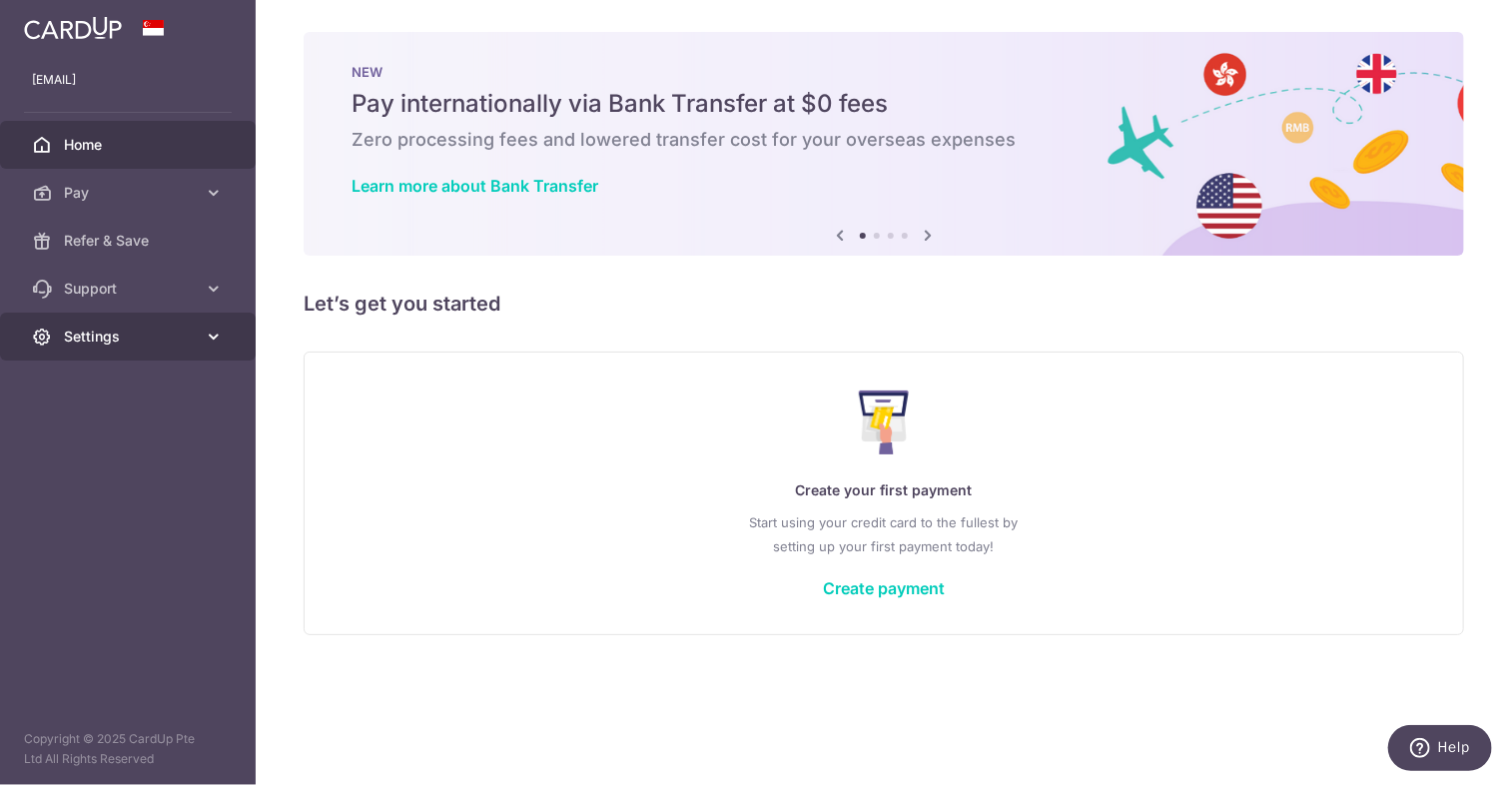 click on "Settings" at bounding box center [130, 337] 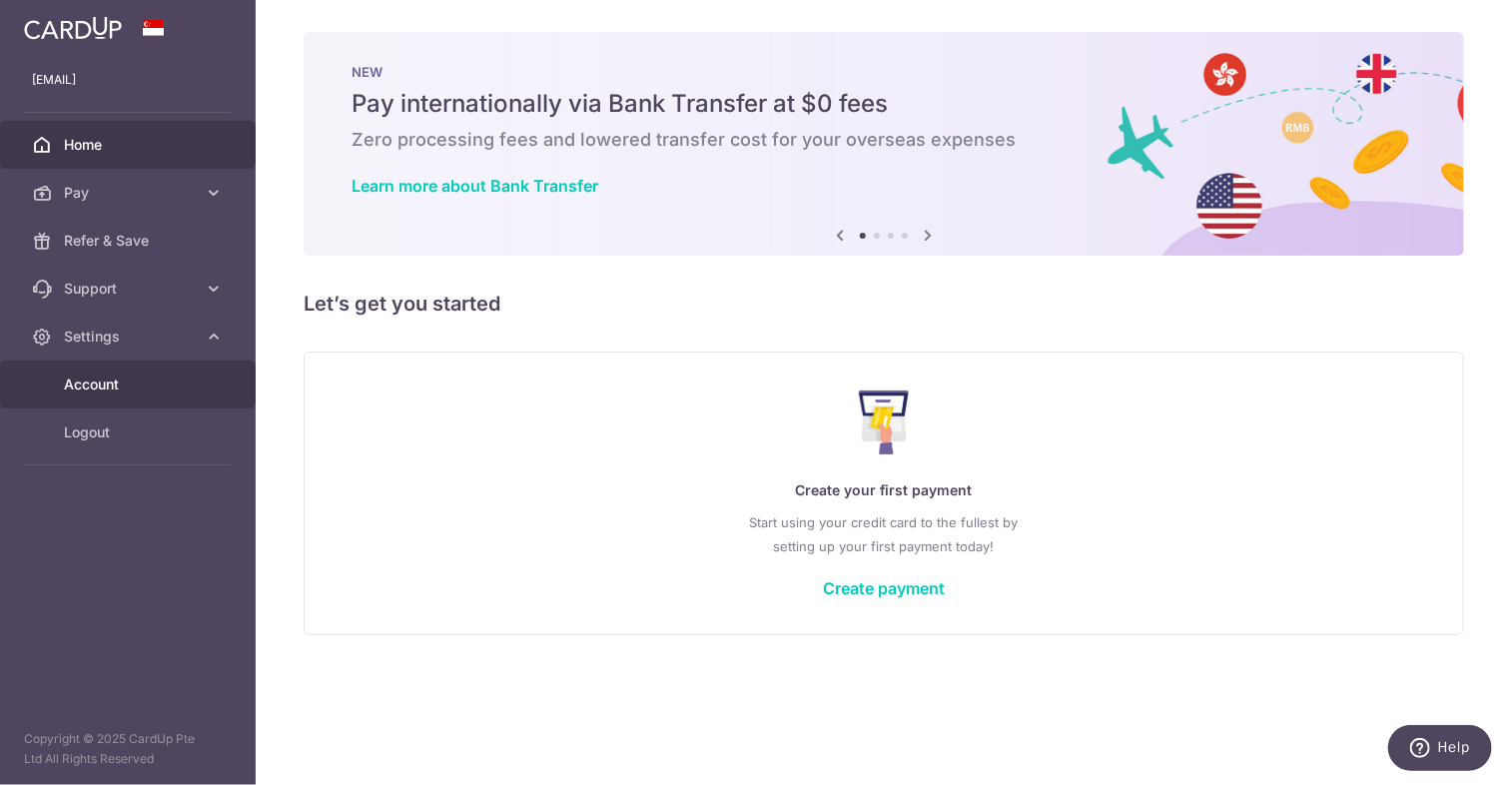 click on "Account" at bounding box center [130, 385] 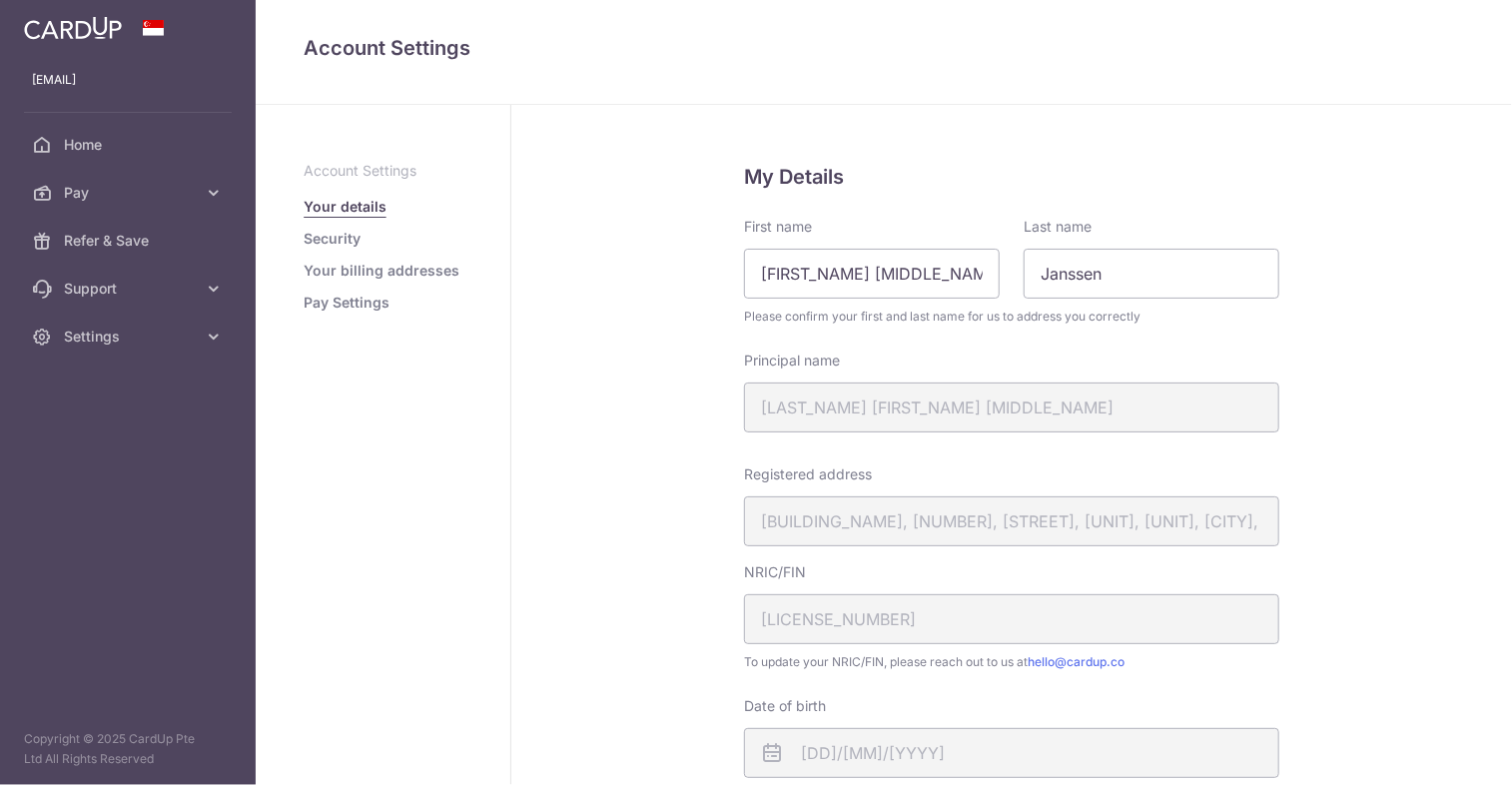scroll, scrollTop: 0, scrollLeft: 0, axis: both 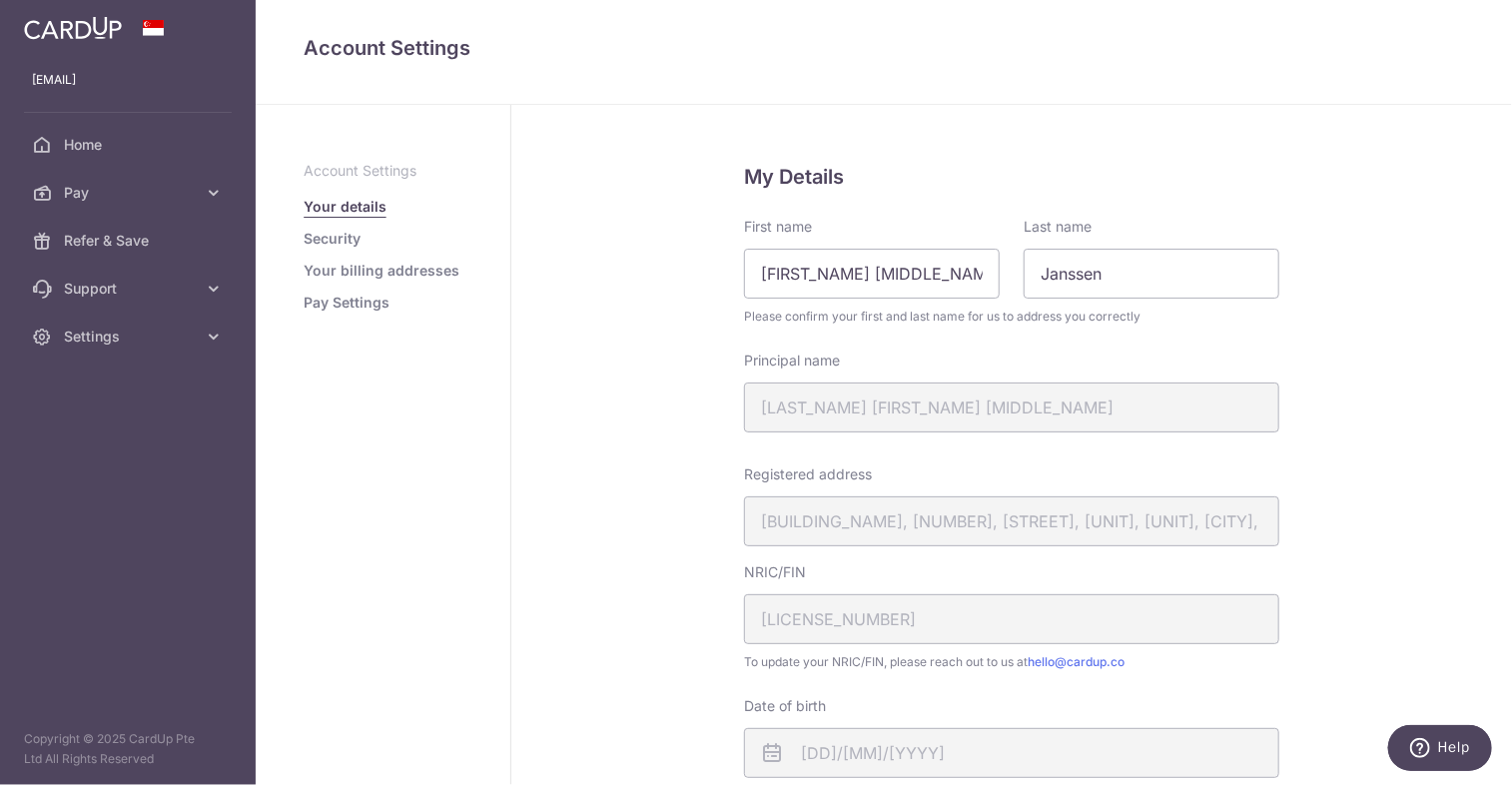 click on "Principal name
JANSSEN PATRICK CHRISTIAN" at bounding box center [1012, 392] 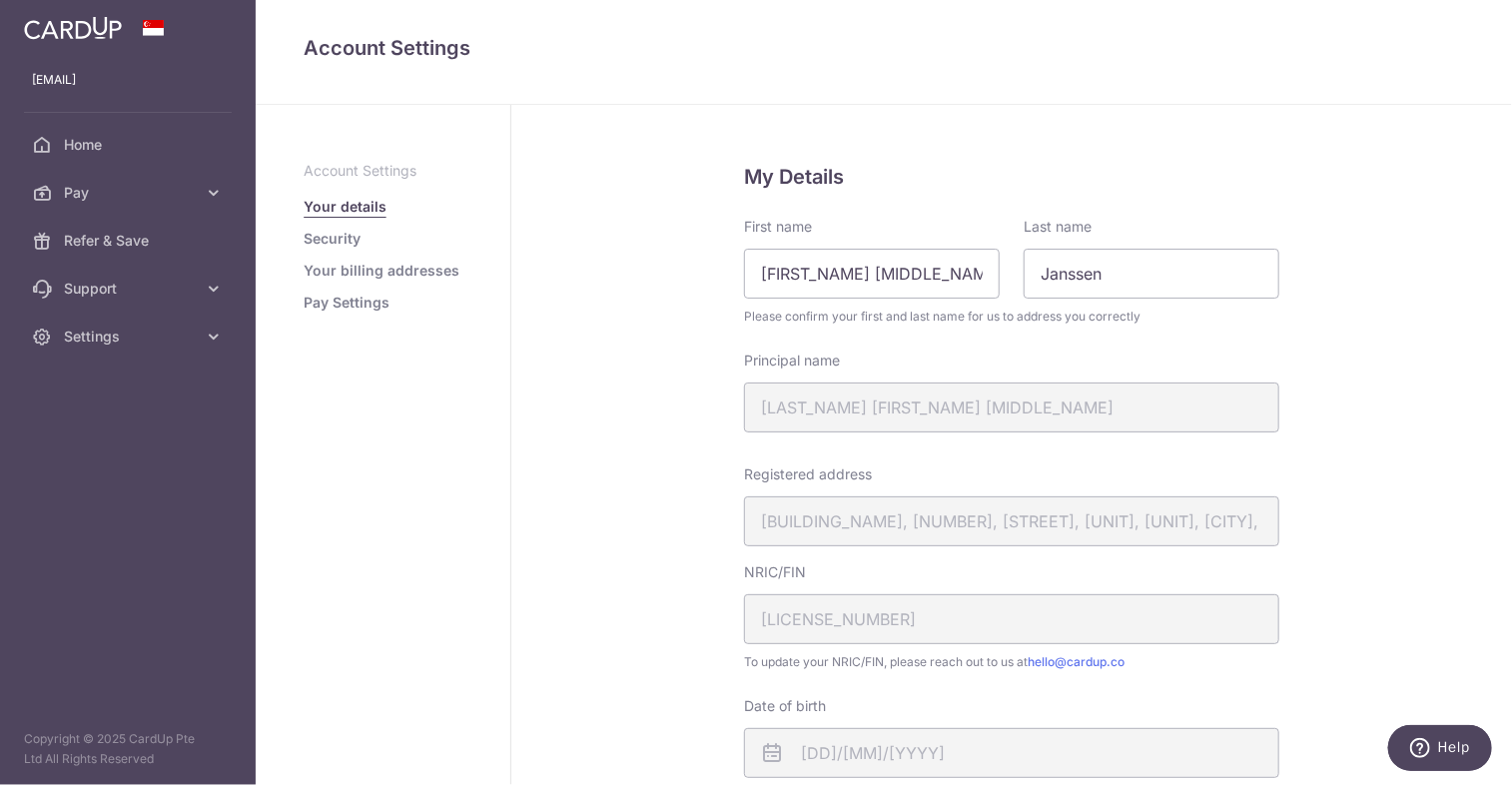 click on "Security" at bounding box center [332, 239] 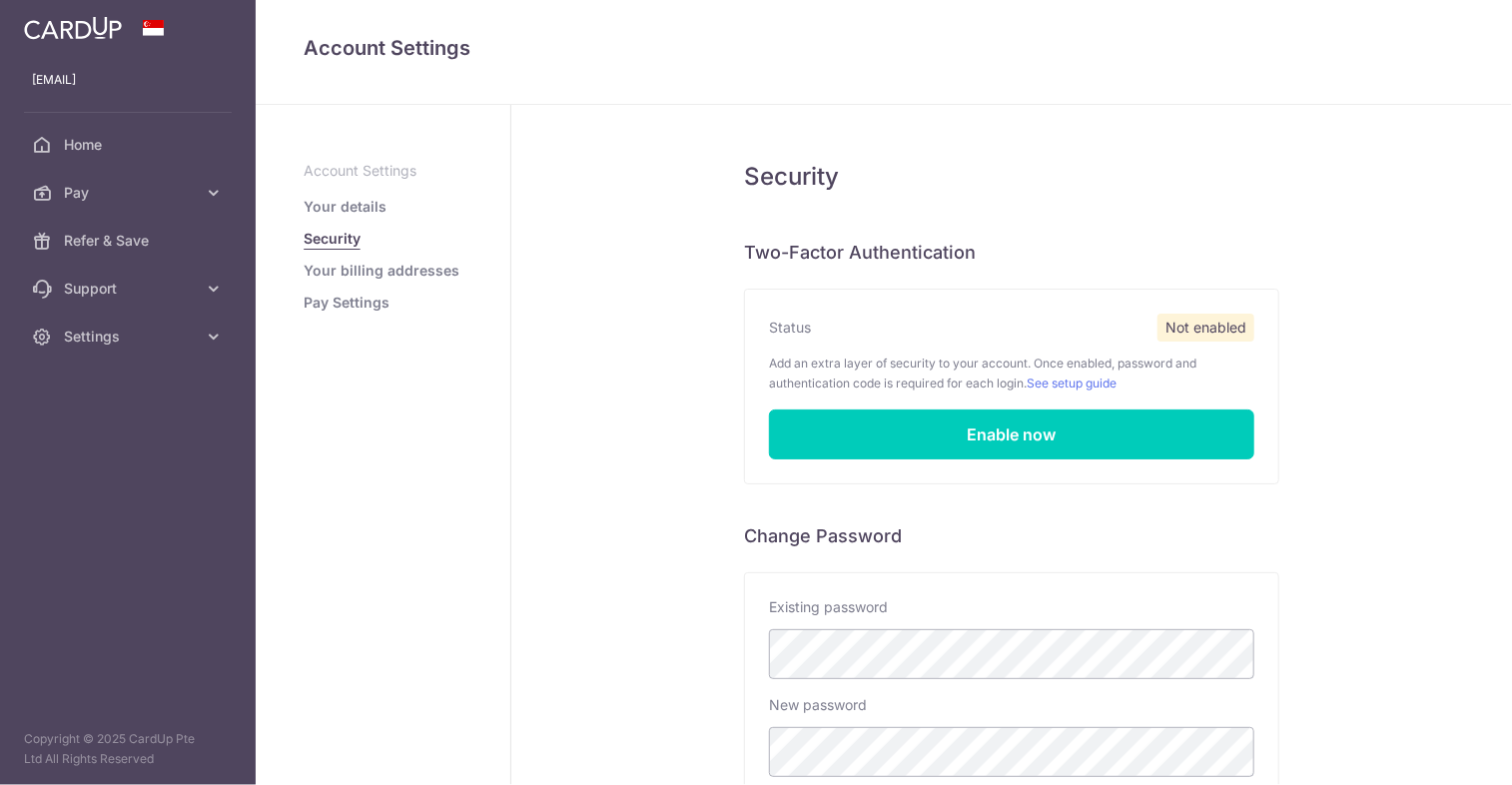 scroll, scrollTop: 0, scrollLeft: 0, axis: both 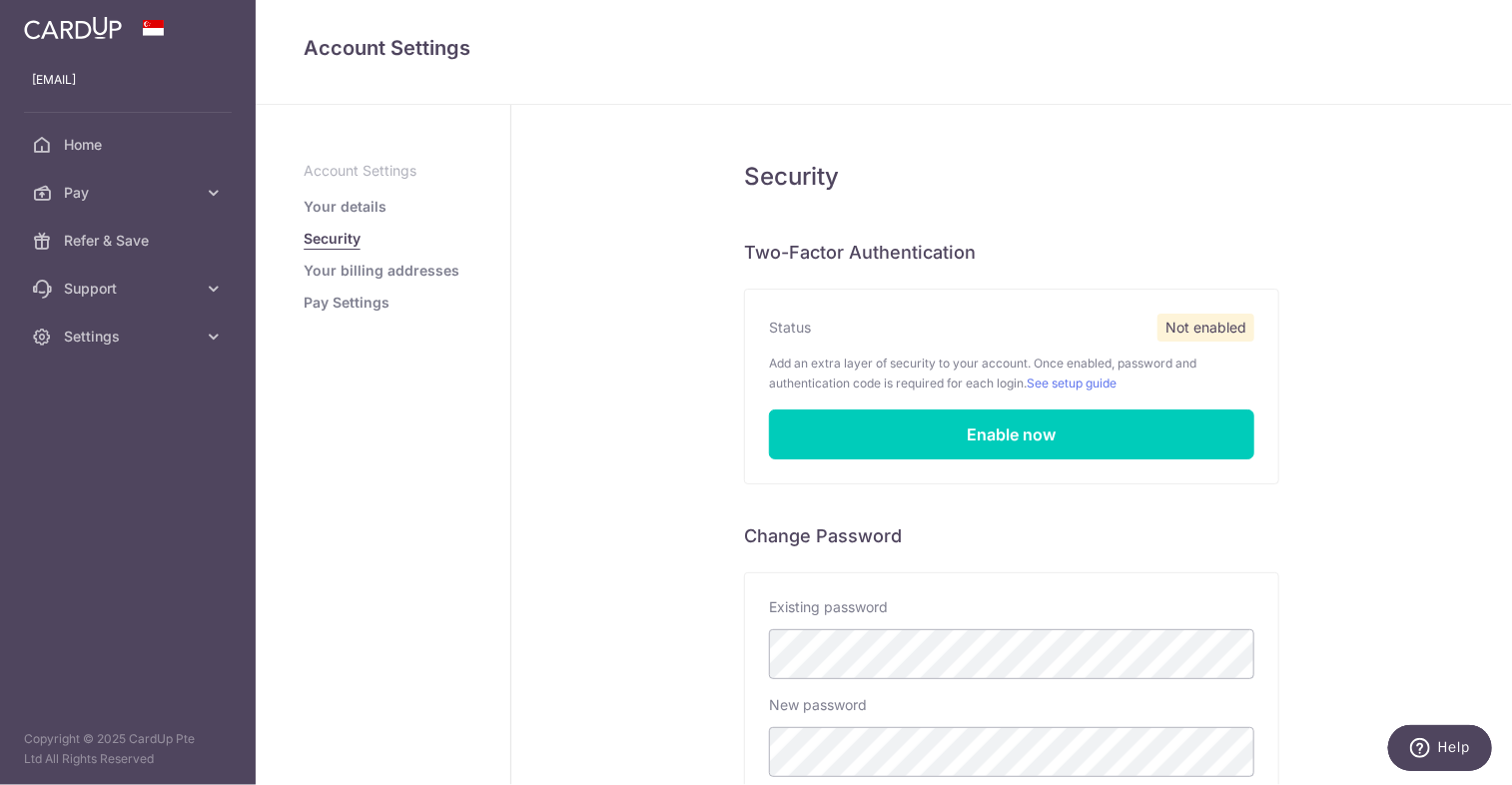 click on "Your billing addresses" at bounding box center [381, 271] 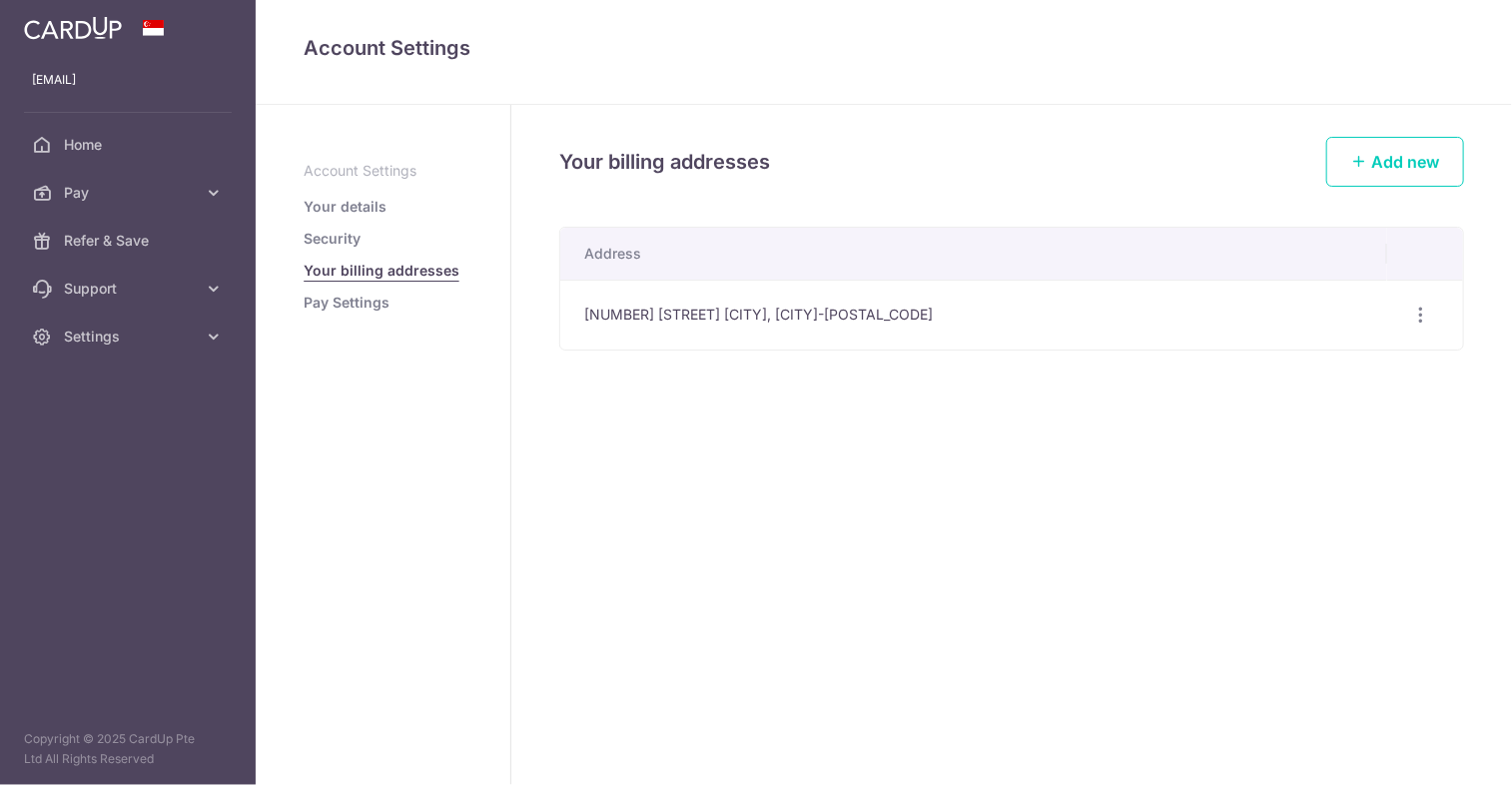 scroll, scrollTop: 0, scrollLeft: 0, axis: both 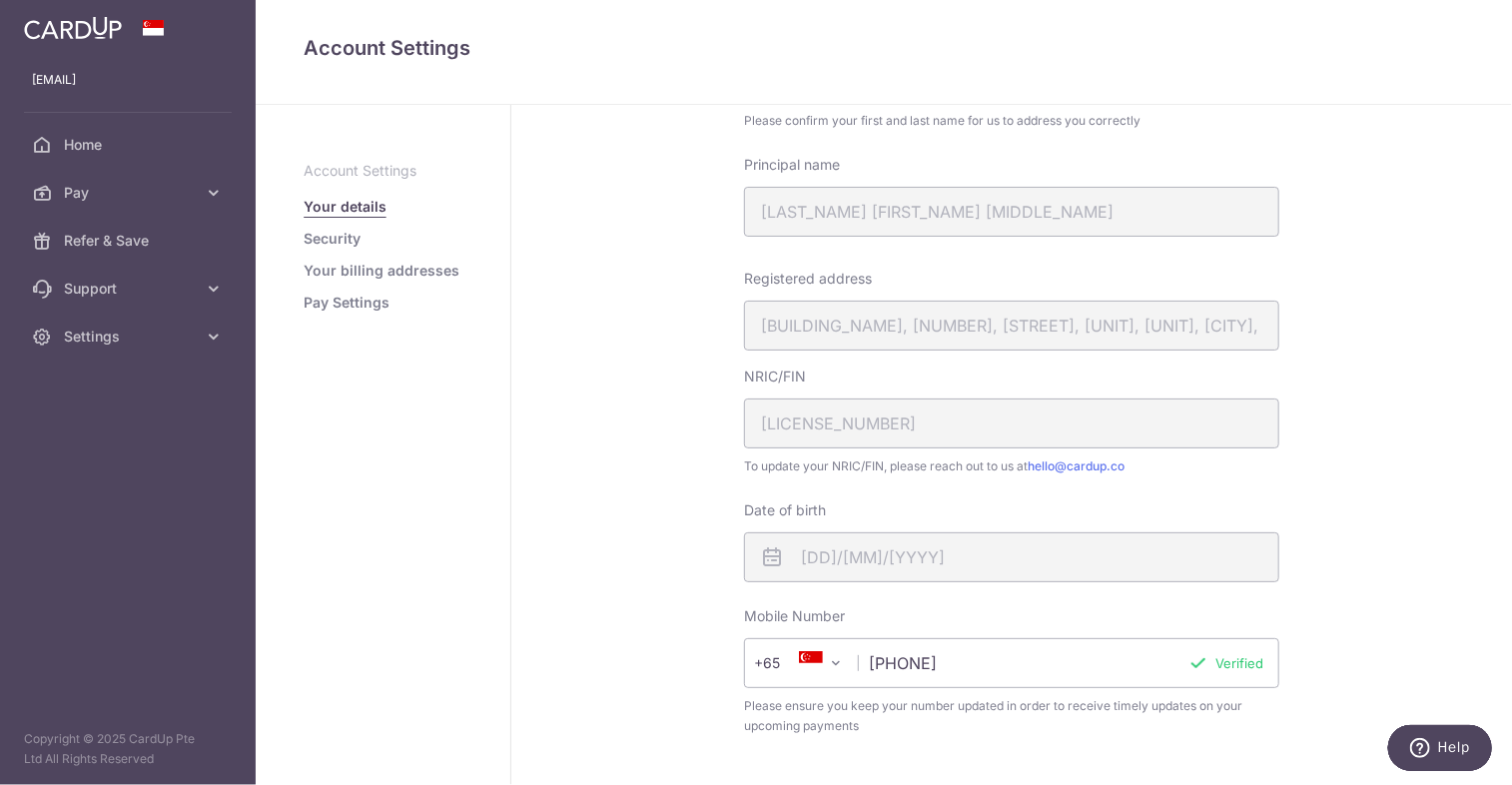 click on "Pay Settings" at bounding box center [347, 303] 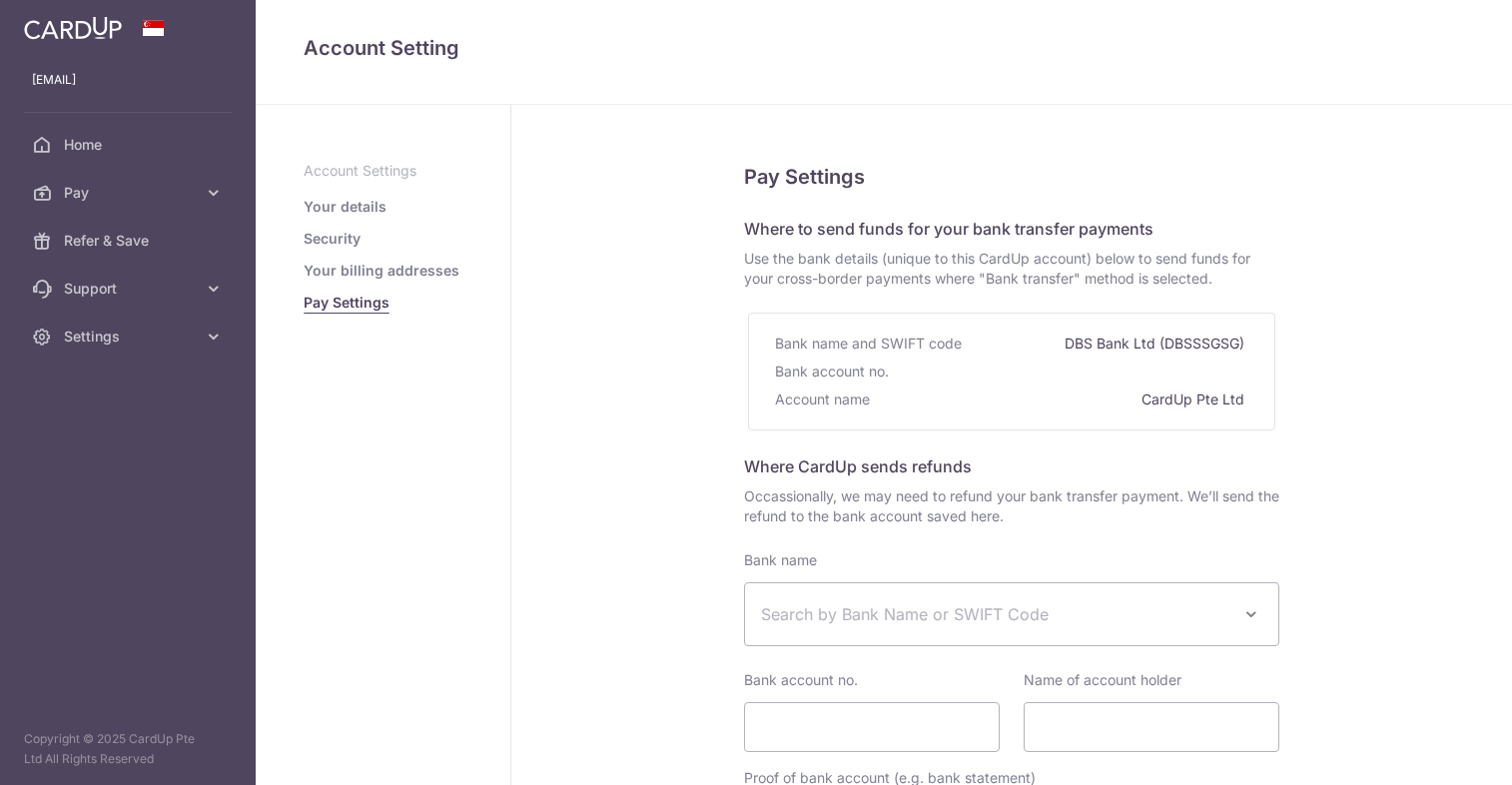 select 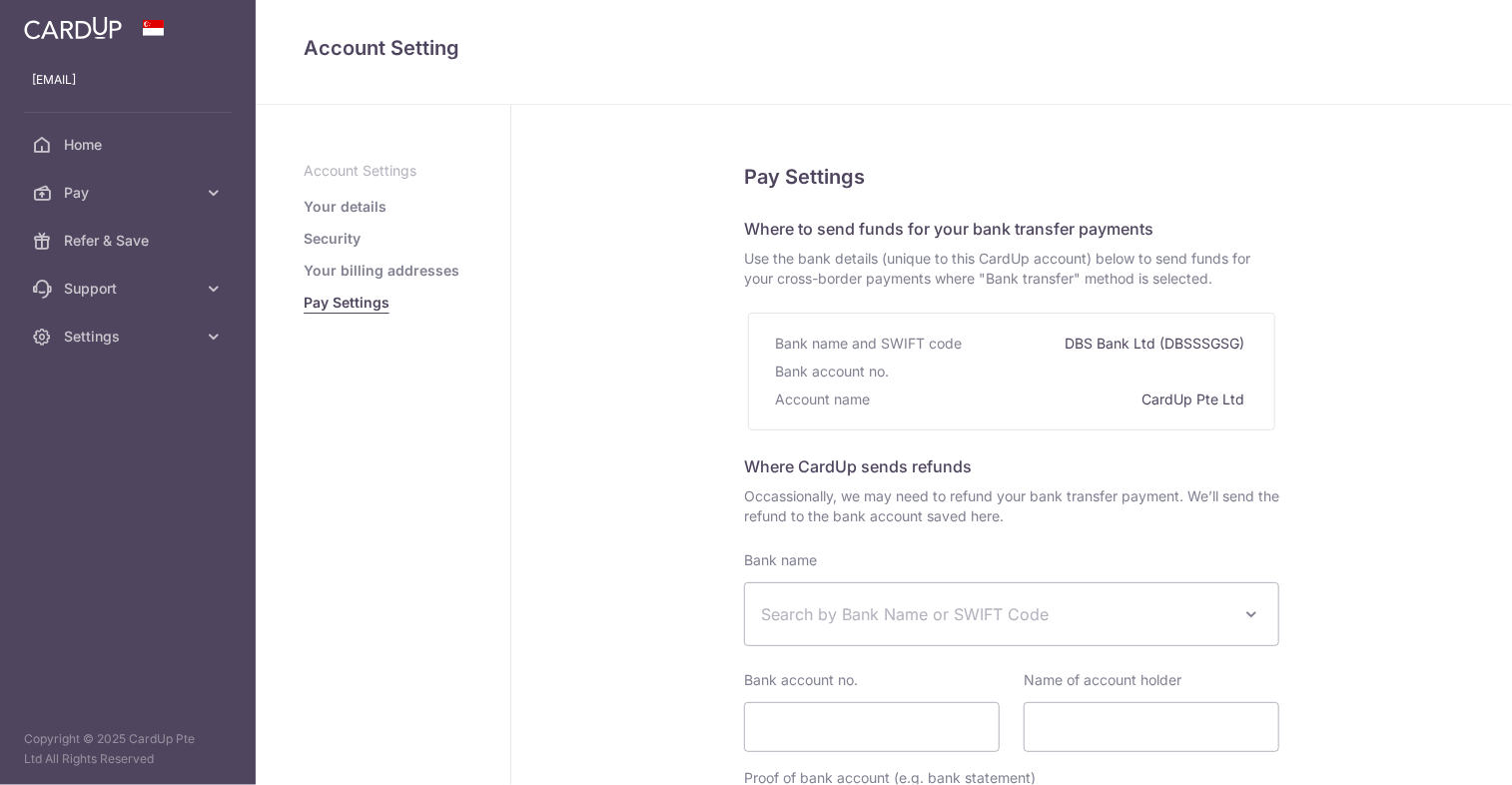scroll, scrollTop: 0, scrollLeft: 0, axis: both 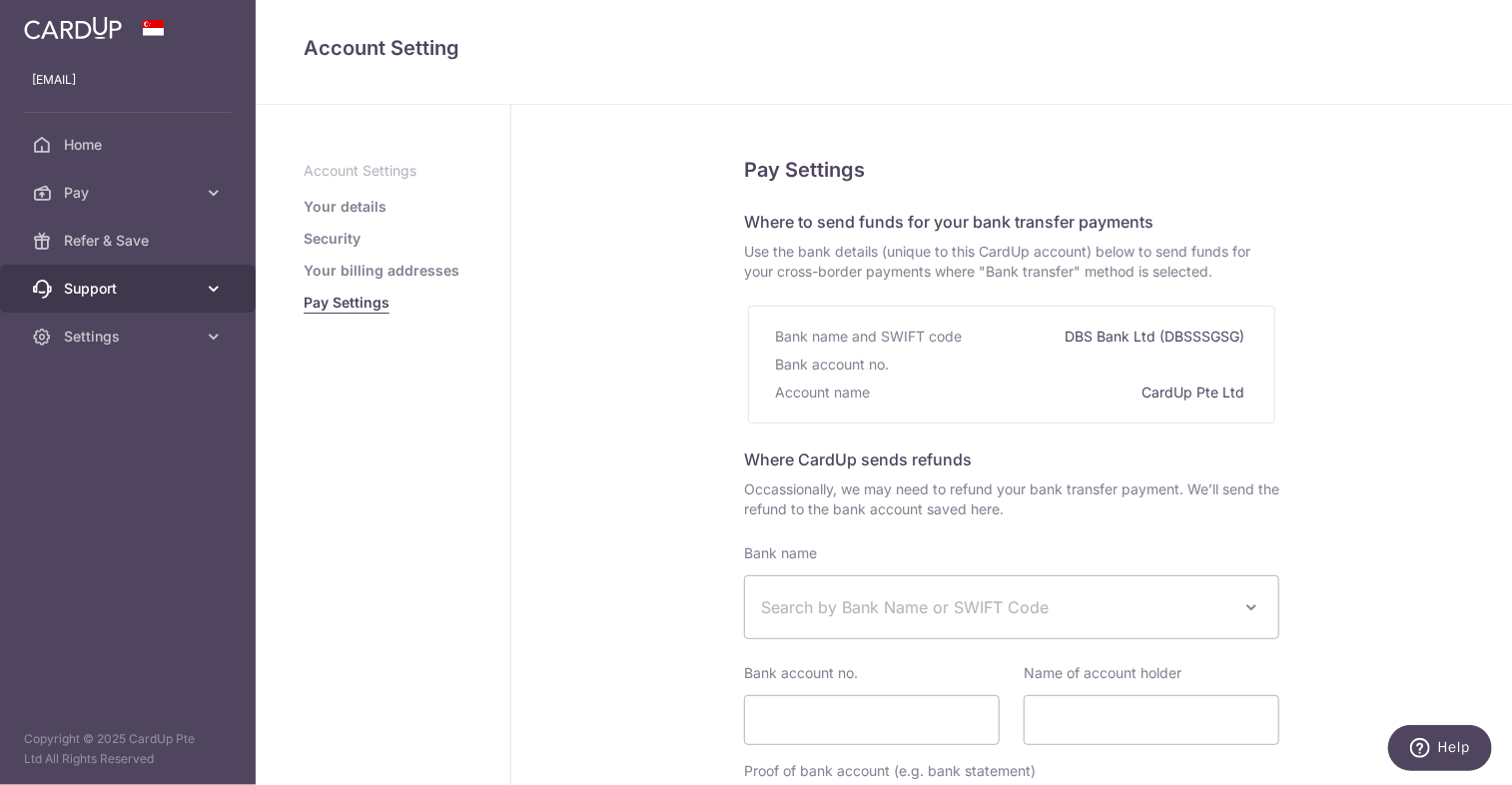 click on "Support" at bounding box center [130, 289] 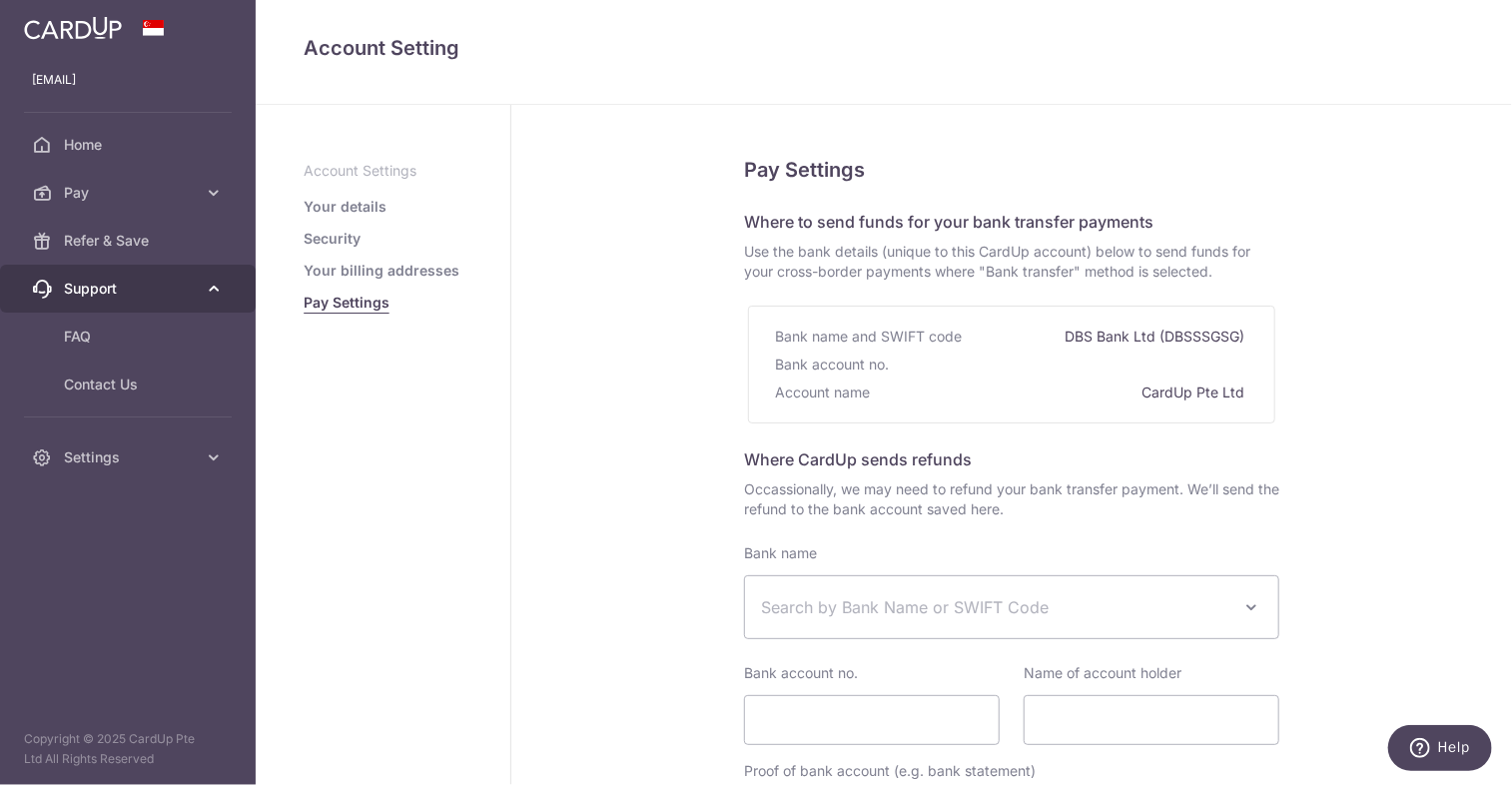 click on "Support" at bounding box center [130, 289] 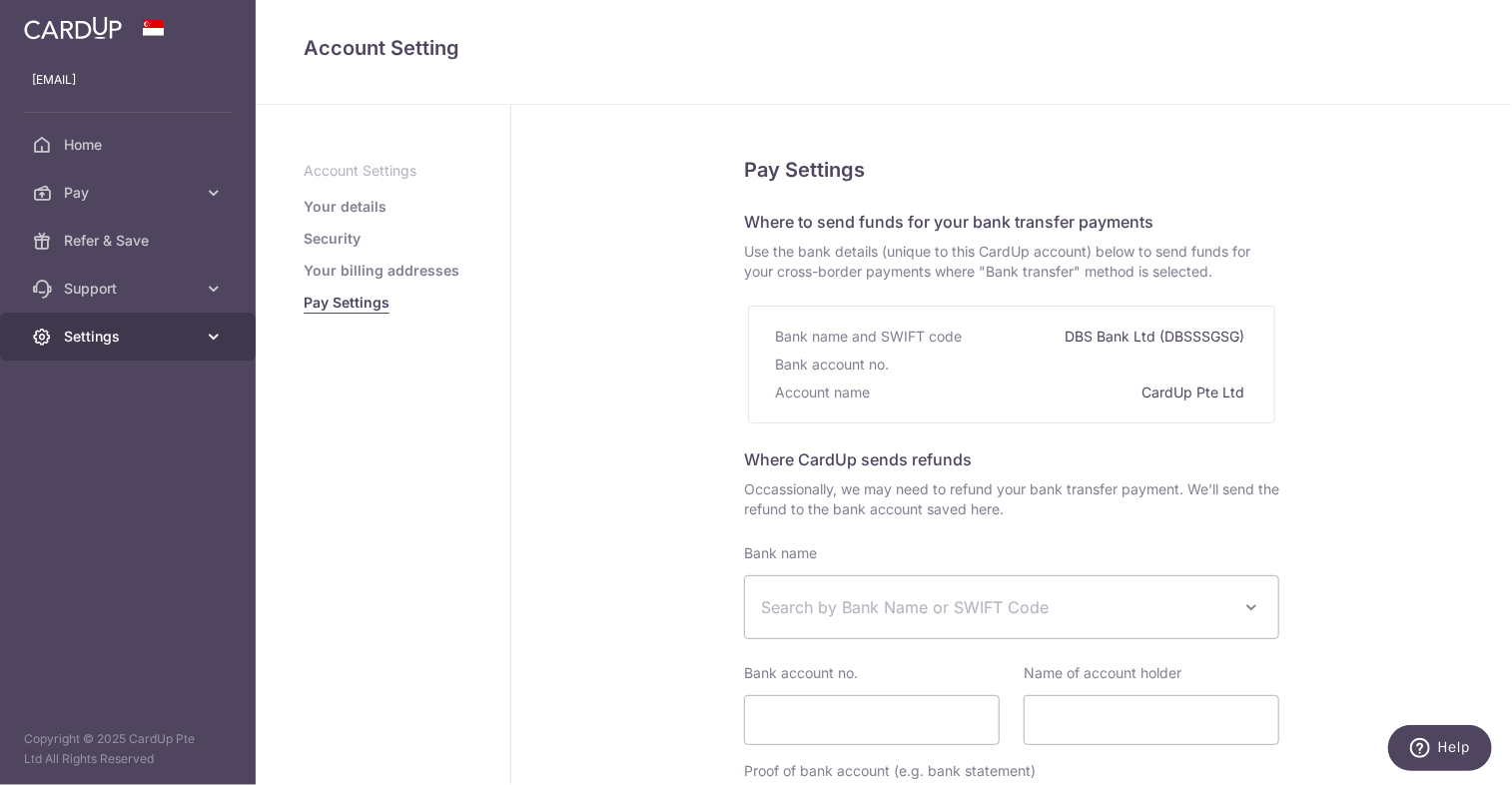 click on "Settings" at bounding box center [130, 337] 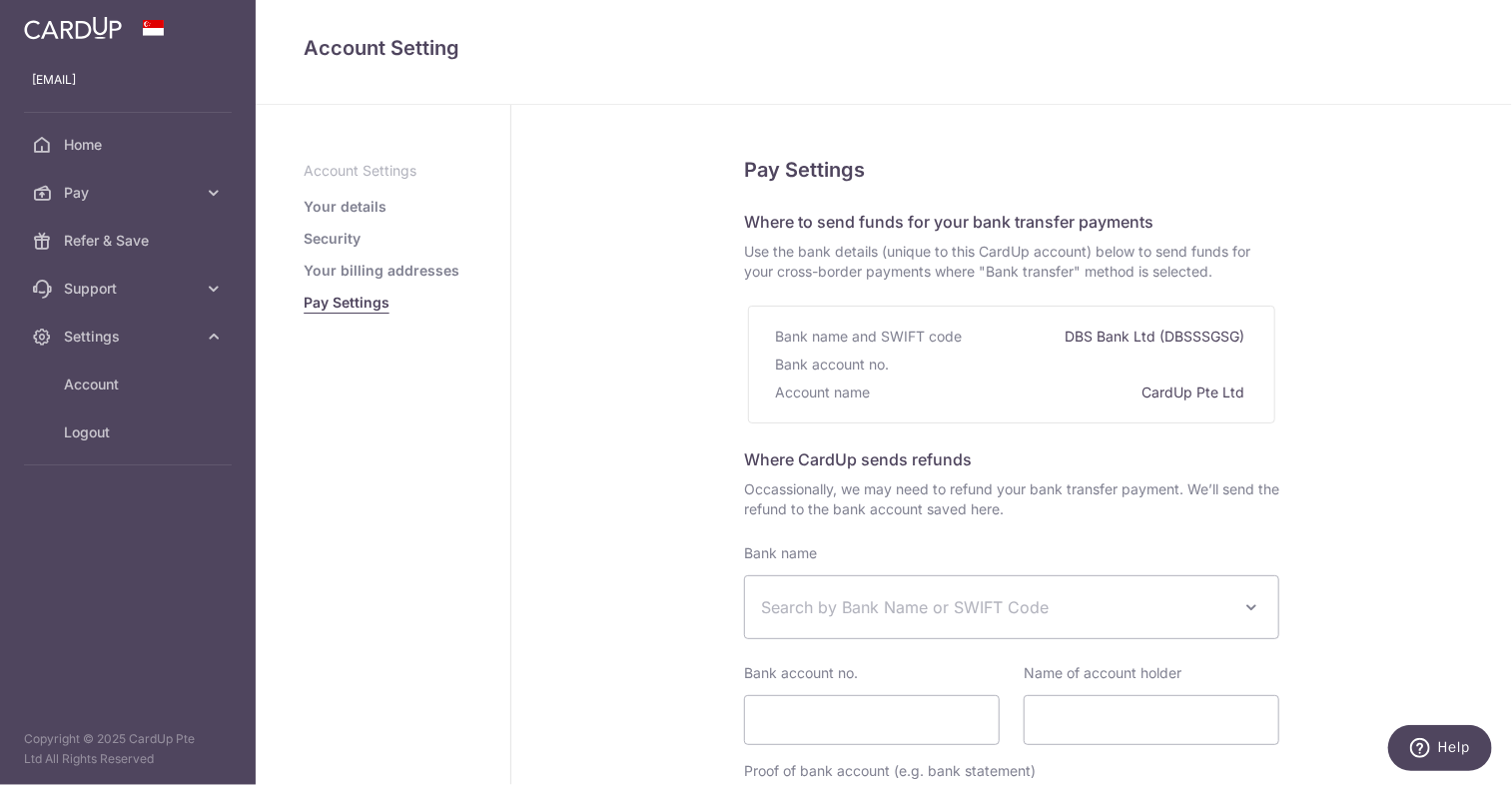 click on "Your details" at bounding box center [345, 207] 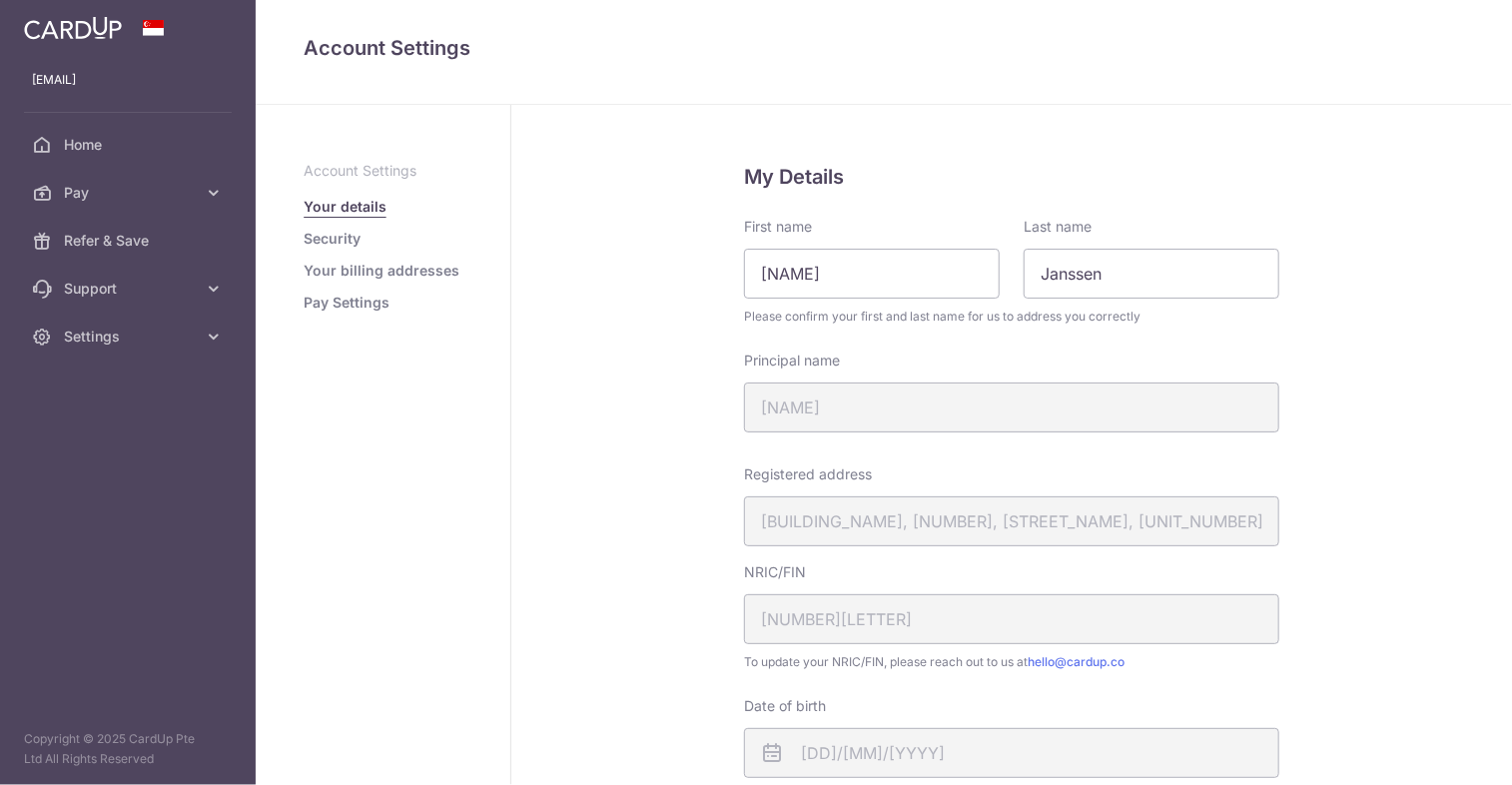 scroll, scrollTop: 0, scrollLeft: 0, axis: both 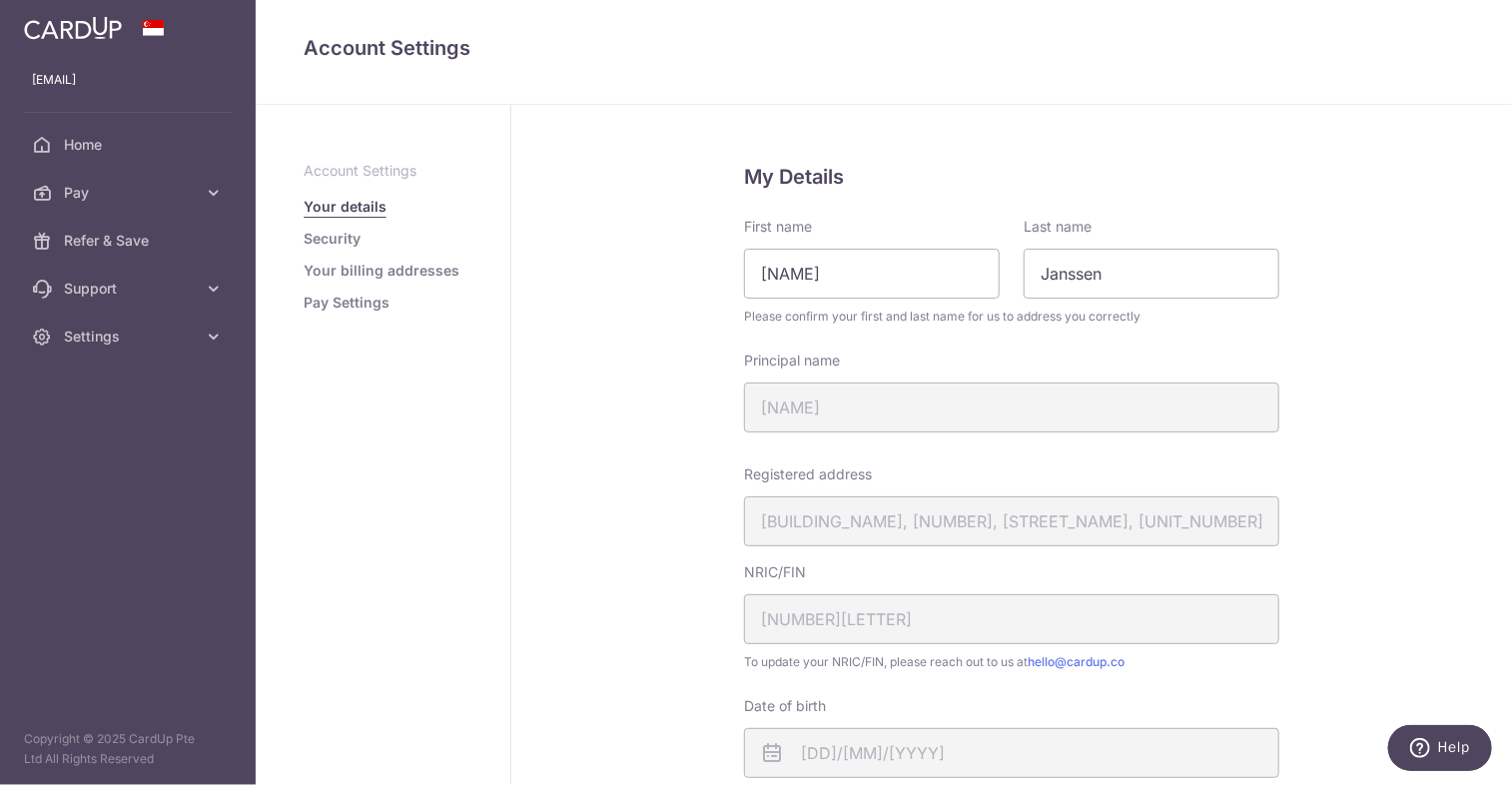 click on "Principal name
JANSSEN PATRICK CHRISTIAN" at bounding box center [1012, 392] 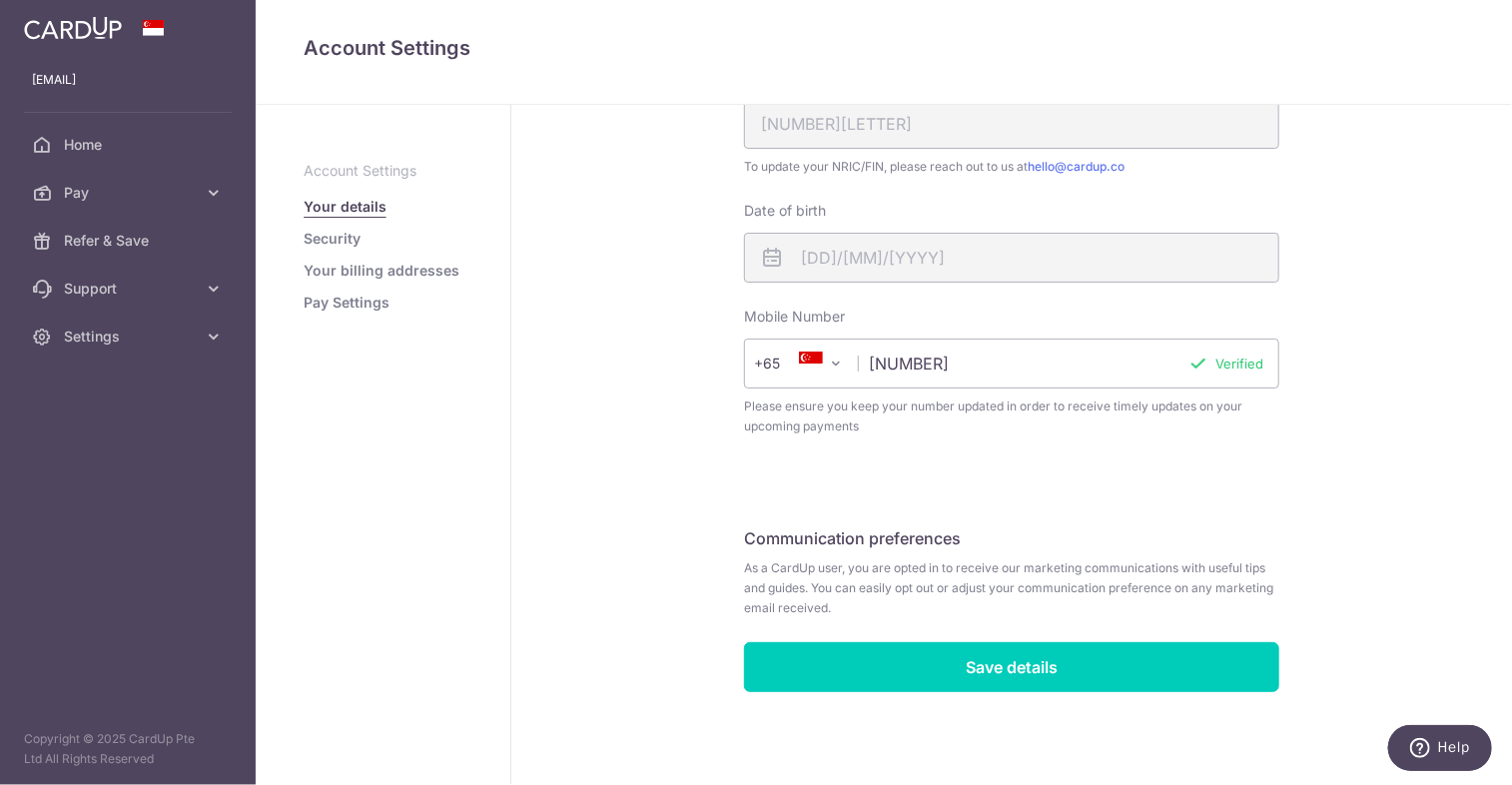 scroll, scrollTop: 0, scrollLeft: 0, axis: both 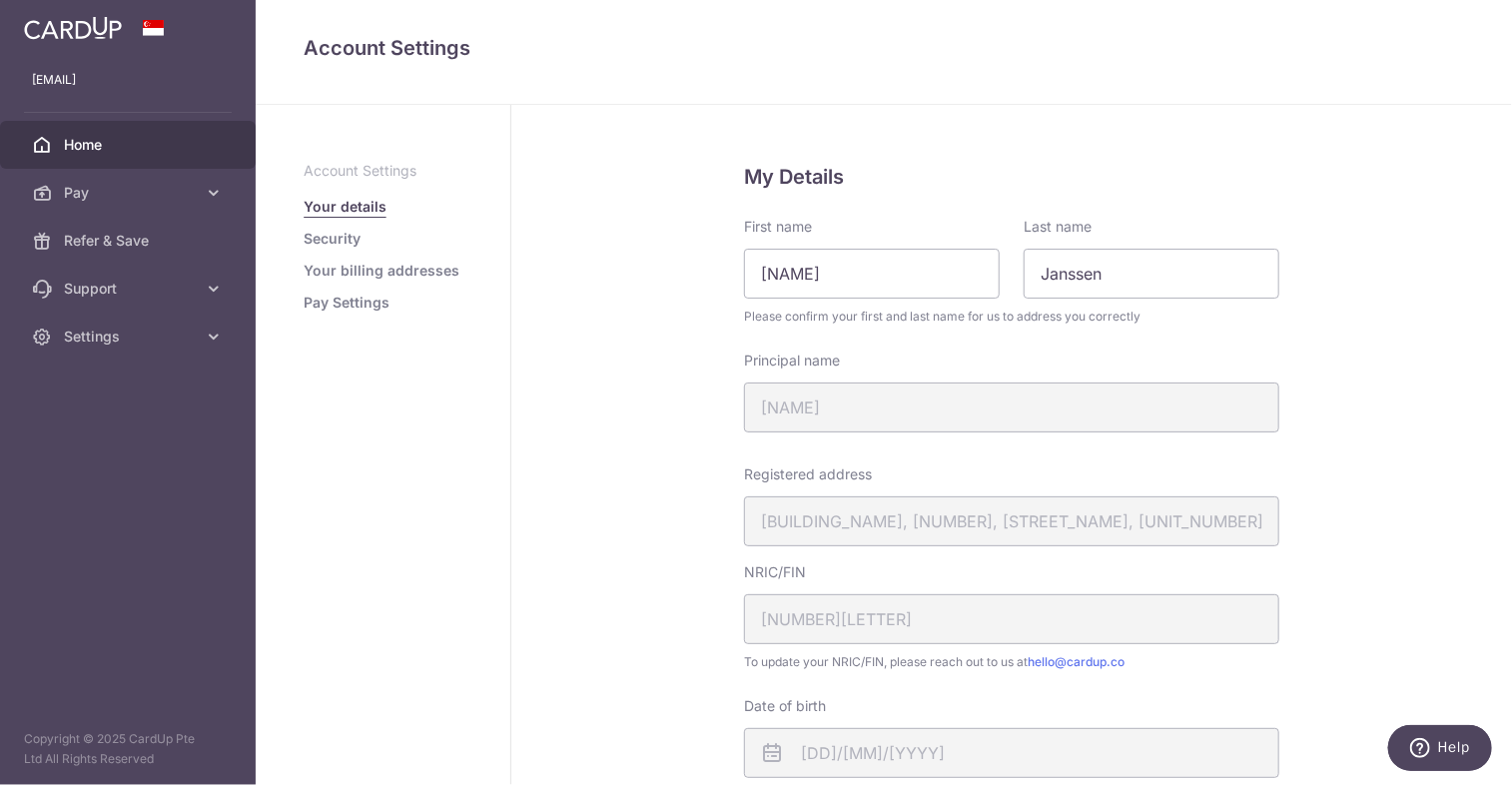 click on "Home" at bounding box center (130, 145) 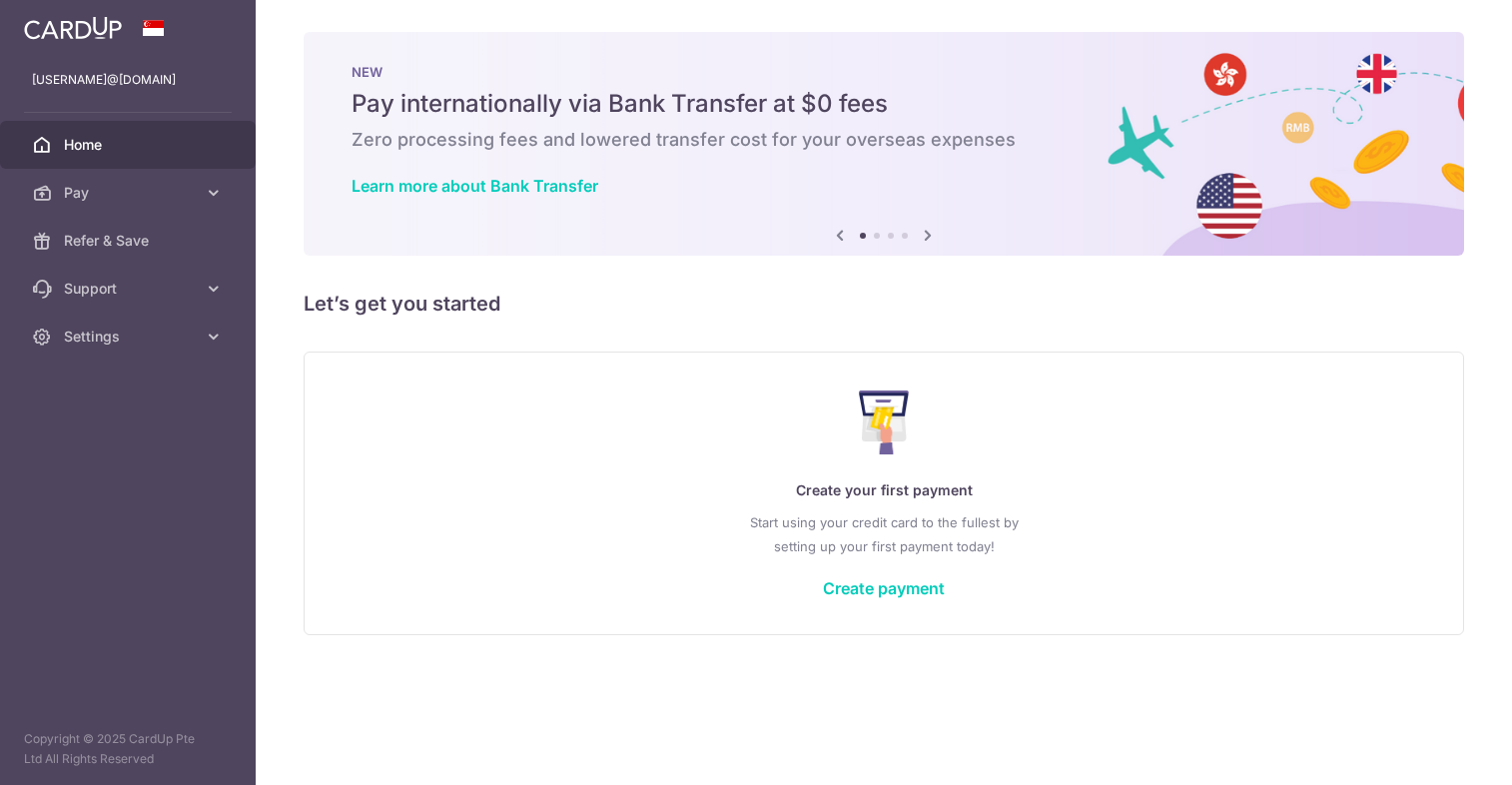 scroll, scrollTop: 0, scrollLeft: 0, axis: both 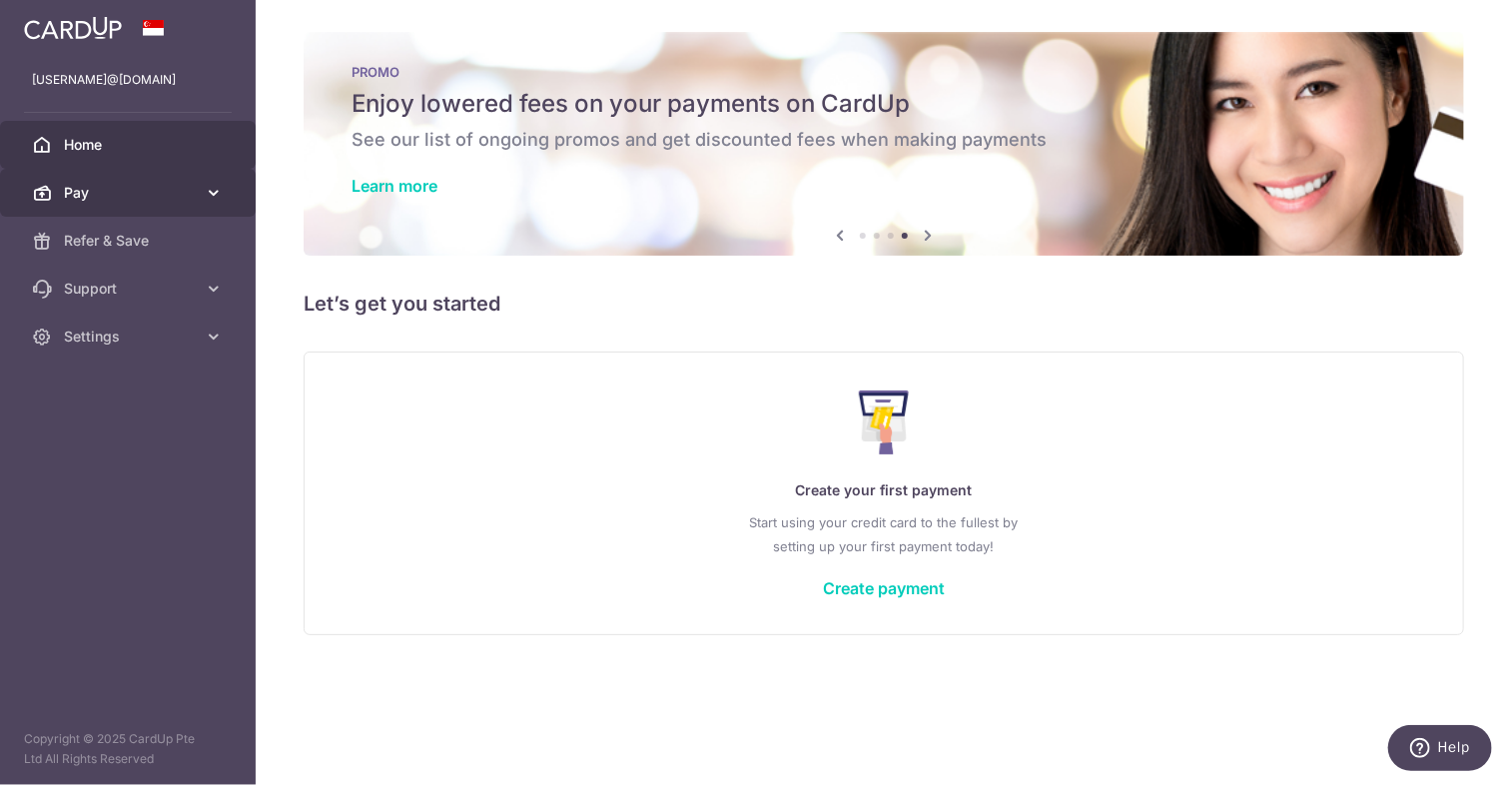 click on "Pay" at bounding box center (130, 193) 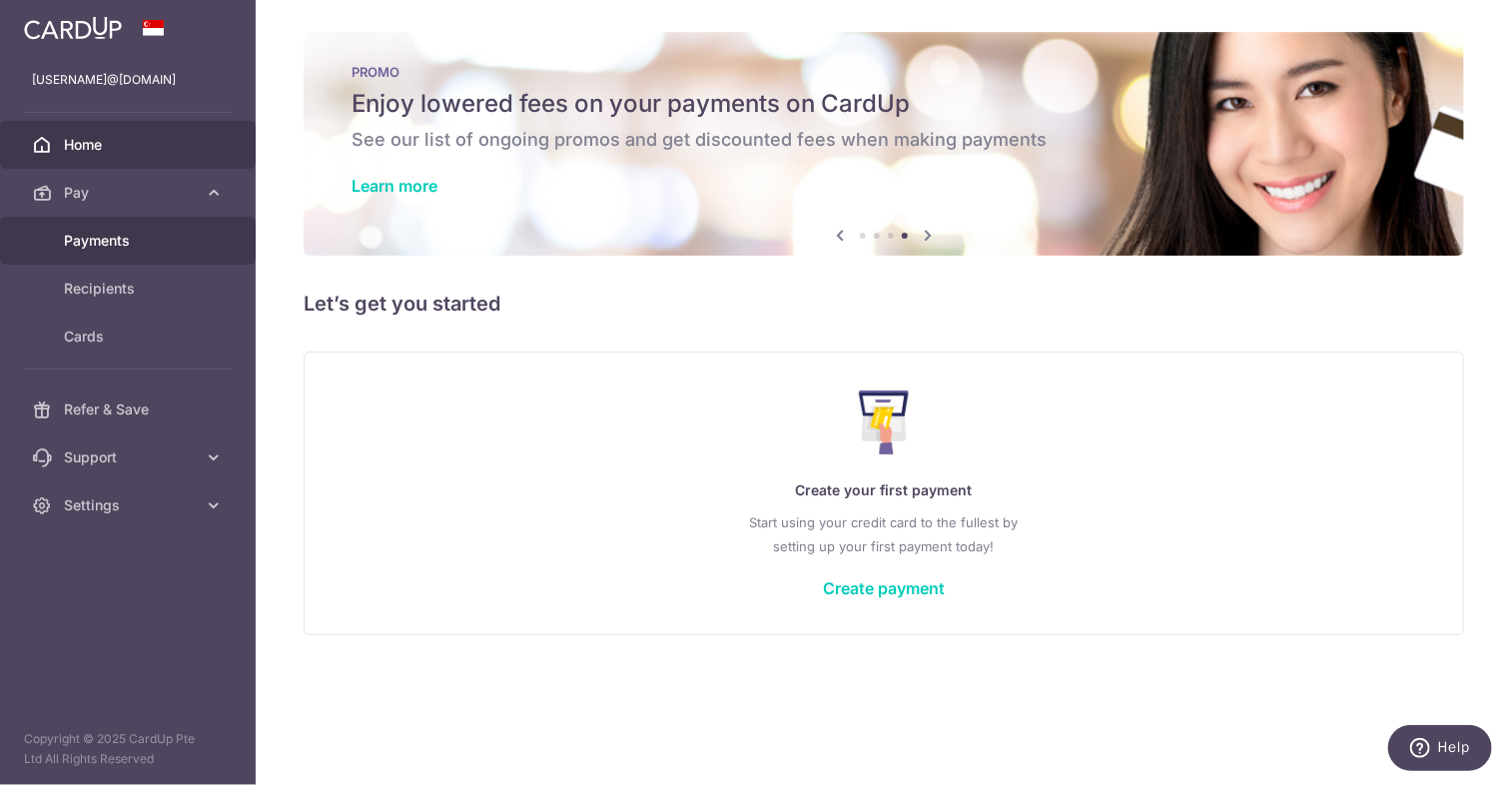 click on "Payments" at bounding box center [130, 241] 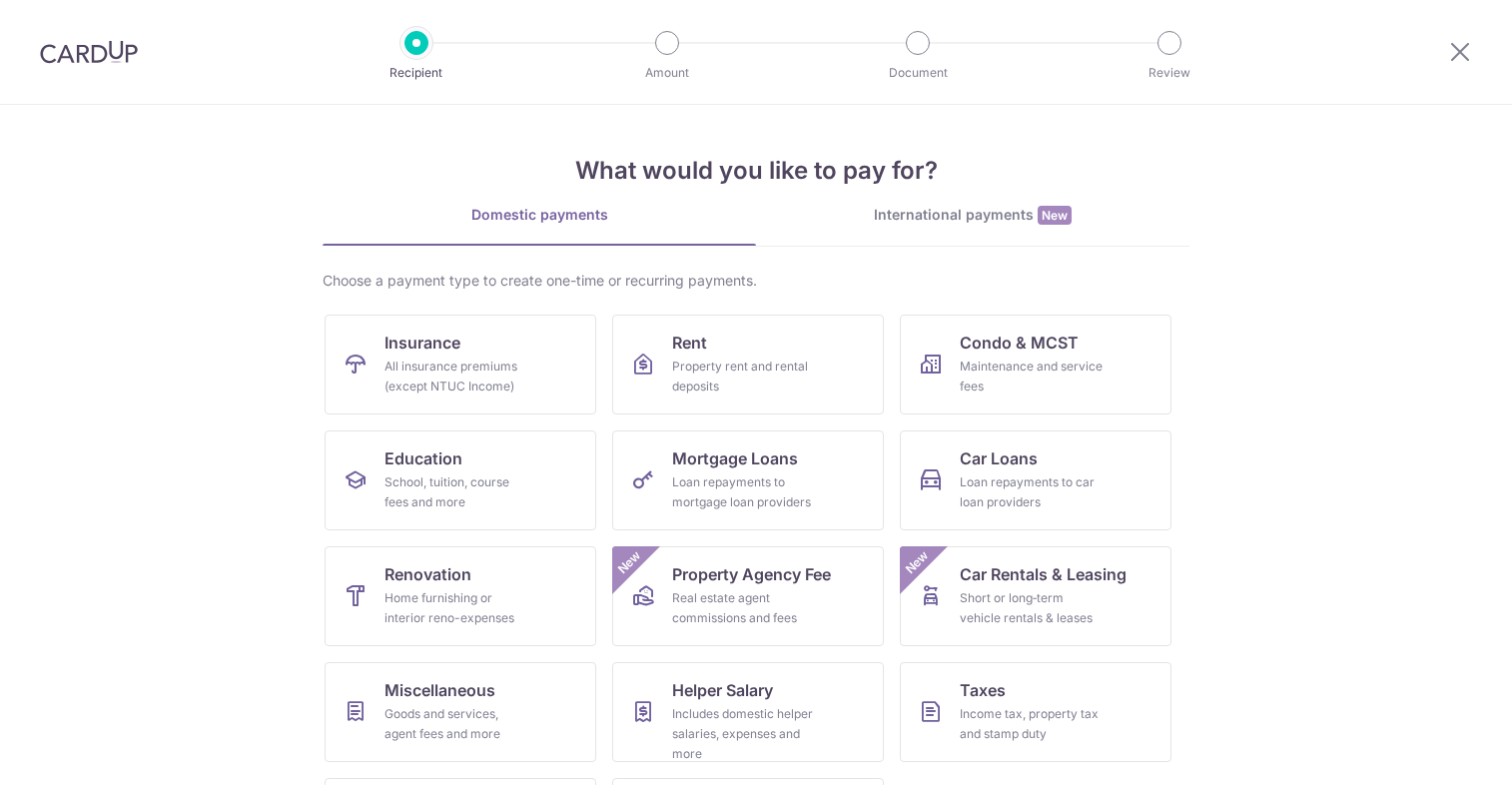 scroll, scrollTop: 0, scrollLeft: 0, axis: both 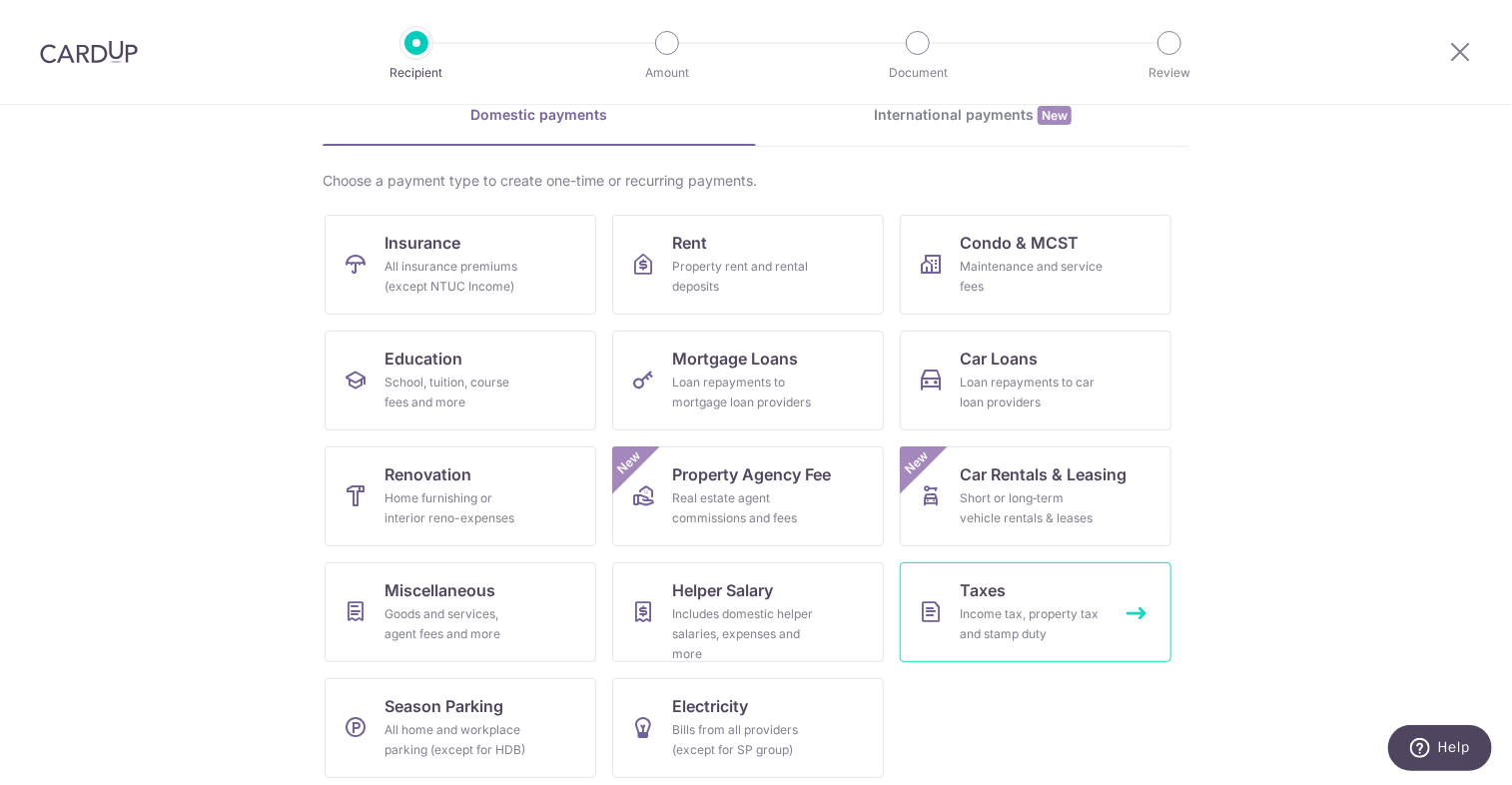 click on "Income tax, property tax and stamp duty" at bounding box center [1032, 624] 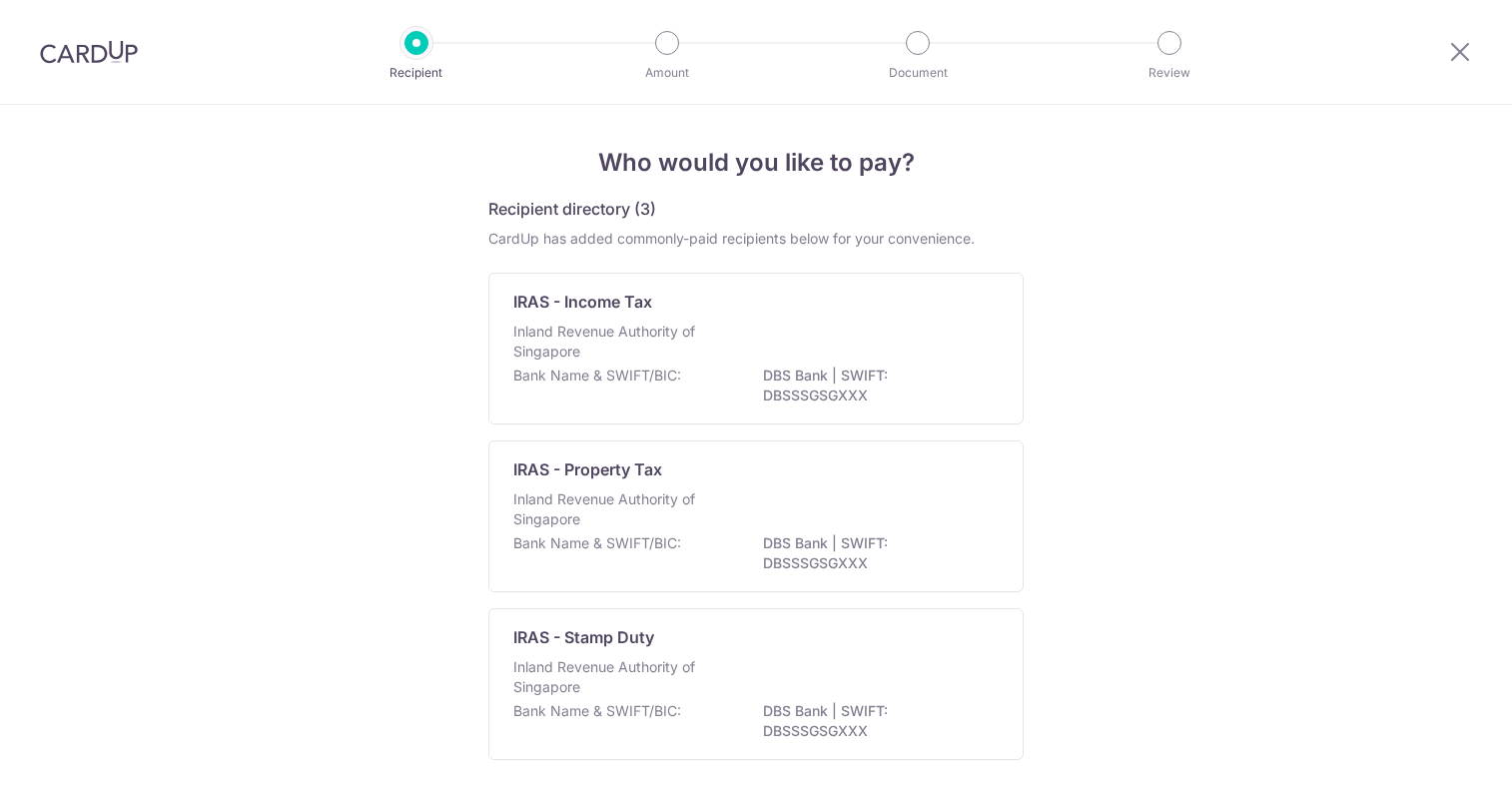 scroll, scrollTop: 0, scrollLeft: 0, axis: both 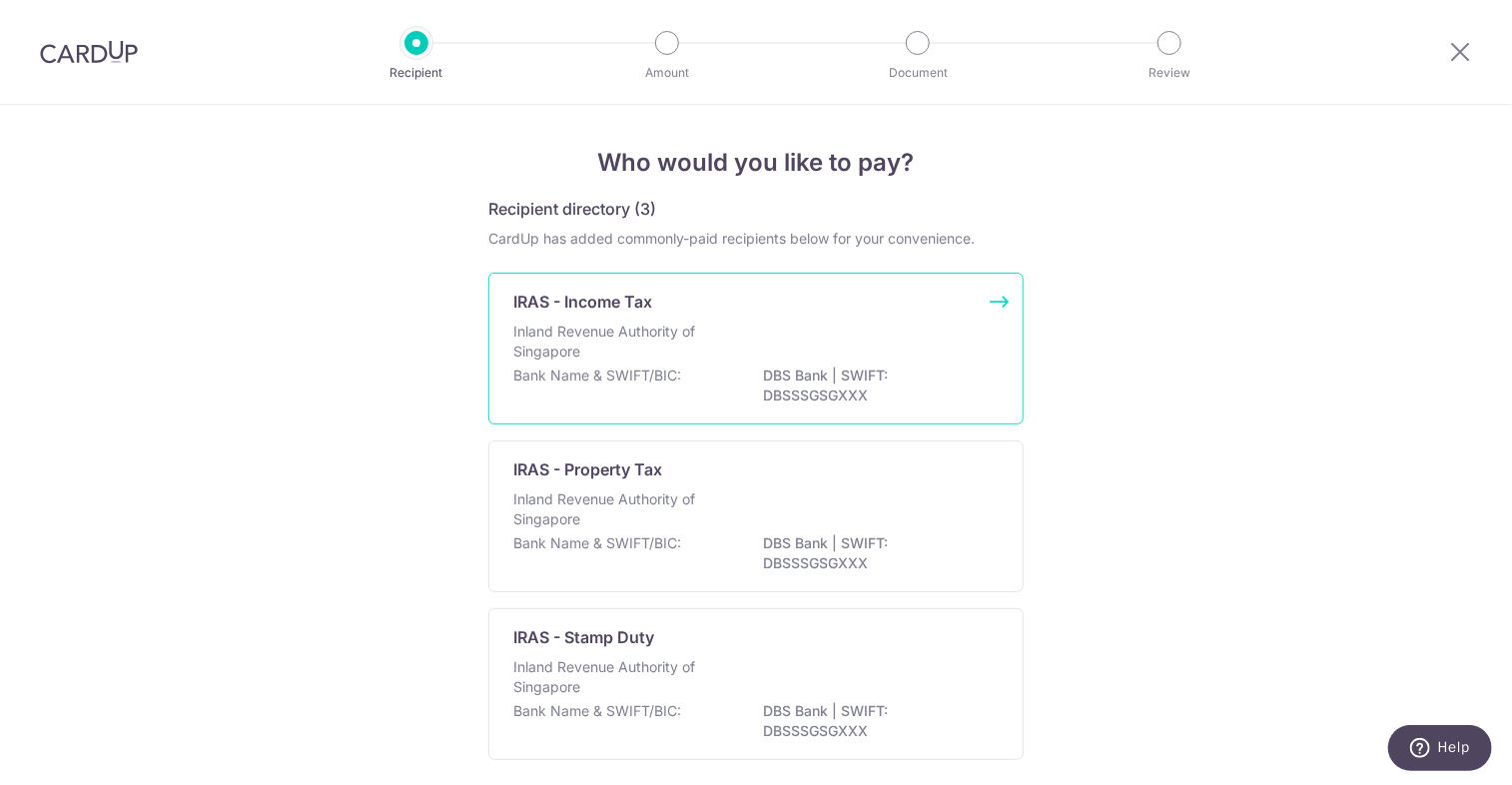 click on "Inland Revenue Authority of Singapore" at bounding box center (619, 342) 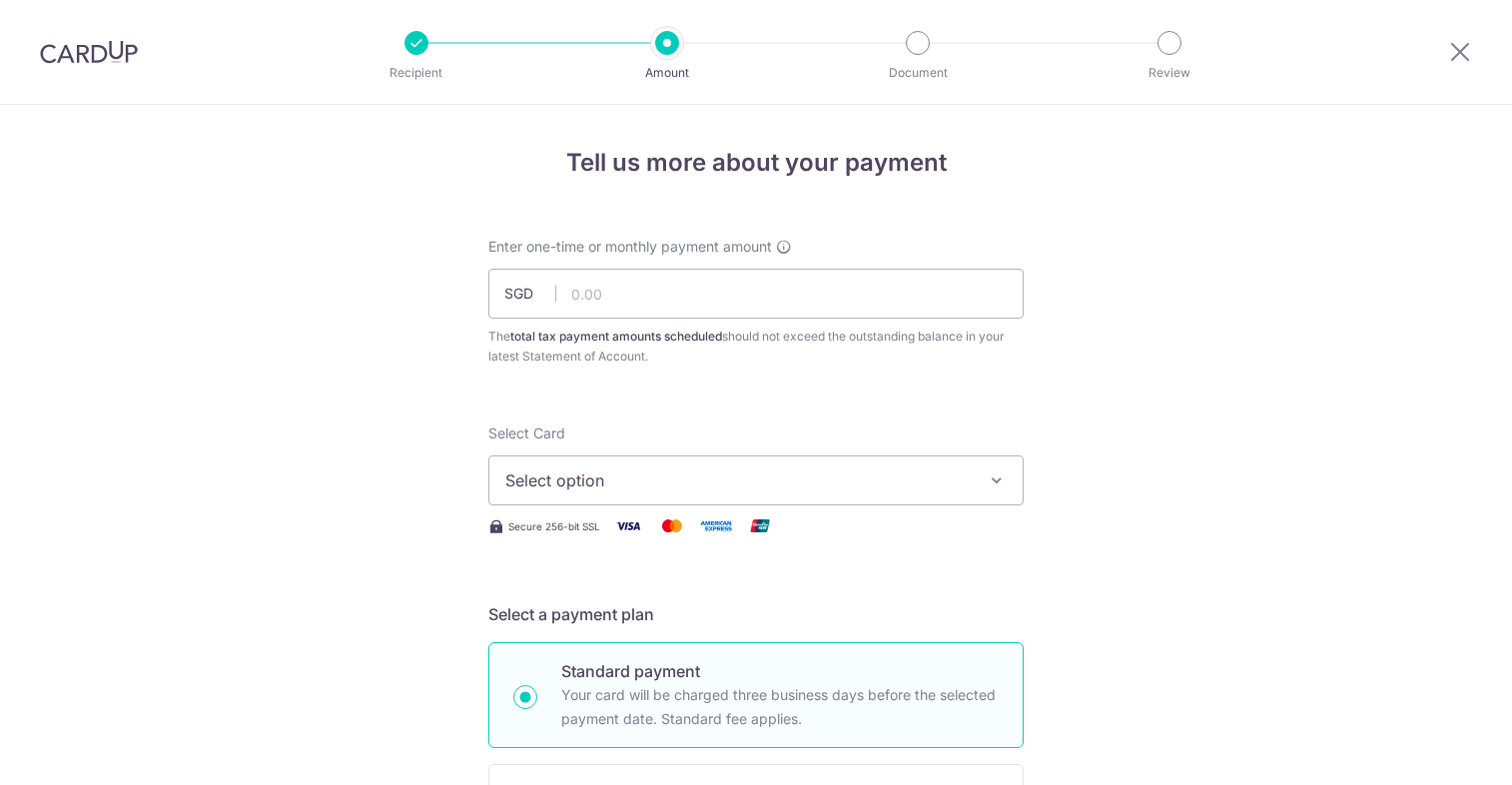 scroll, scrollTop: 0, scrollLeft: 0, axis: both 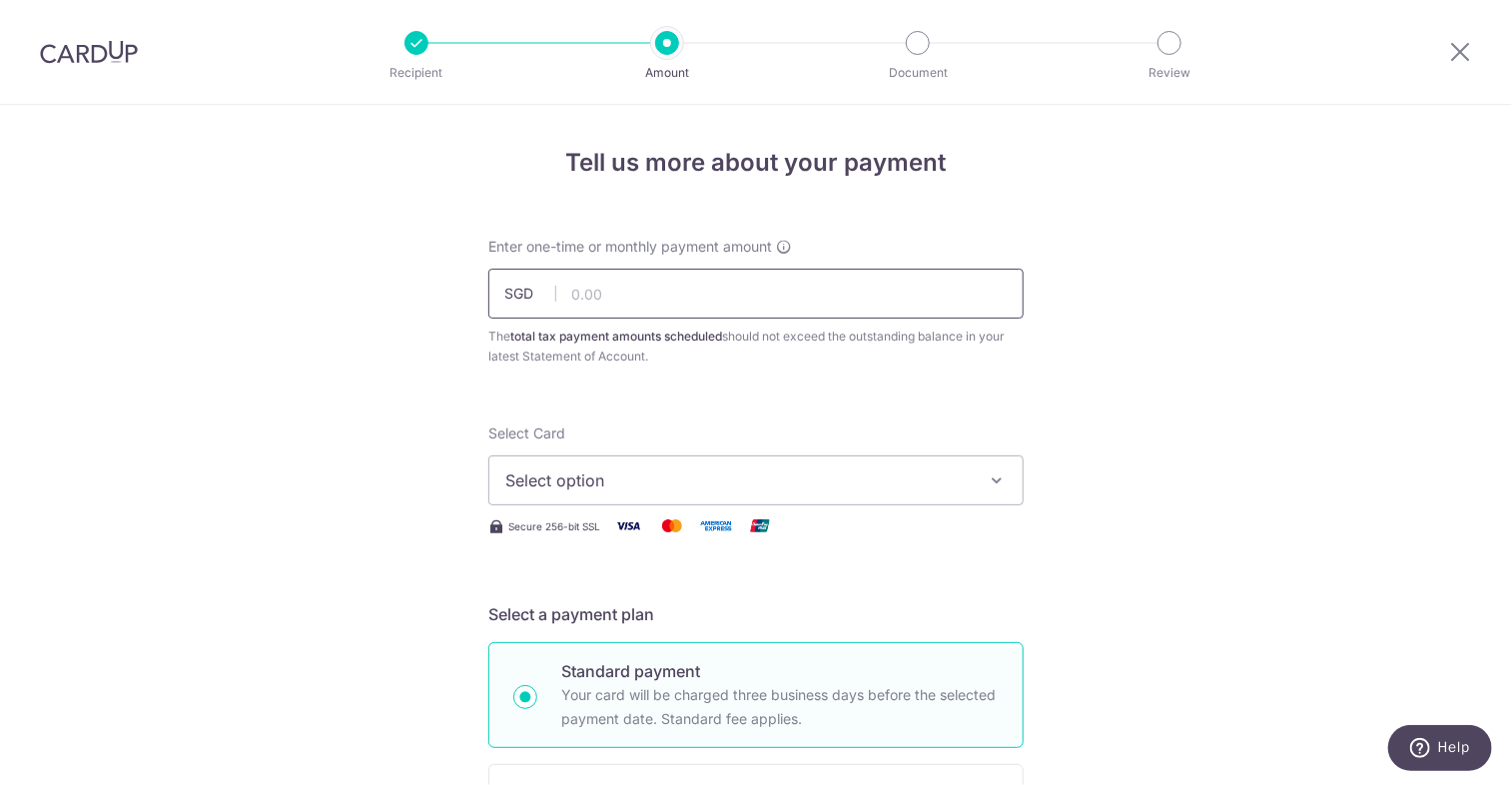 click at bounding box center [756, 294] 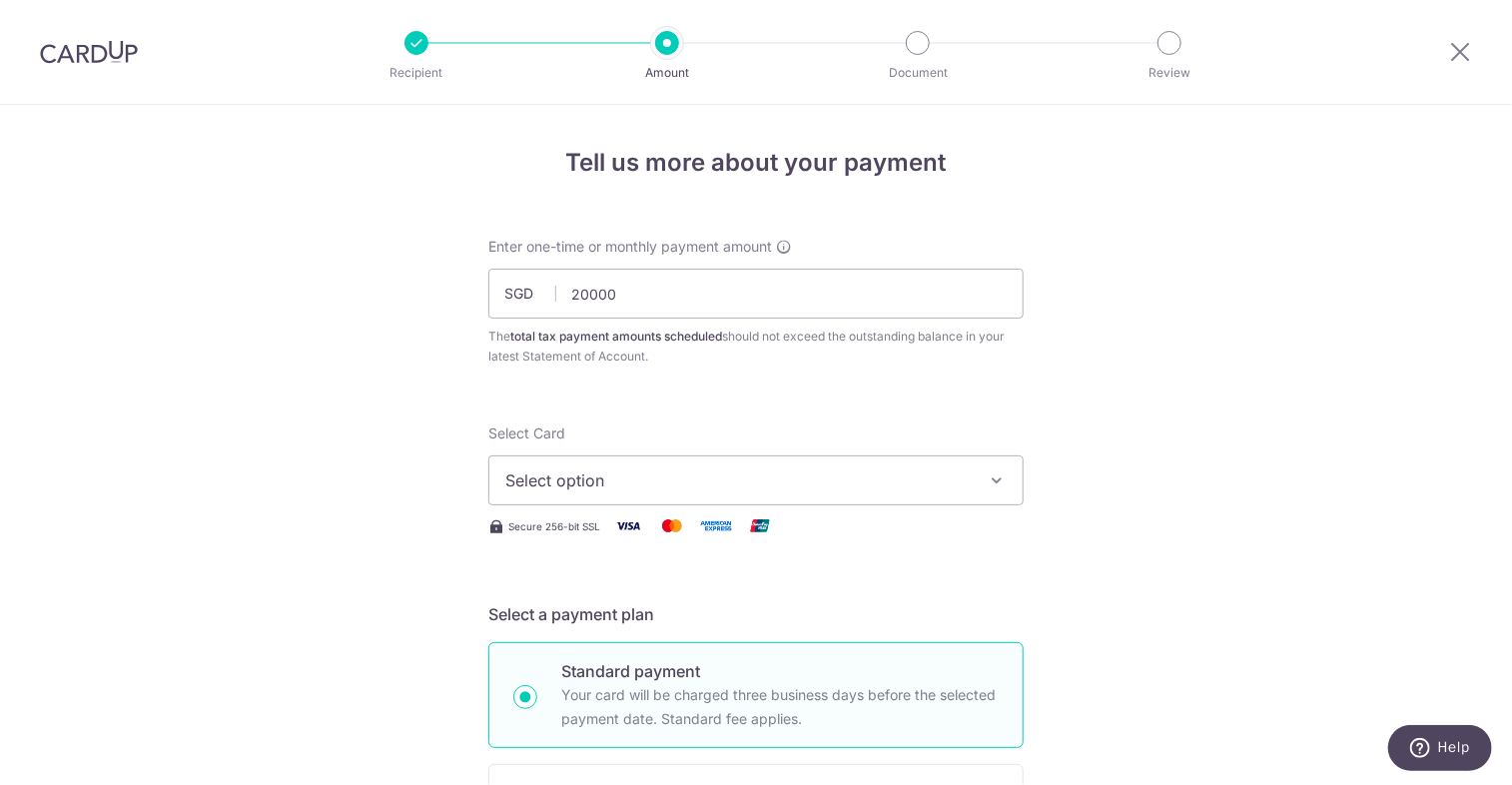 type on "20,000.00" 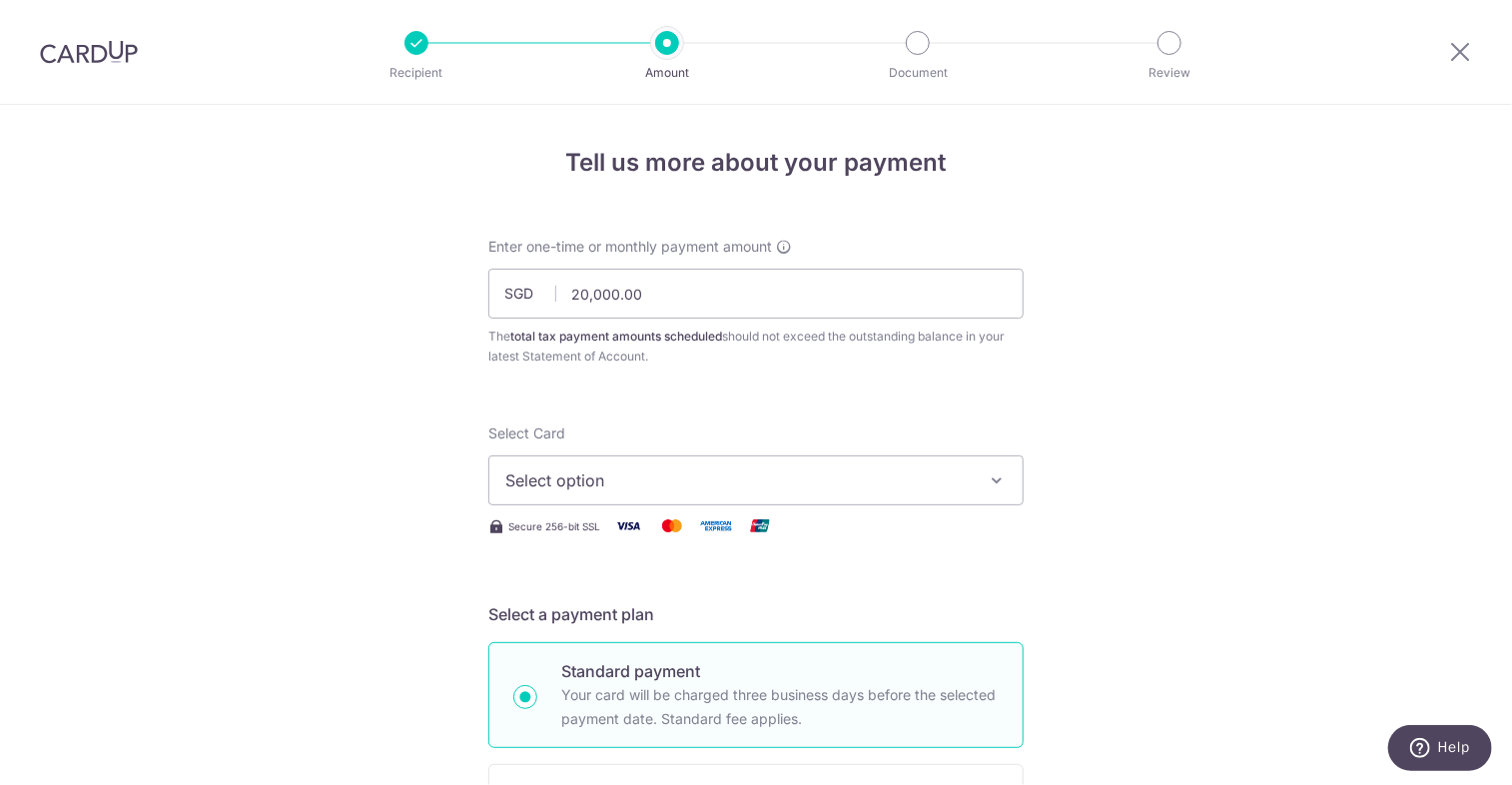click on "Select option" at bounding box center (756, 480) 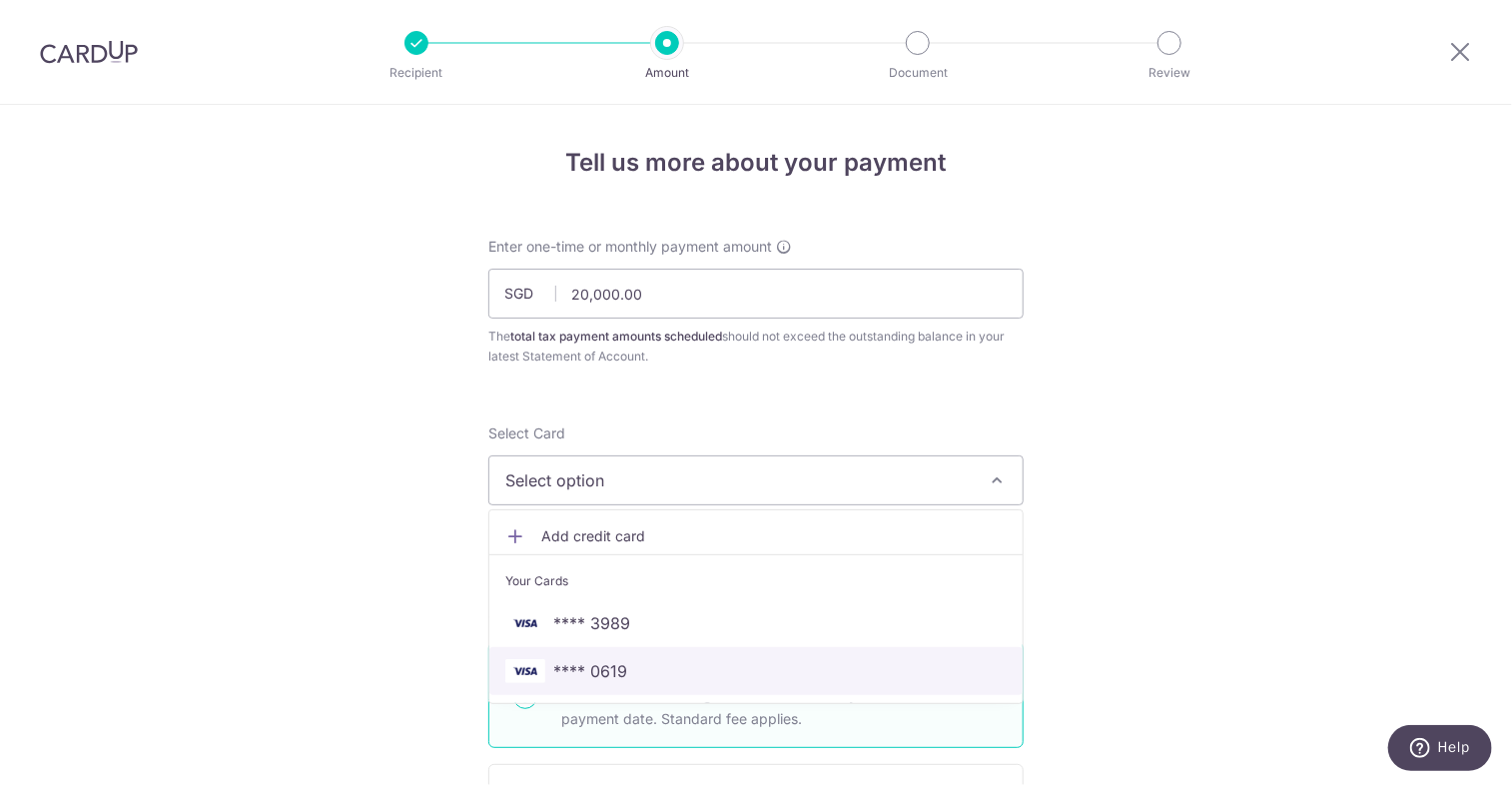 click on "**** 0619" at bounding box center [756, 671] 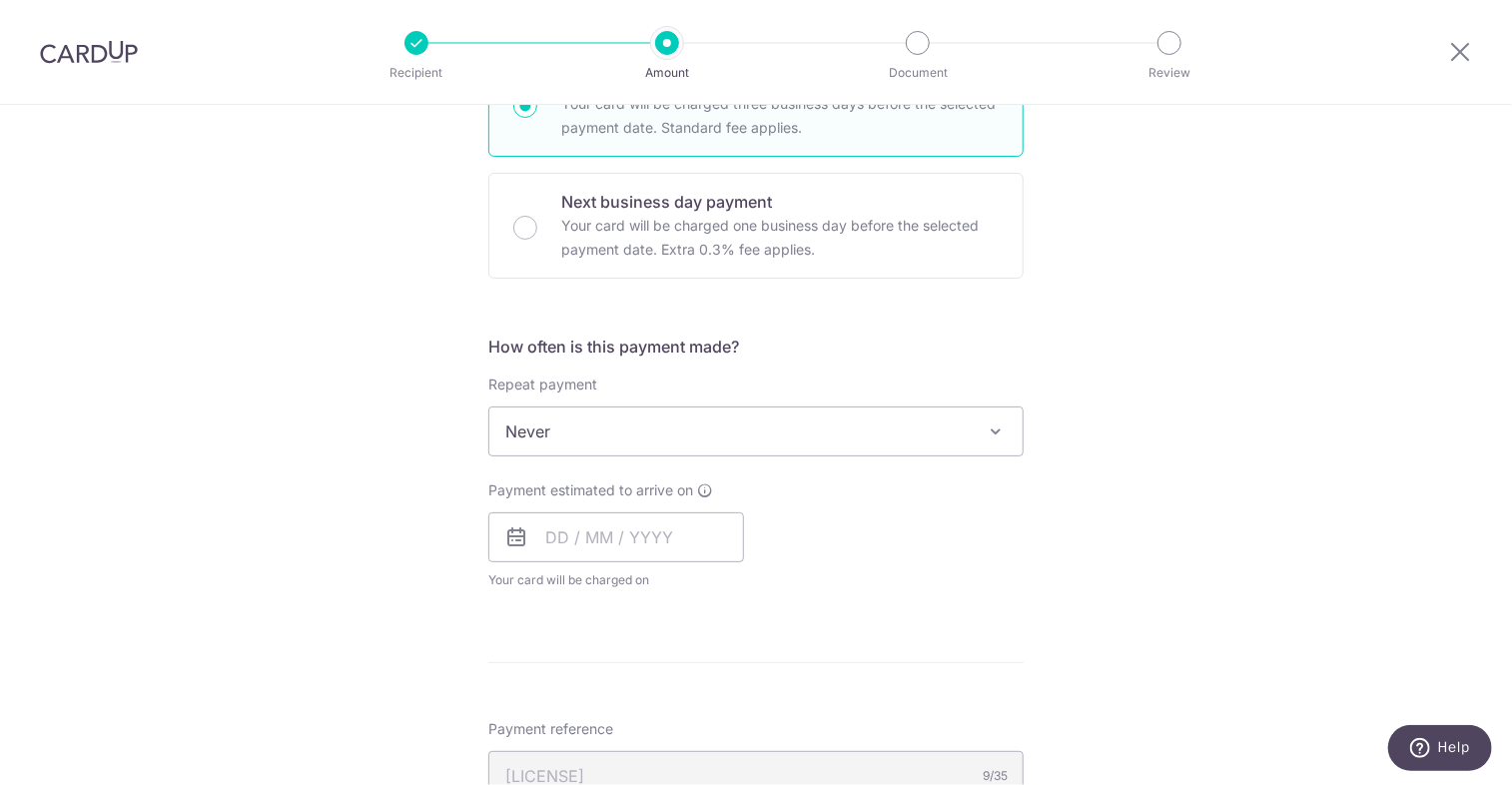 scroll, scrollTop: 599, scrollLeft: 0, axis: vertical 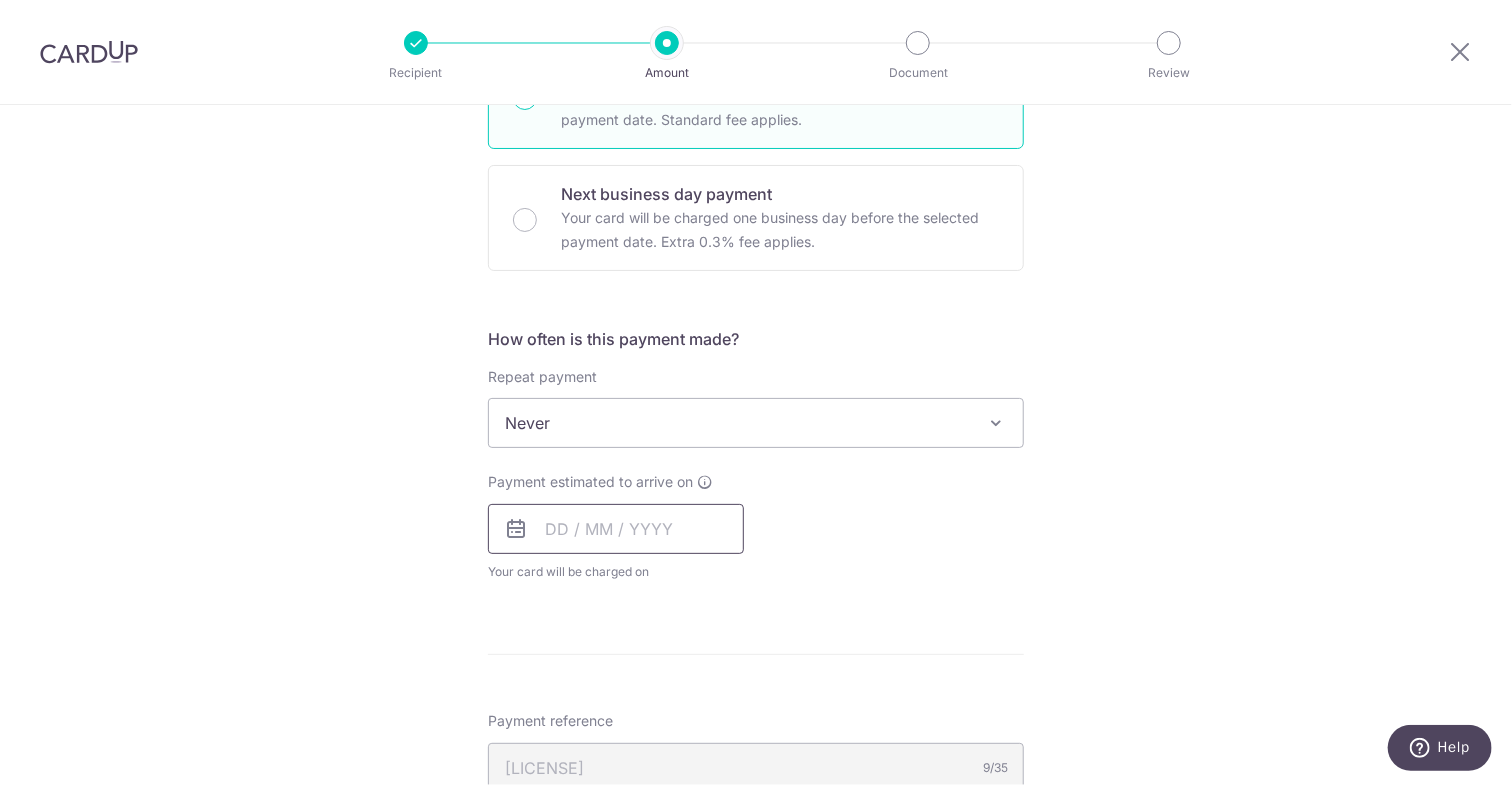 click at bounding box center (616, 529) 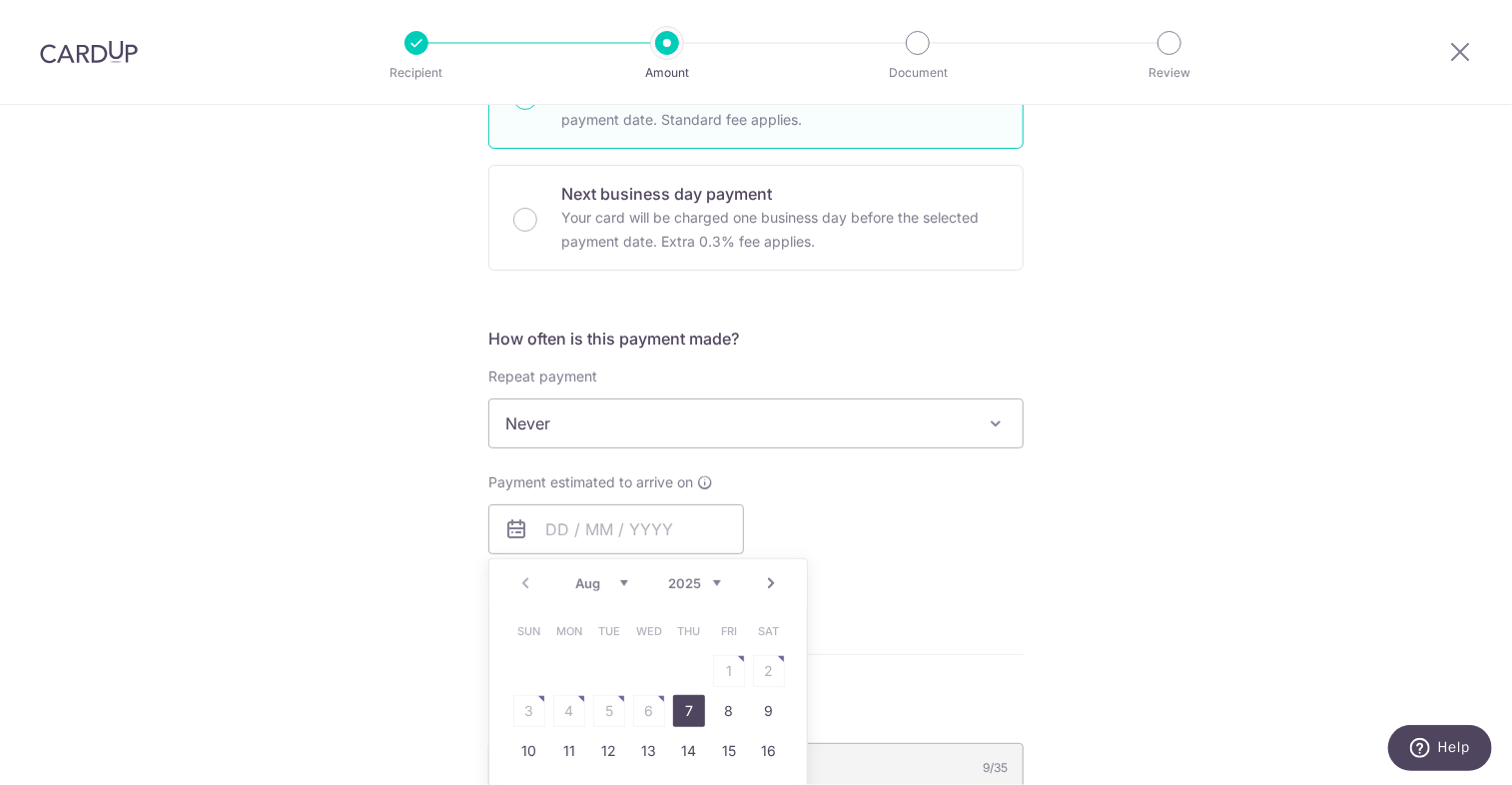 click on "7" at bounding box center (689, 711) 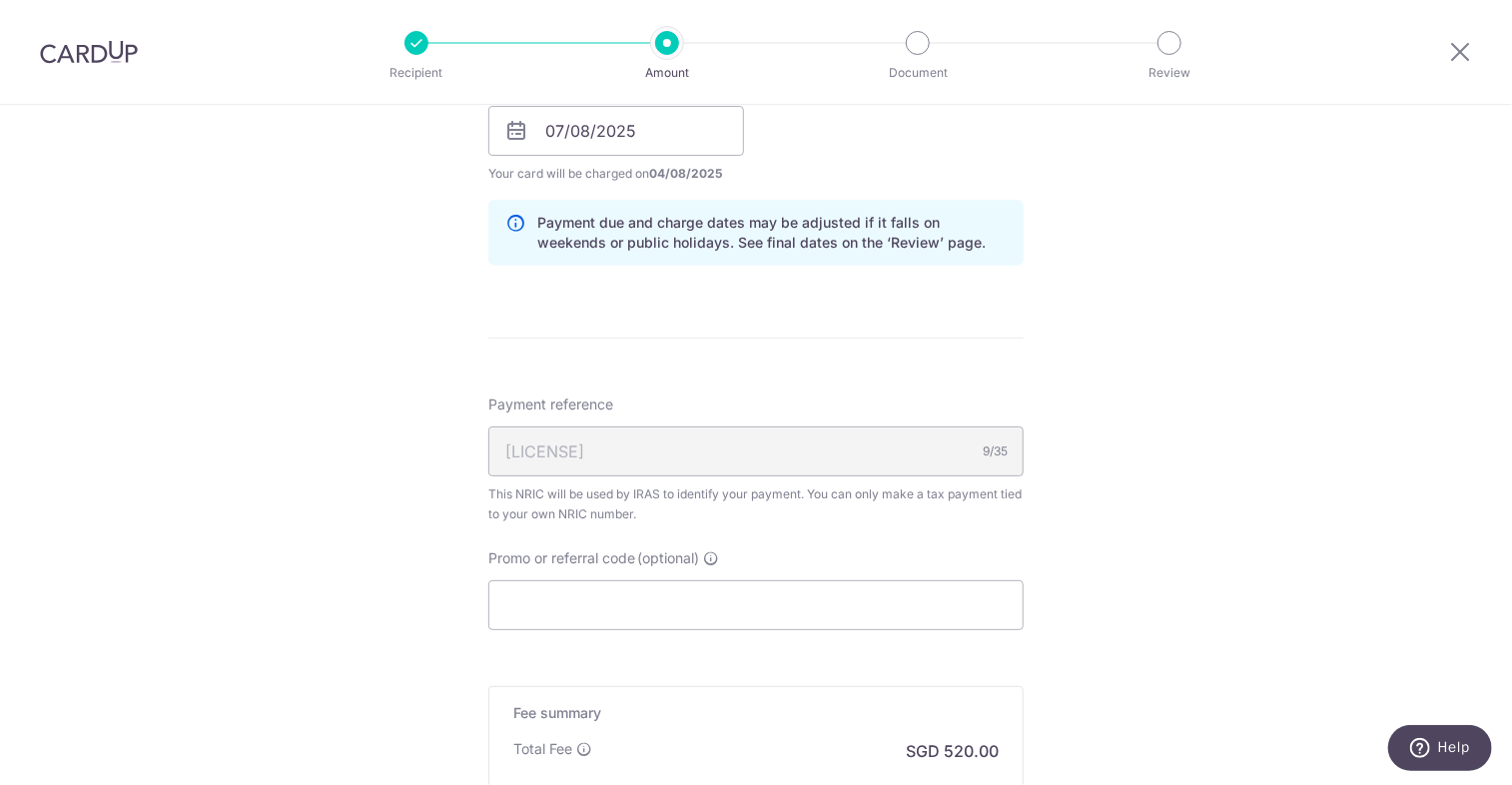 scroll, scrollTop: 1099, scrollLeft: 0, axis: vertical 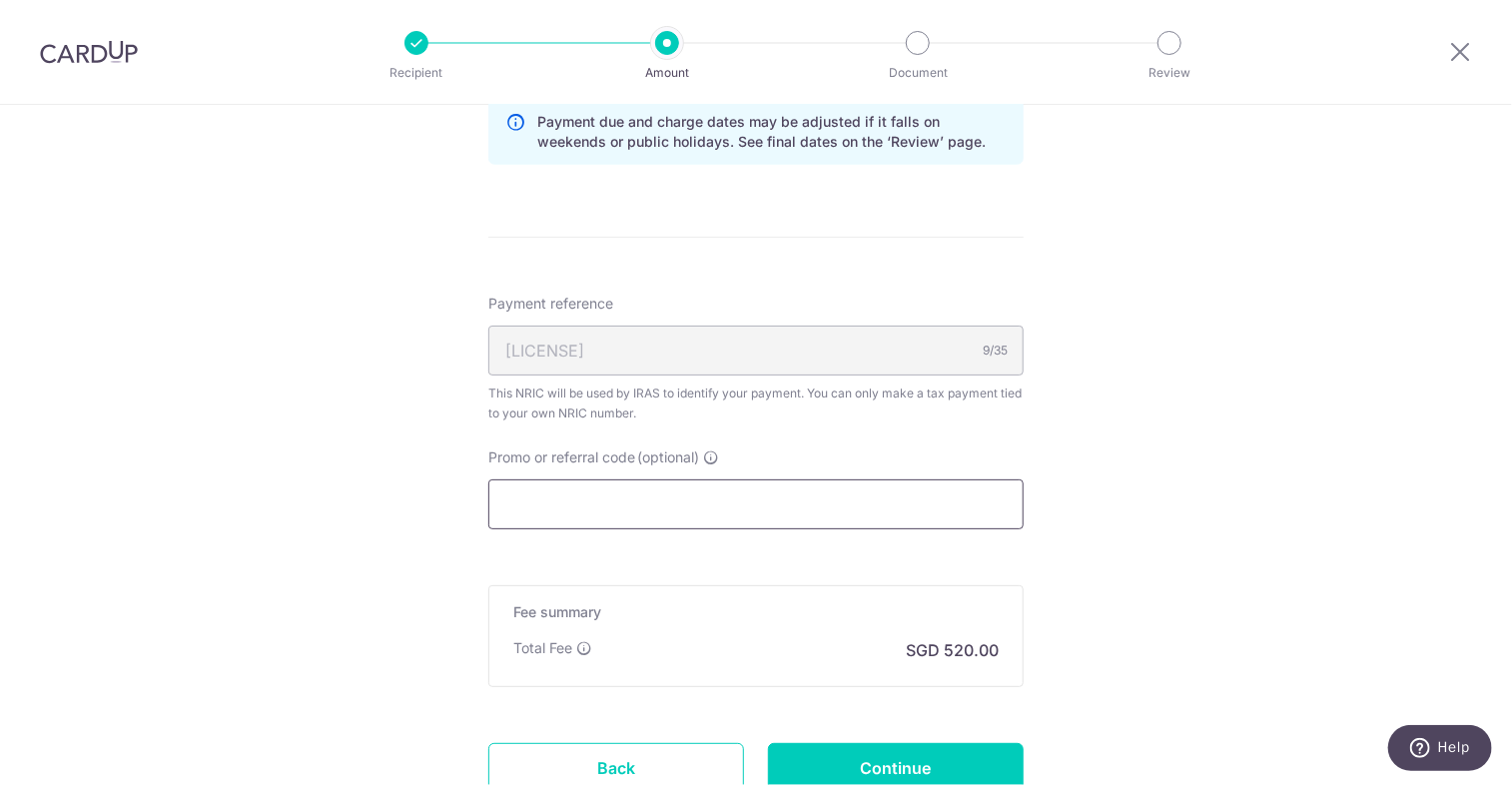 click on "Promo or referral code
(optional)" at bounding box center [756, 504] 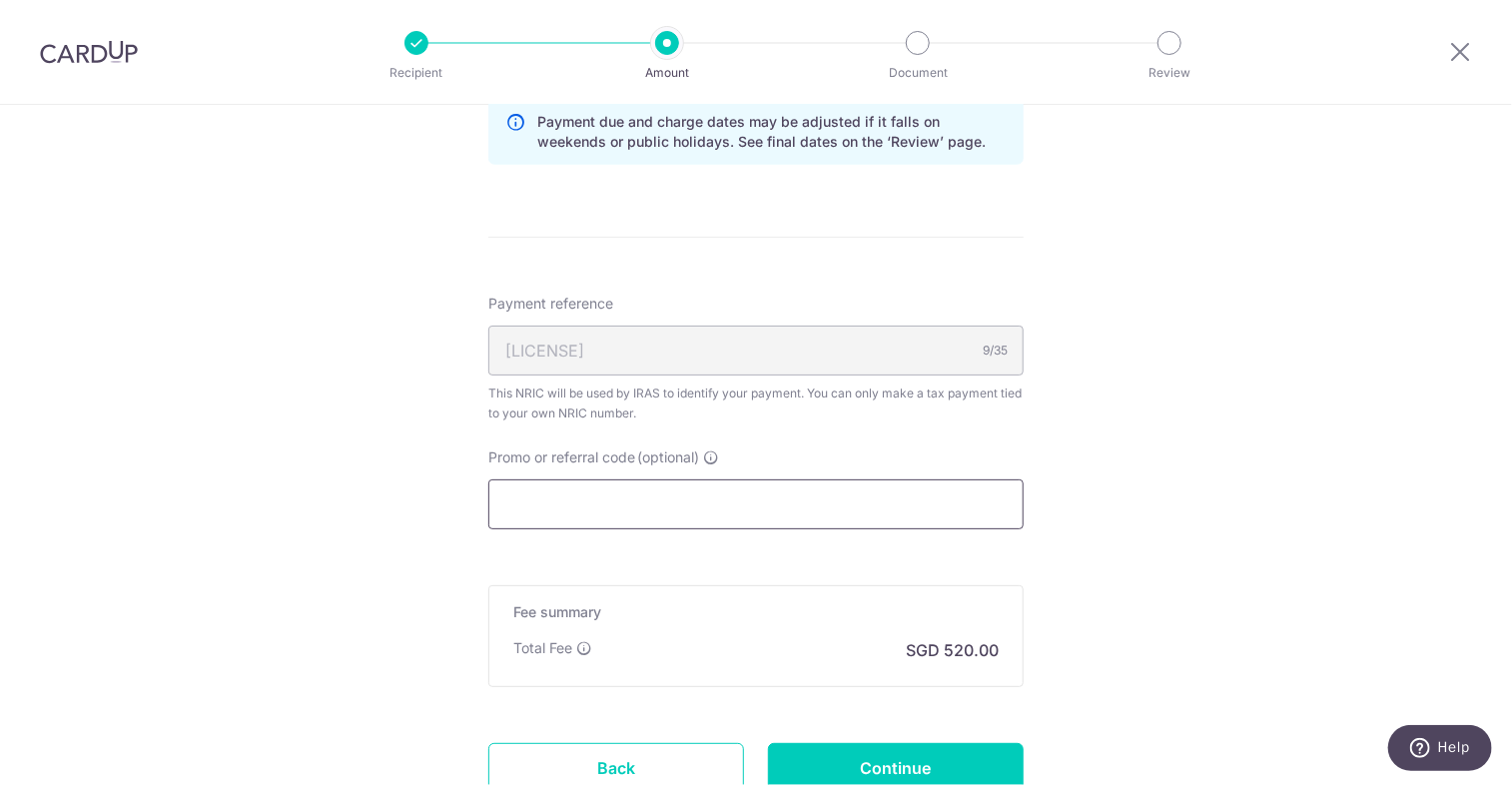 paste on "VTAX25ONE" 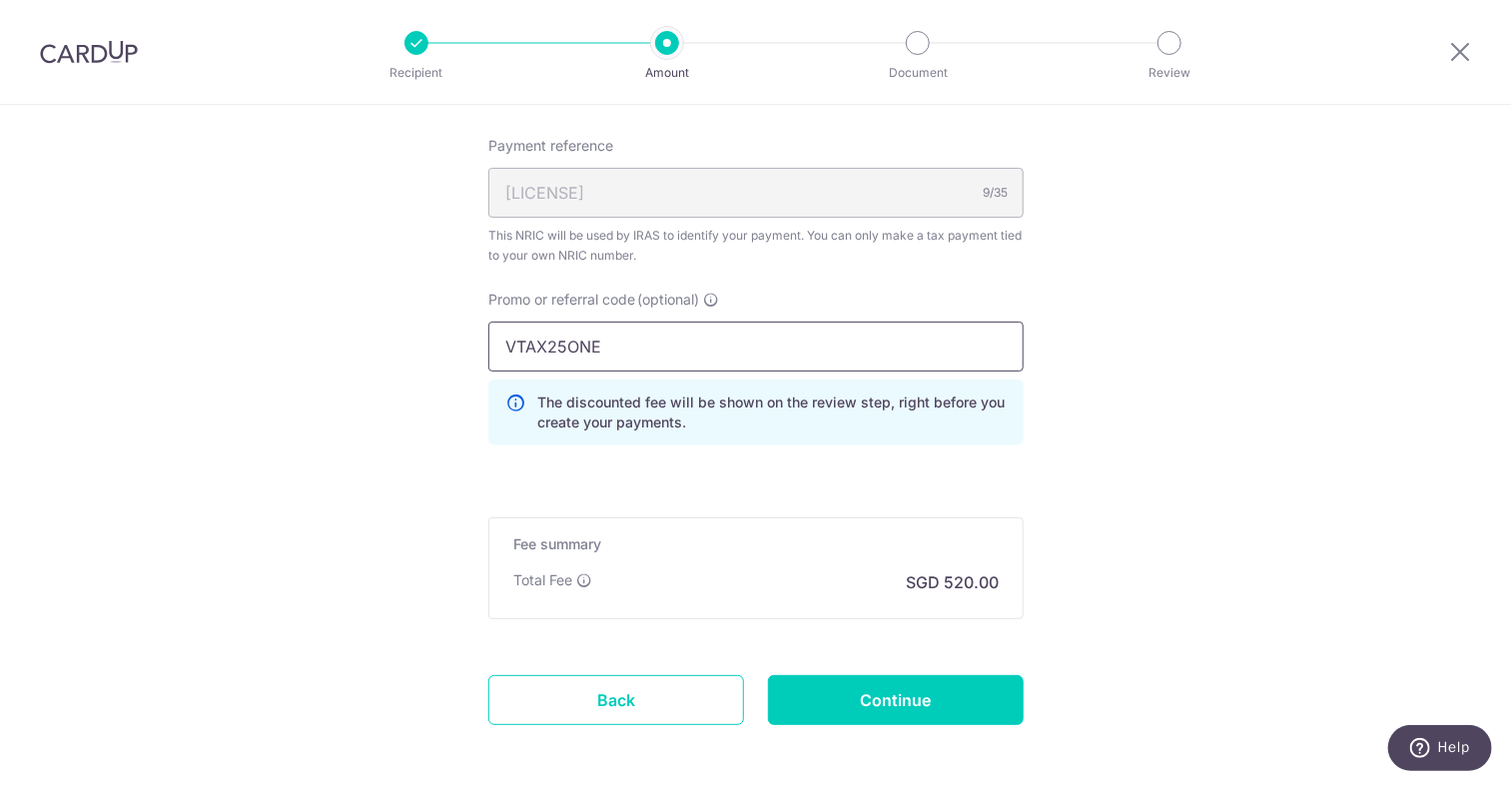 scroll, scrollTop: 1298, scrollLeft: 0, axis: vertical 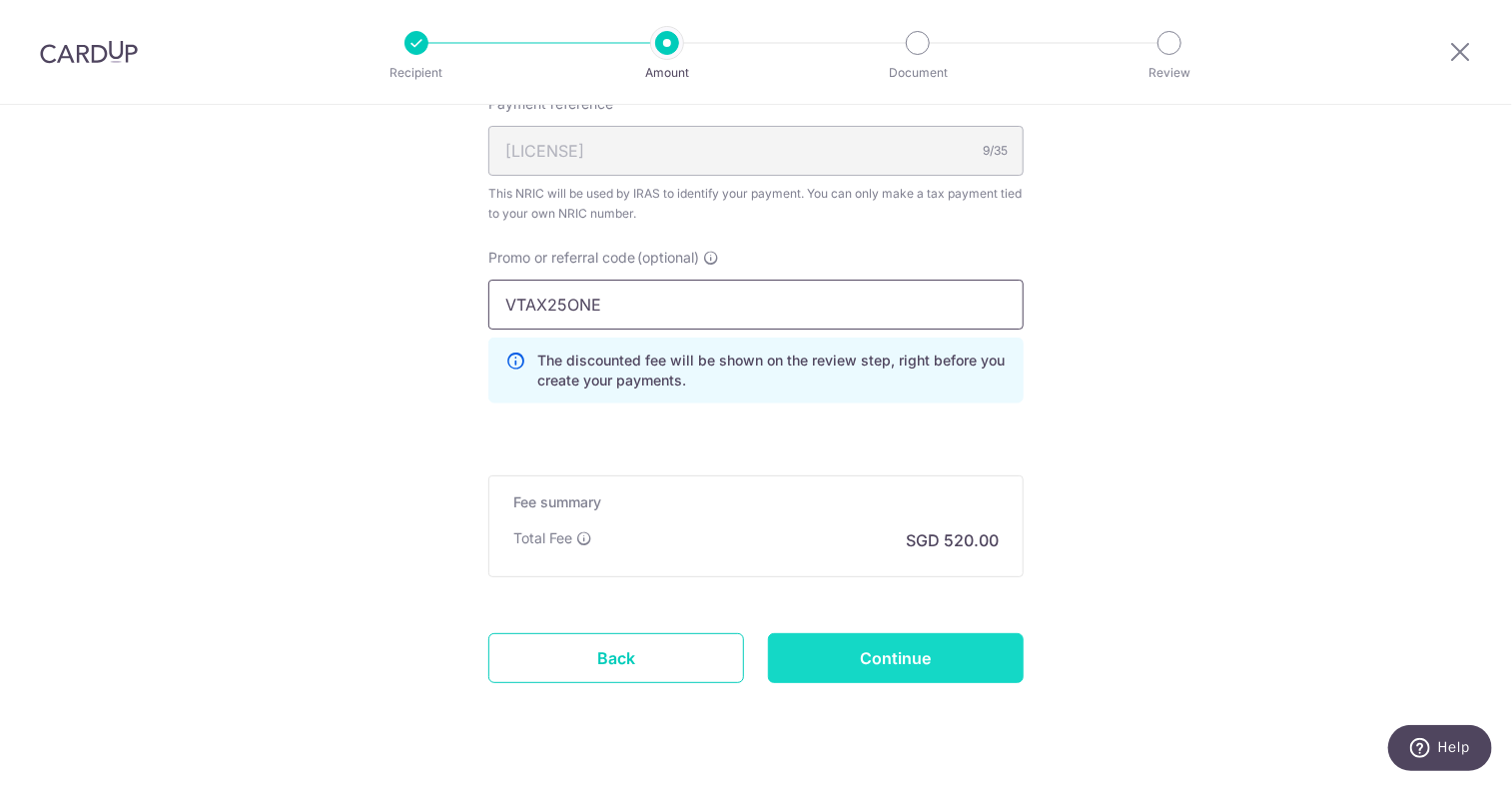 type on "VTAX25ONE" 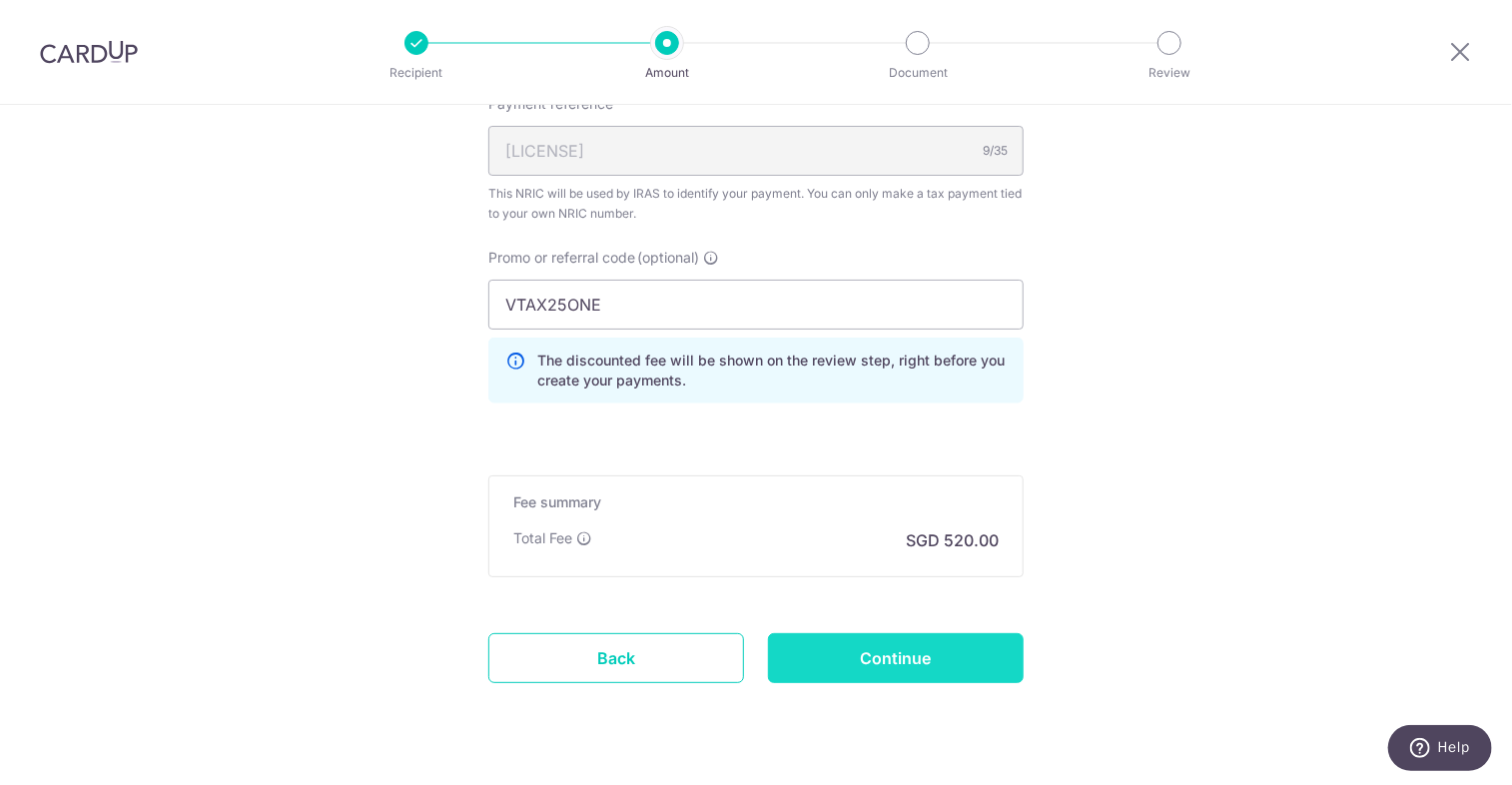 click on "Continue" at bounding box center (896, 658) 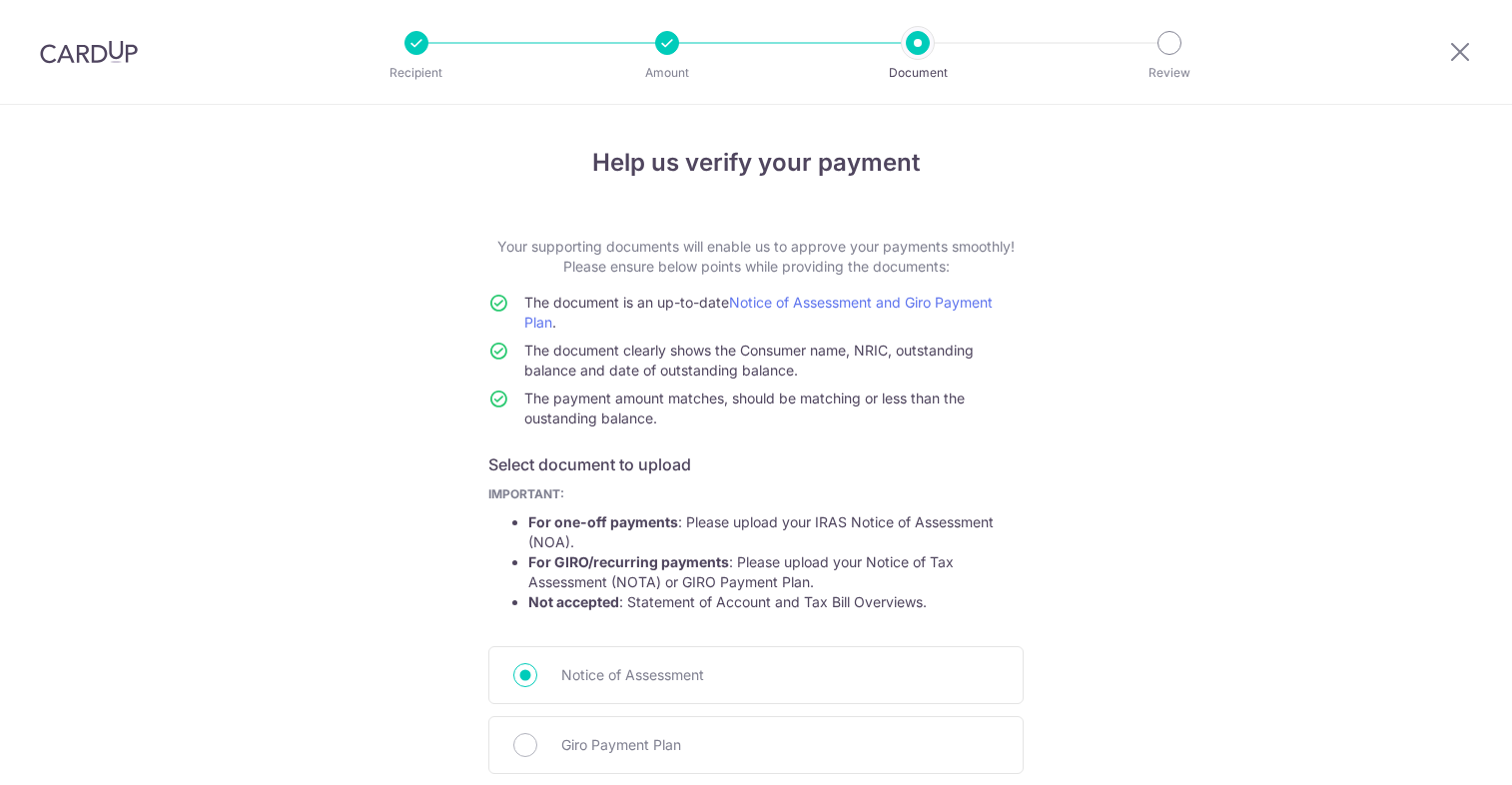 scroll, scrollTop: 0, scrollLeft: 0, axis: both 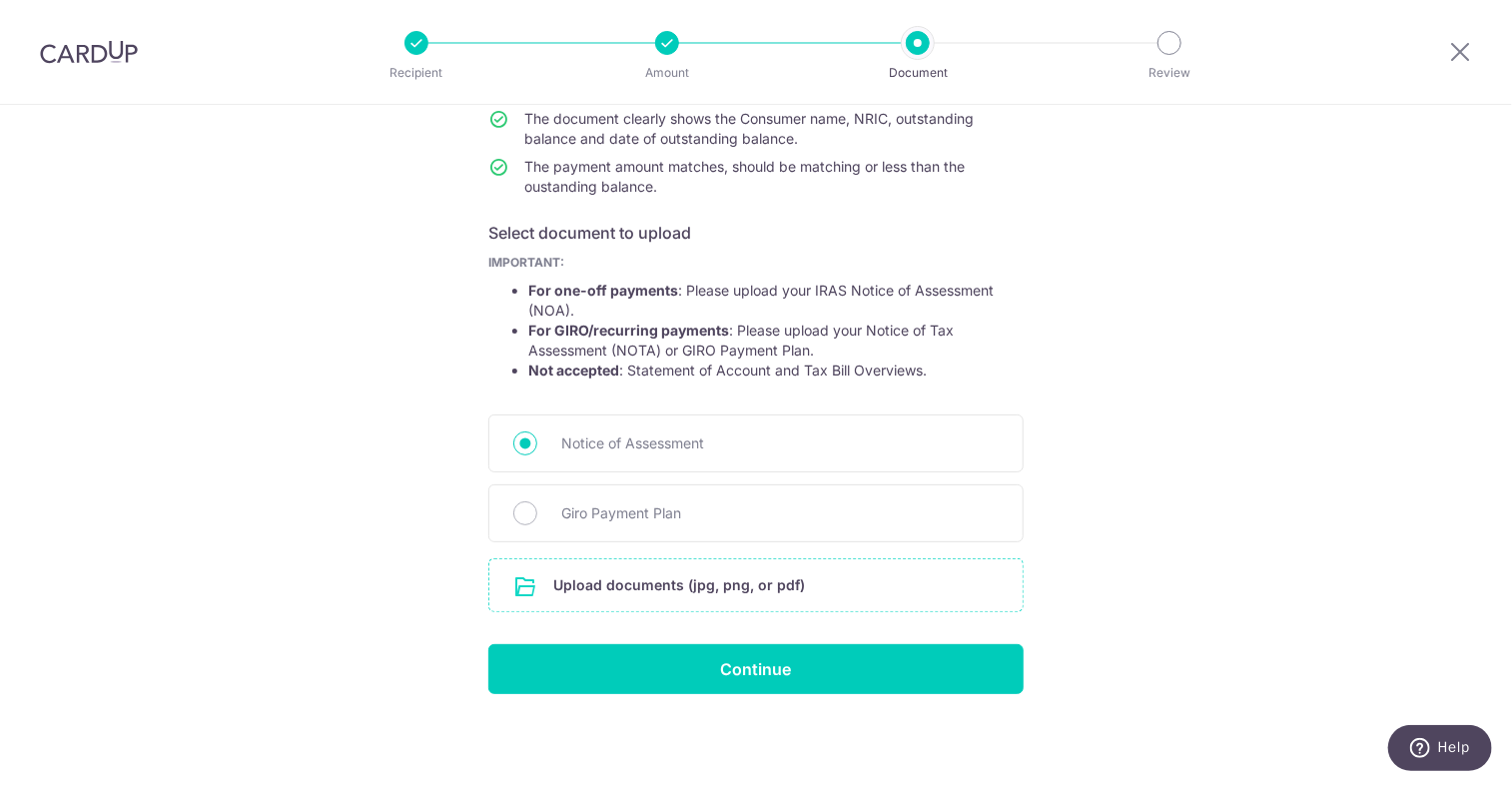 click at bounding box center [756, 585] 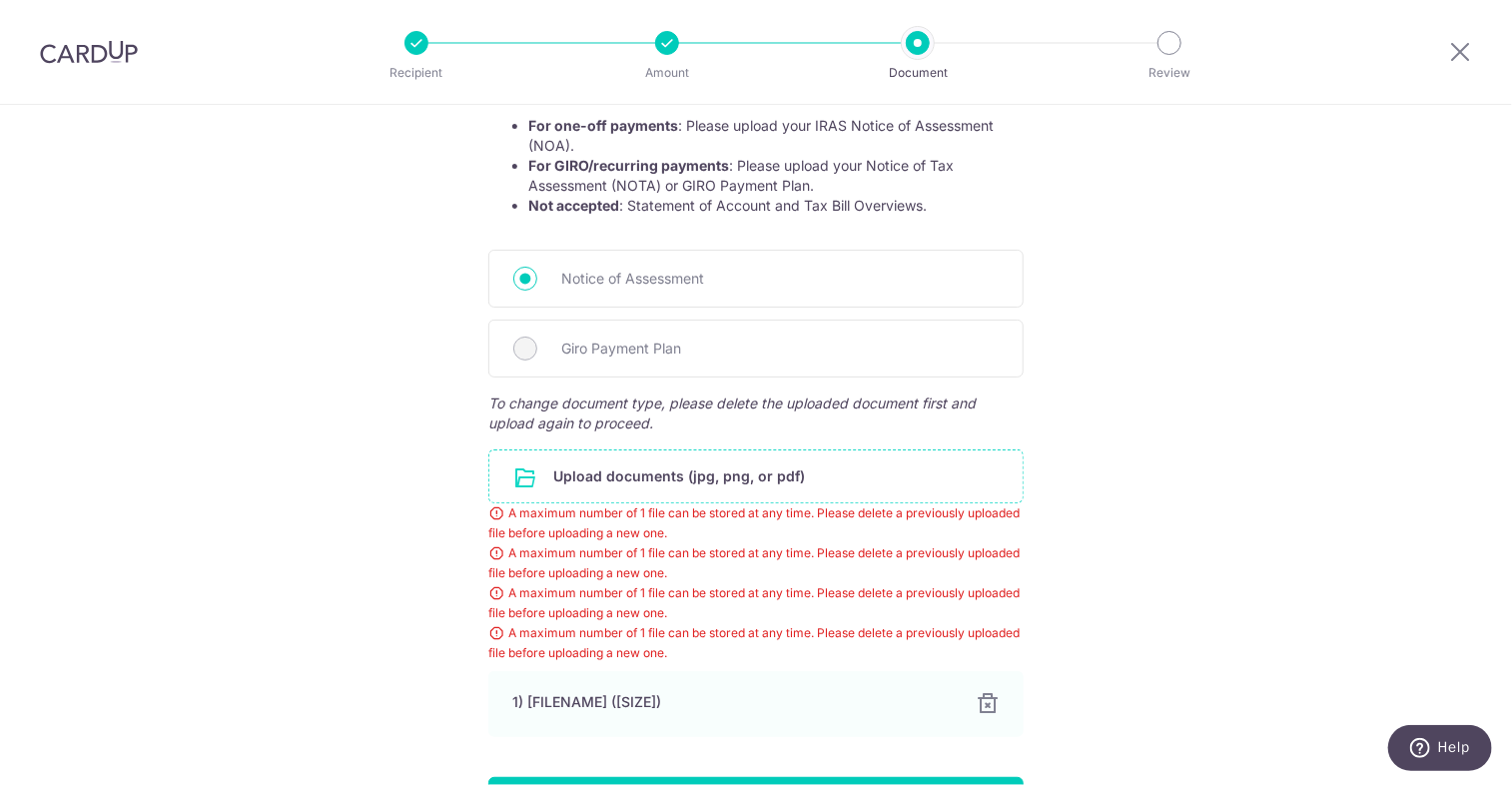 scroll, scrollTop: 431, scrollLeft: 0, axis: vertical 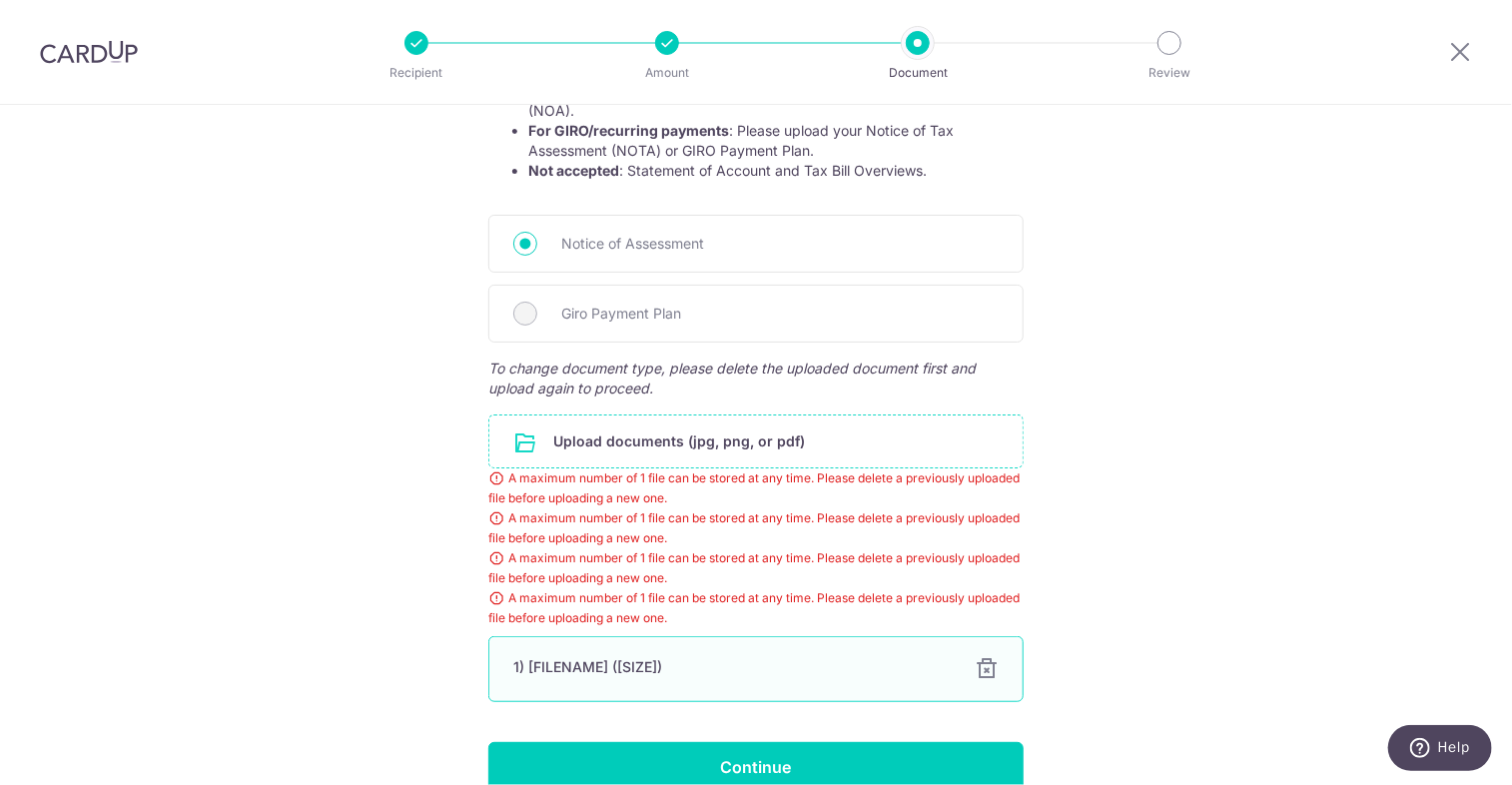 click at bounding box center (987, 669) 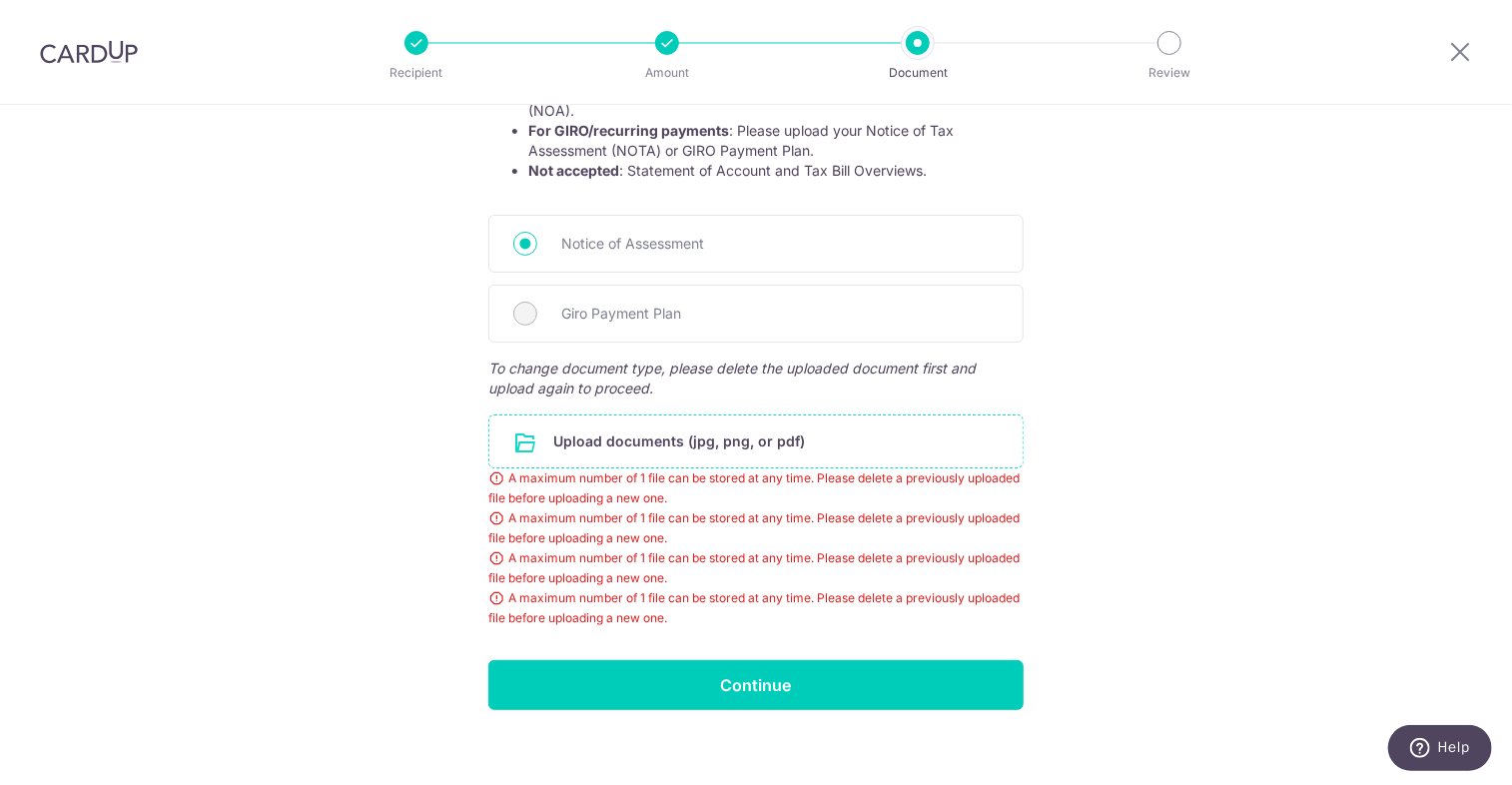 scroll, scrollTop: 392, scrollLeft: 0, axis: vertical 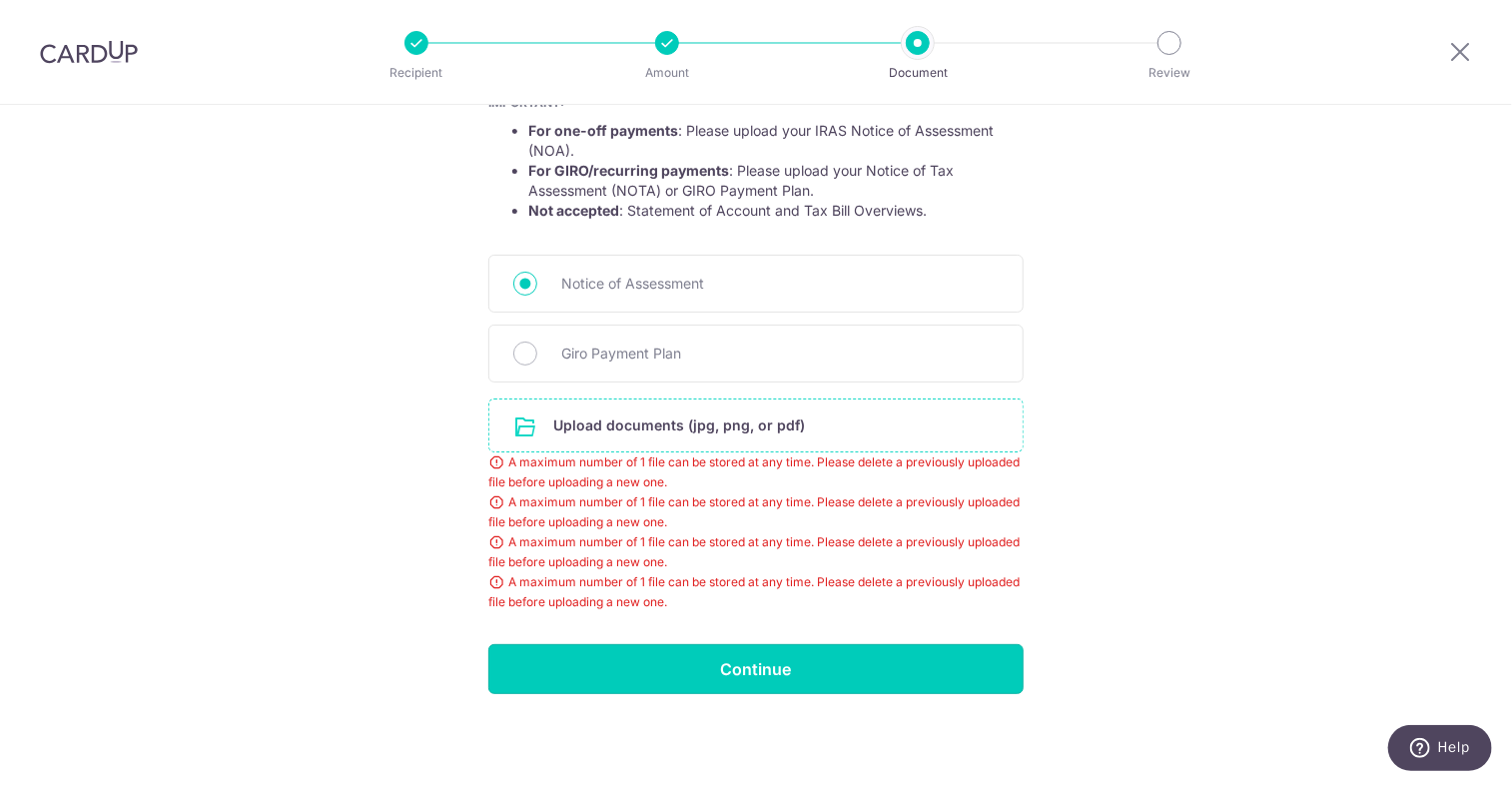click on "Continue" at bounding box center [756, 669] 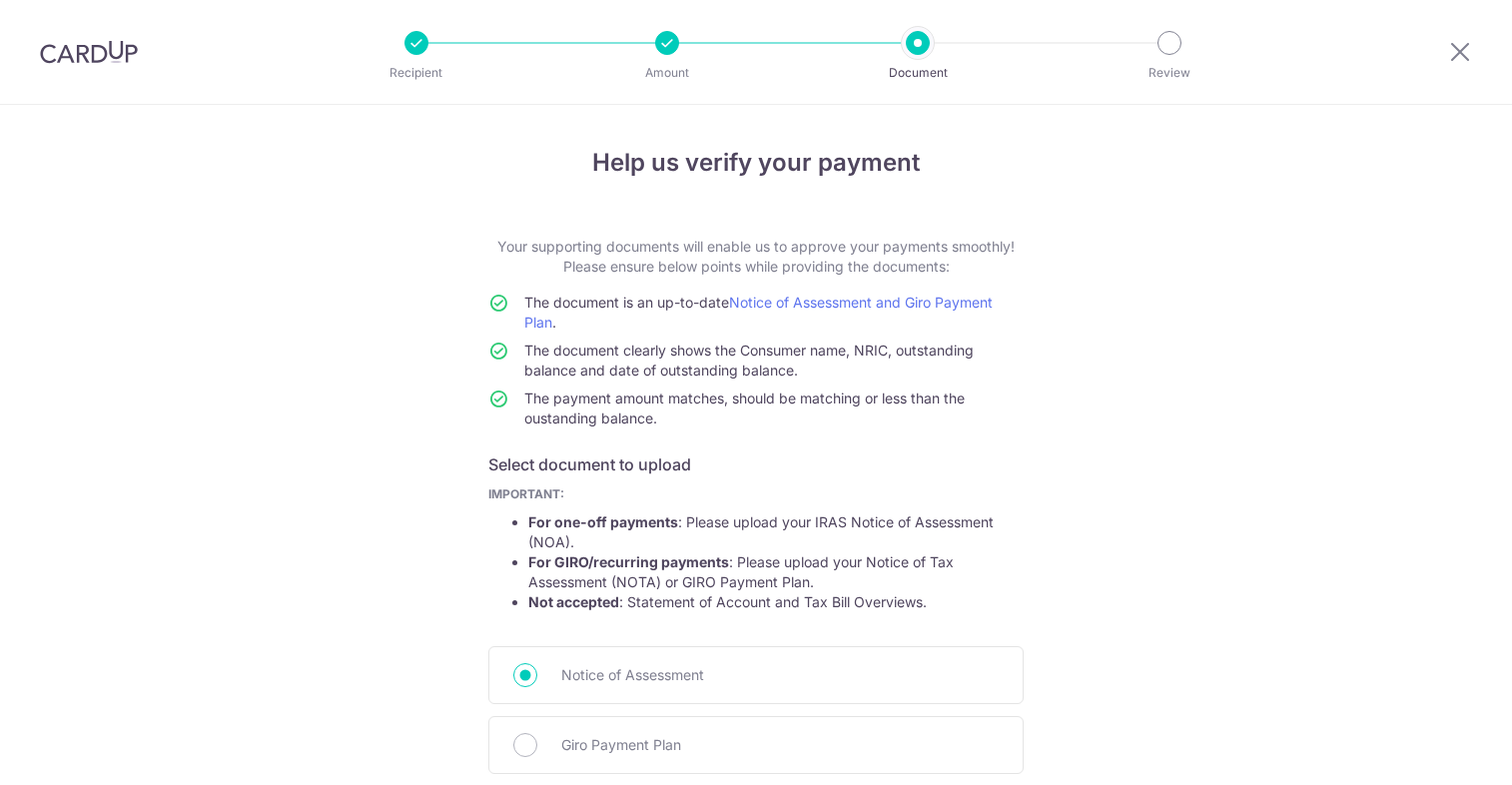 scroll, scrollTop: 0, scrollLeft: 0, axis: both 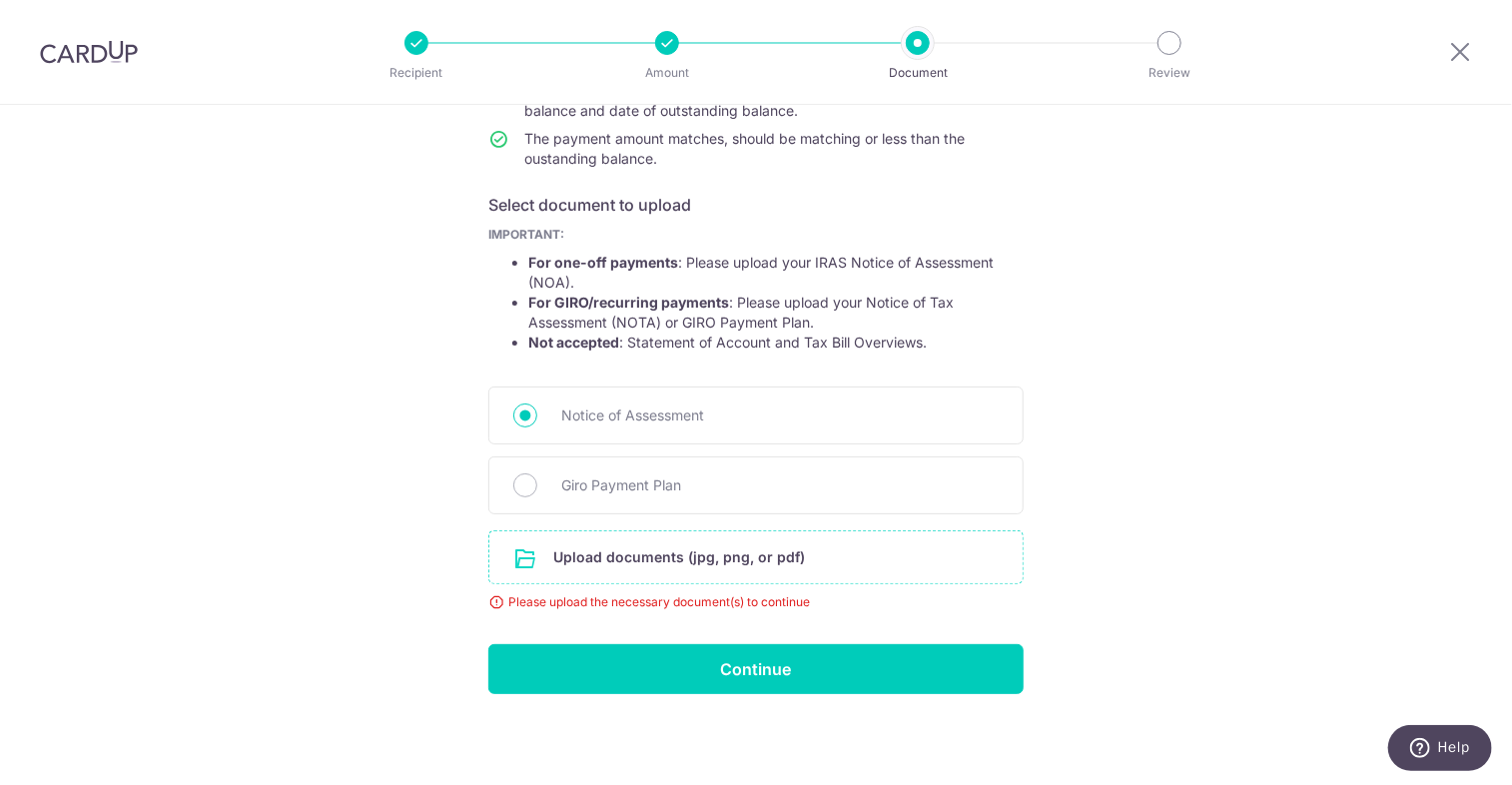 click at bounding box center [756, 557] 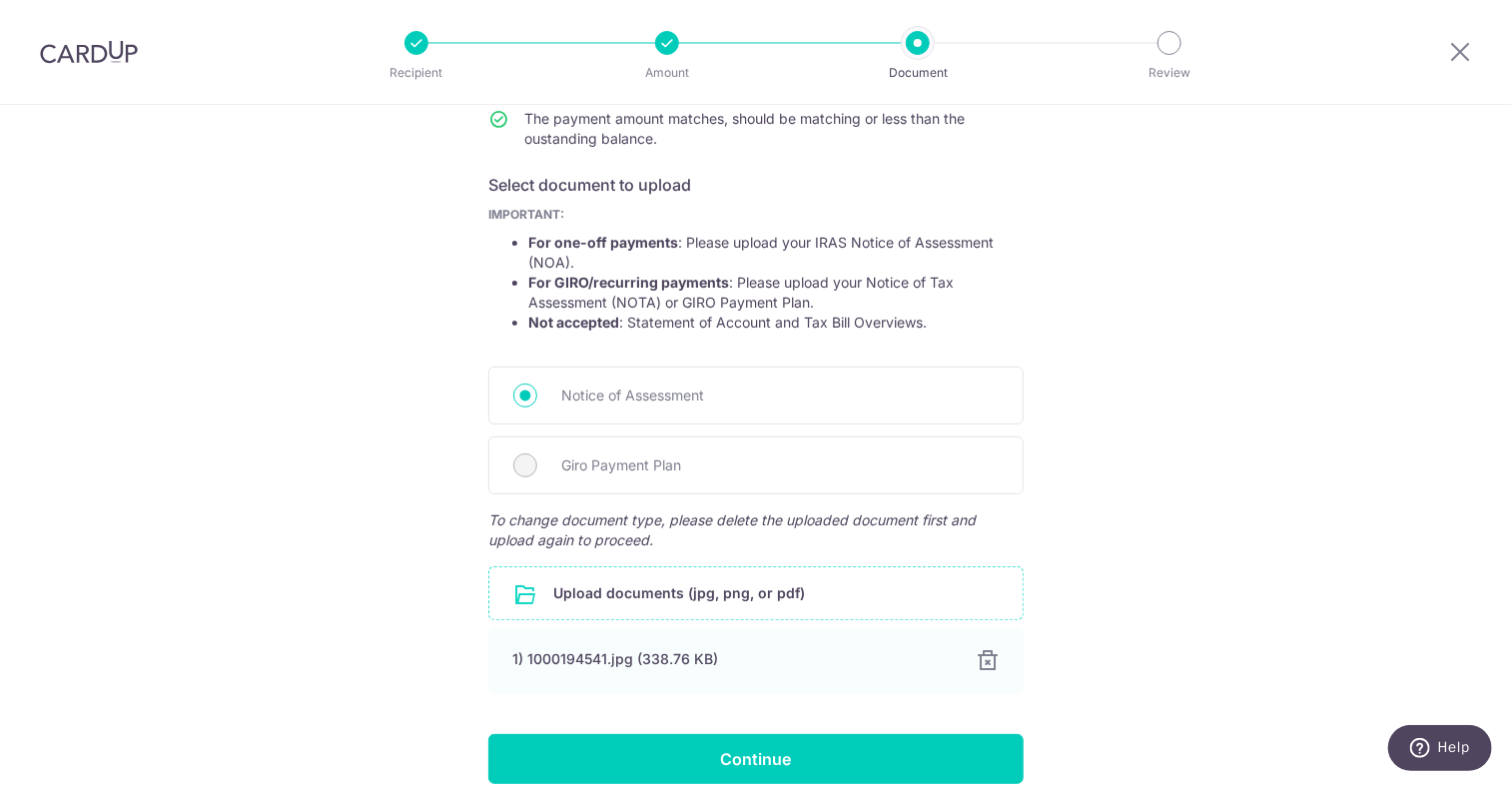 scroll, scrollTop: 371, scrollLeft: 0, axis: vertical 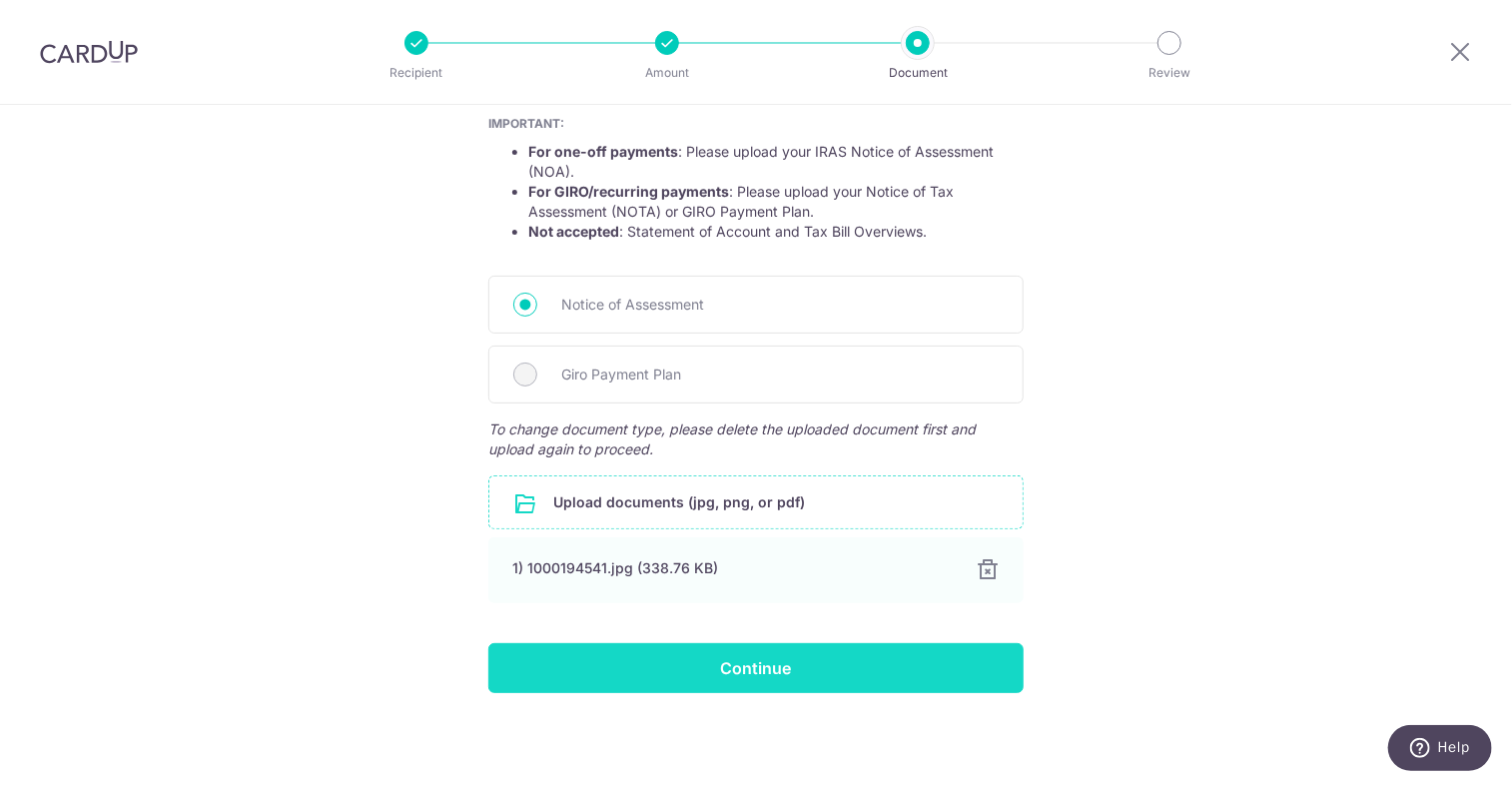 click on "Continue" at bounding box center [756, 668] 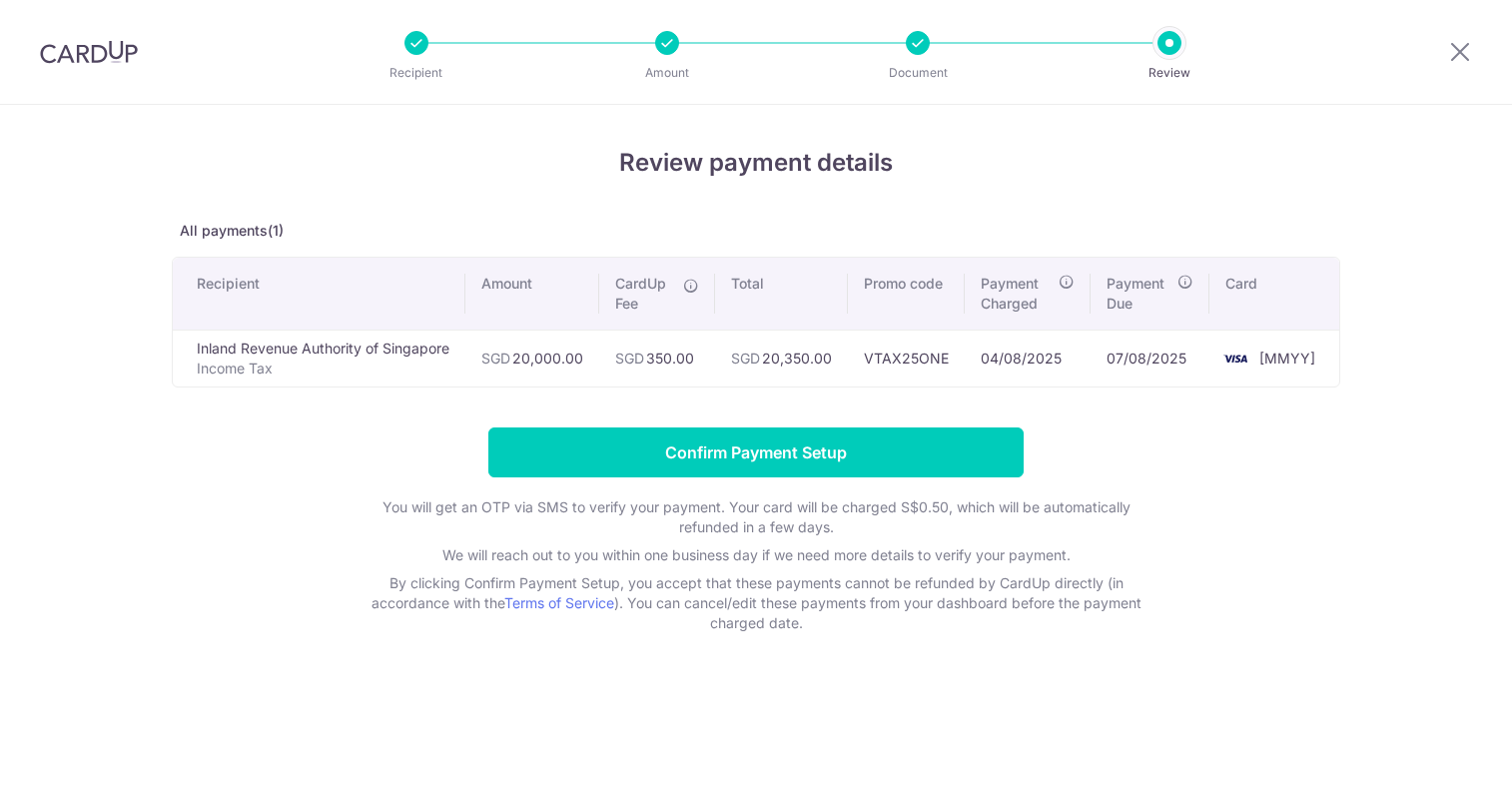 scroll, scrollTop: 0, scrollLeft: 0, axis: both 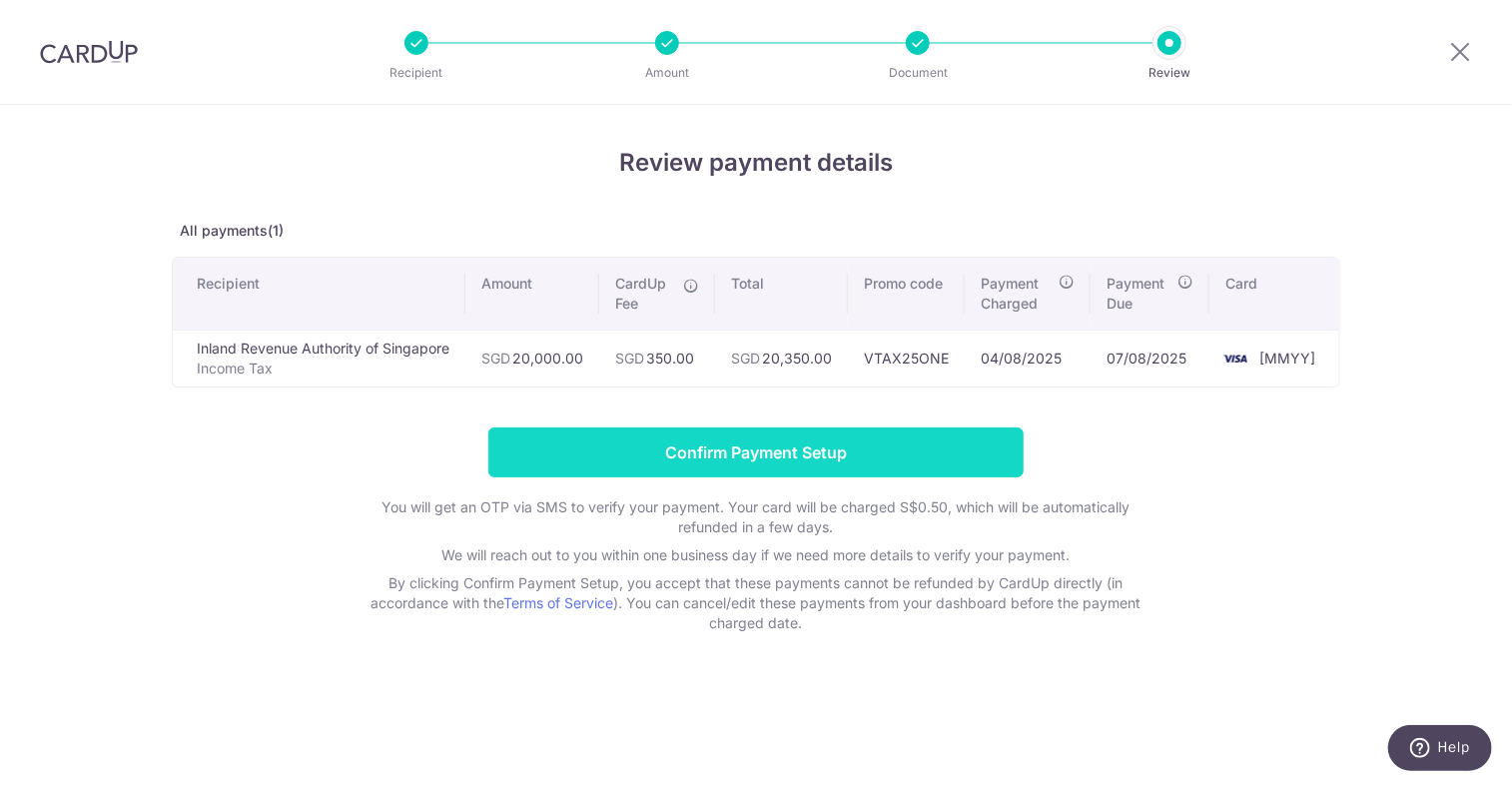 click on "Confirm Payment Setup" at bounding box center (756, 452) 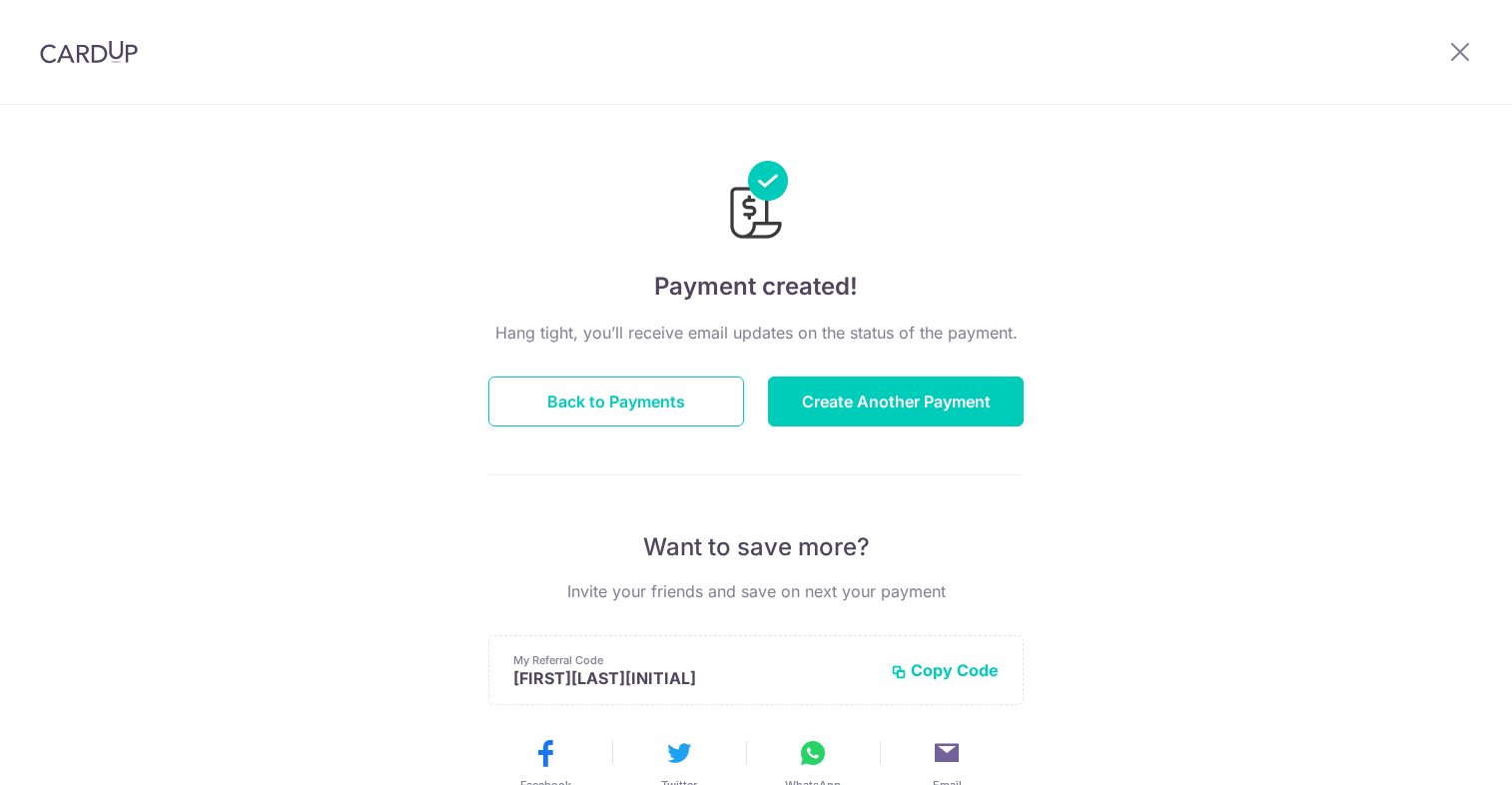 scroll, scrollTop: 0, scrollLeft: 0, axis: both 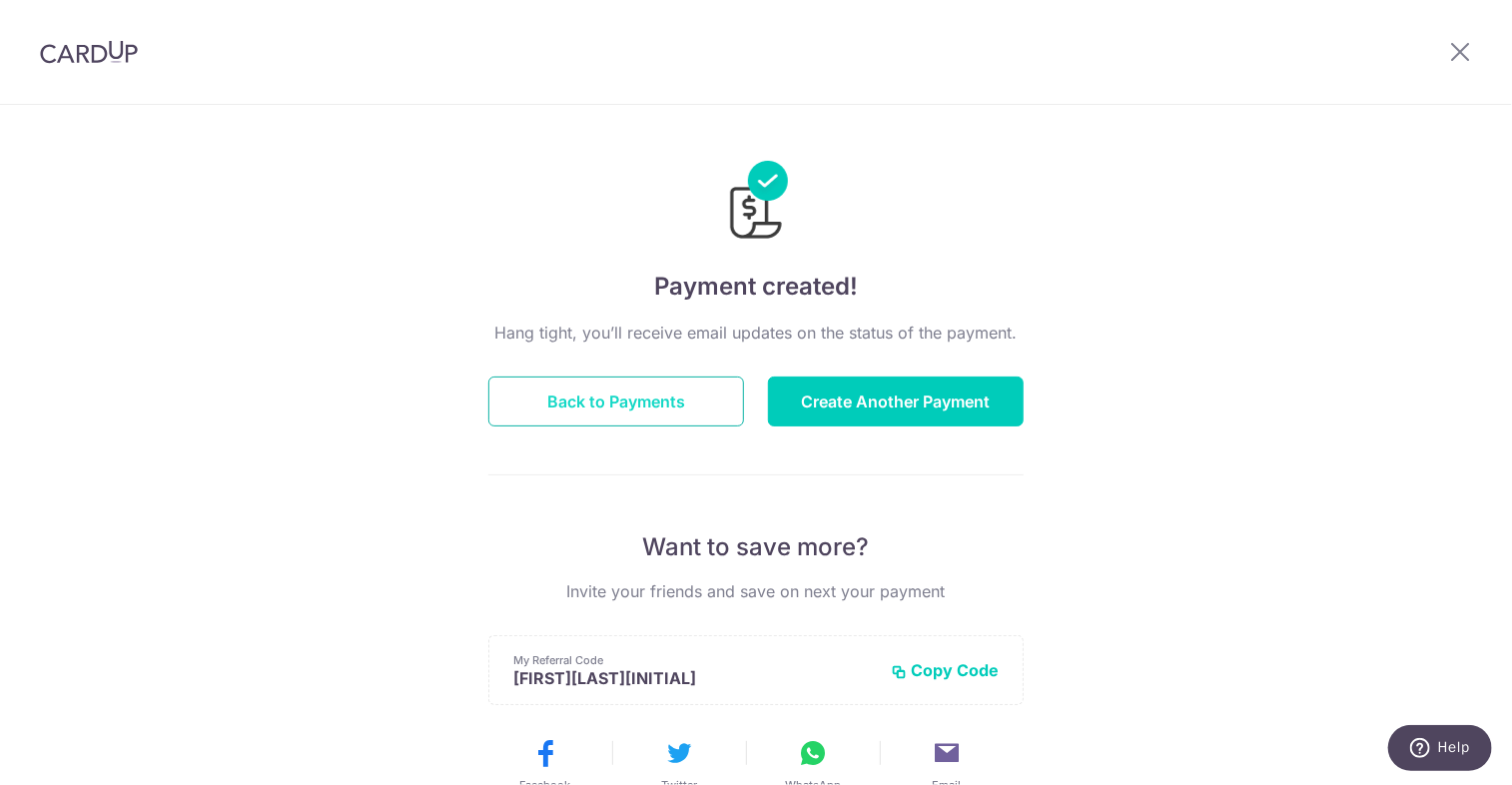 click on "Back to Payments" at bounding box center [616, 401] 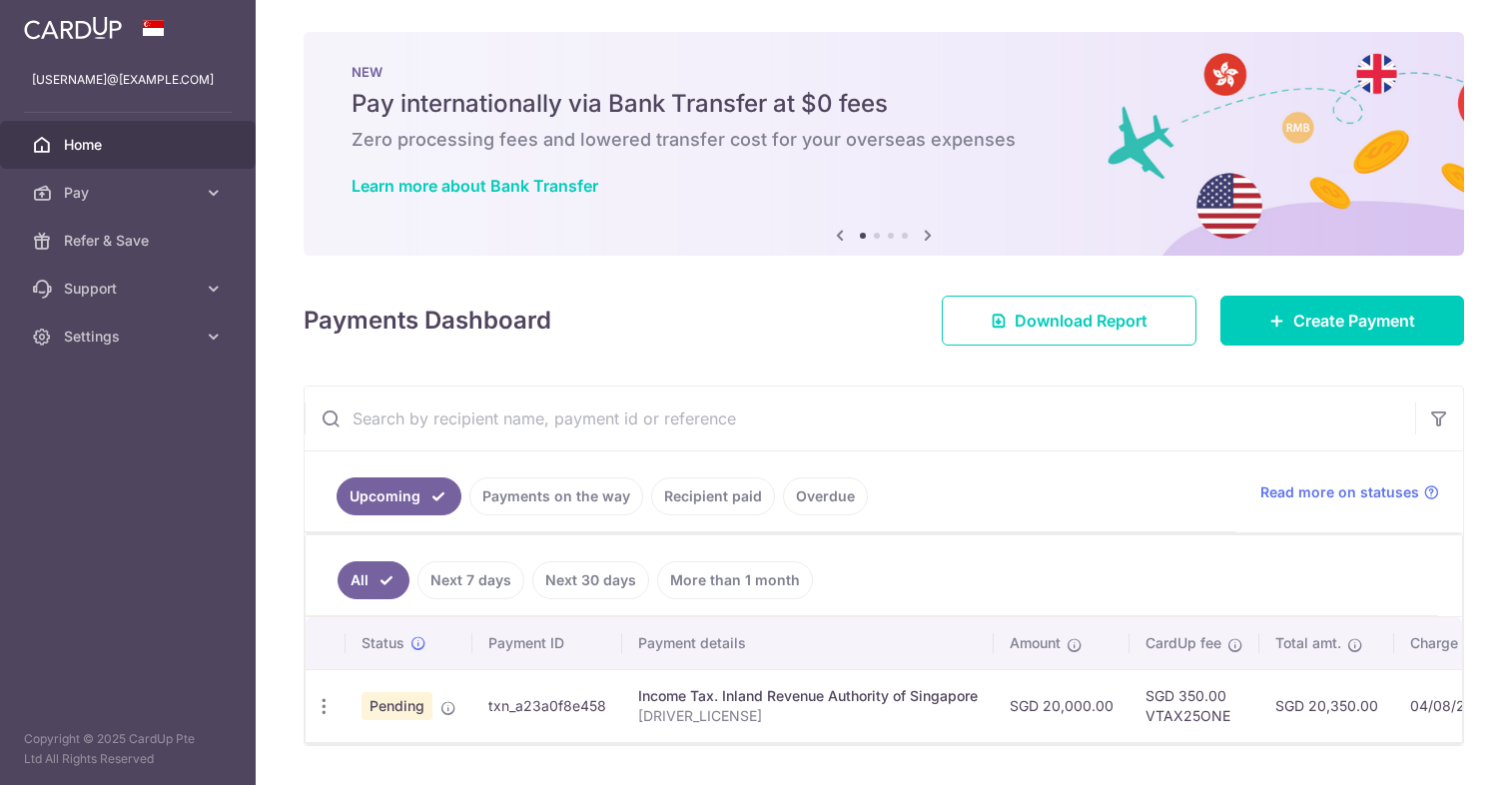 scroll, scrollTop: 0, scrollLeft: 0, axis: both 